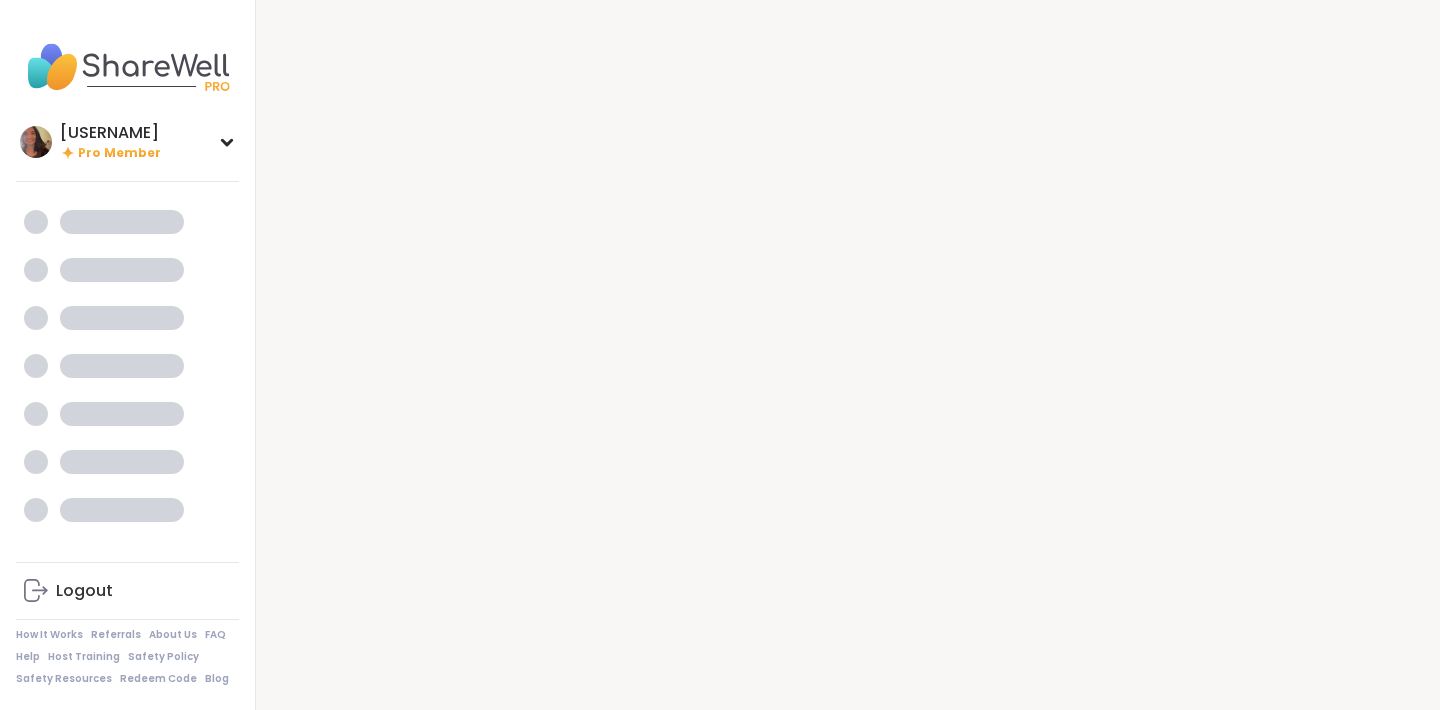 scroll, scrollTop: 0, scrollLeft: 0, axis: both 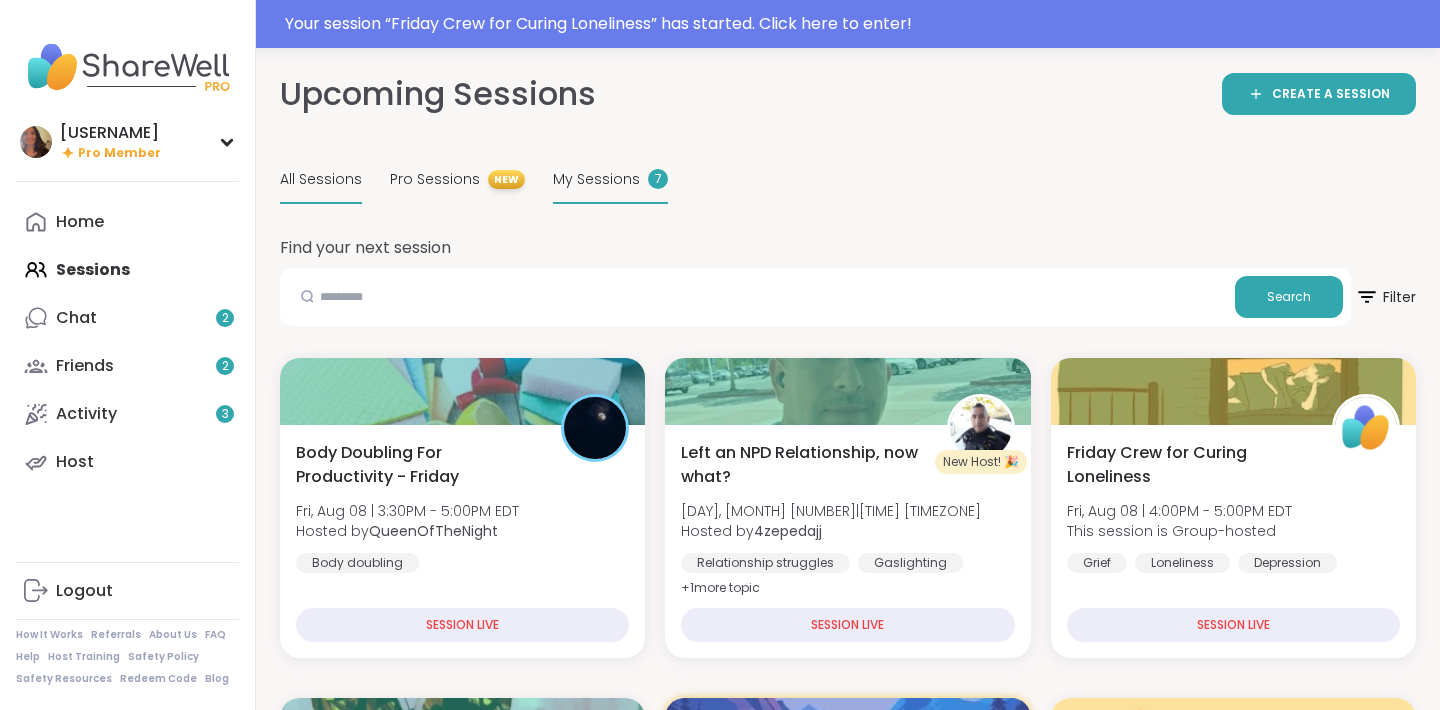 click on "My Sessions" at bounding box center [596, 179] 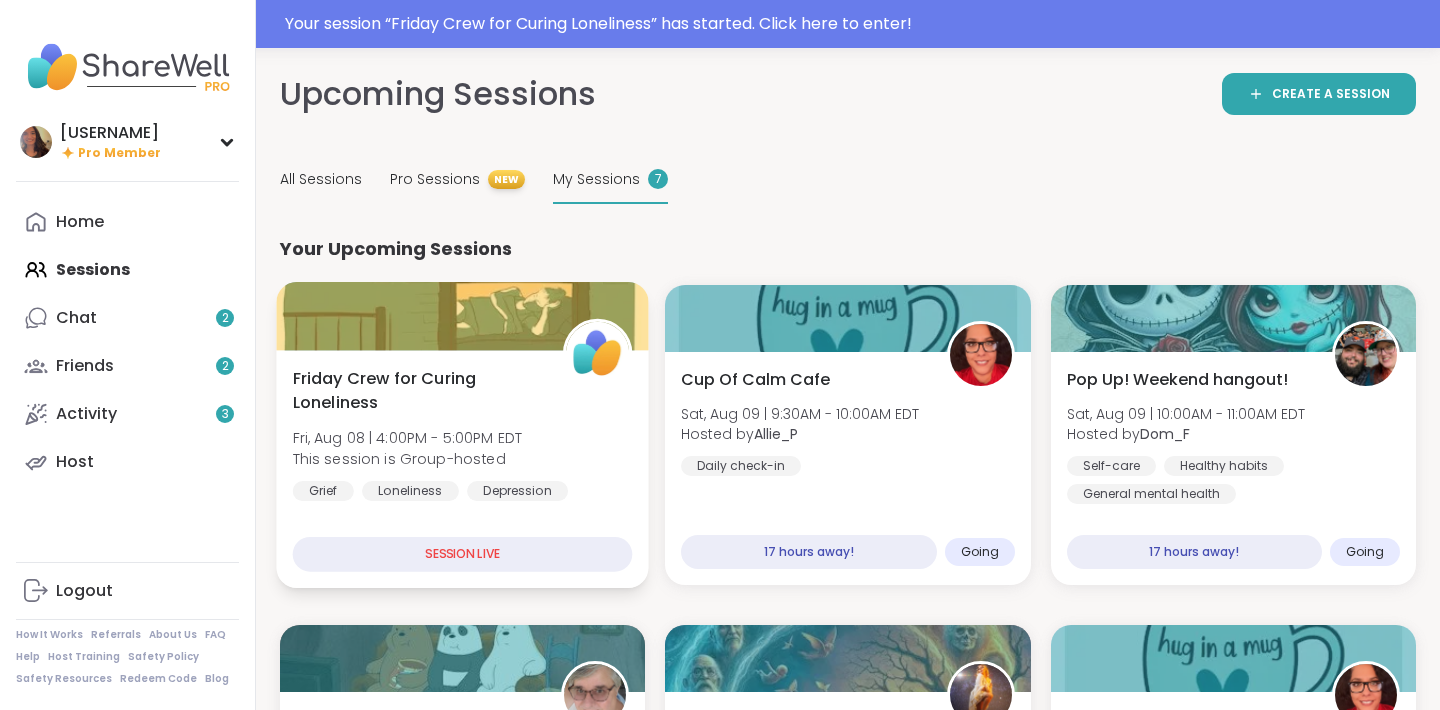 click on "Friday Crew for Curing Loneliness" at bounding box center (417, 391) 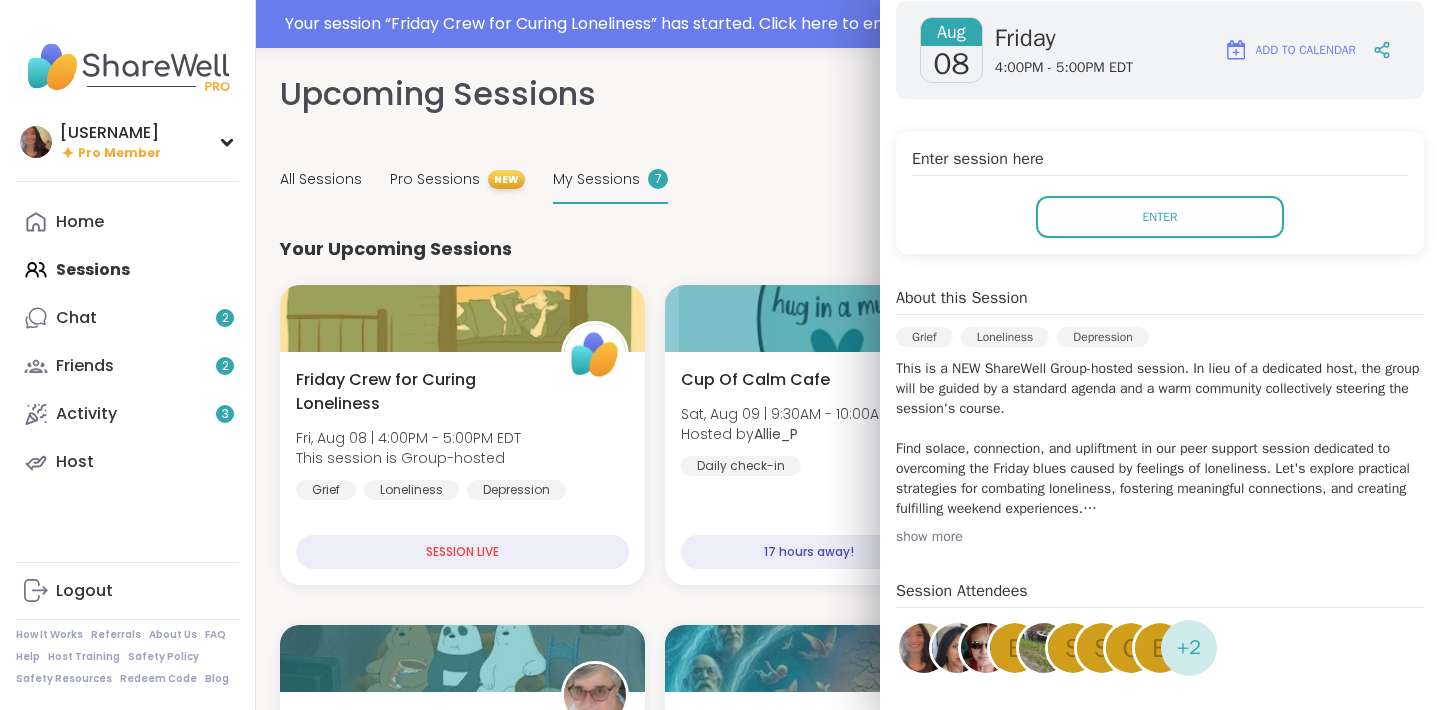 scroll, scrollTop: 290, scrollLeft: 0, axis: vertical 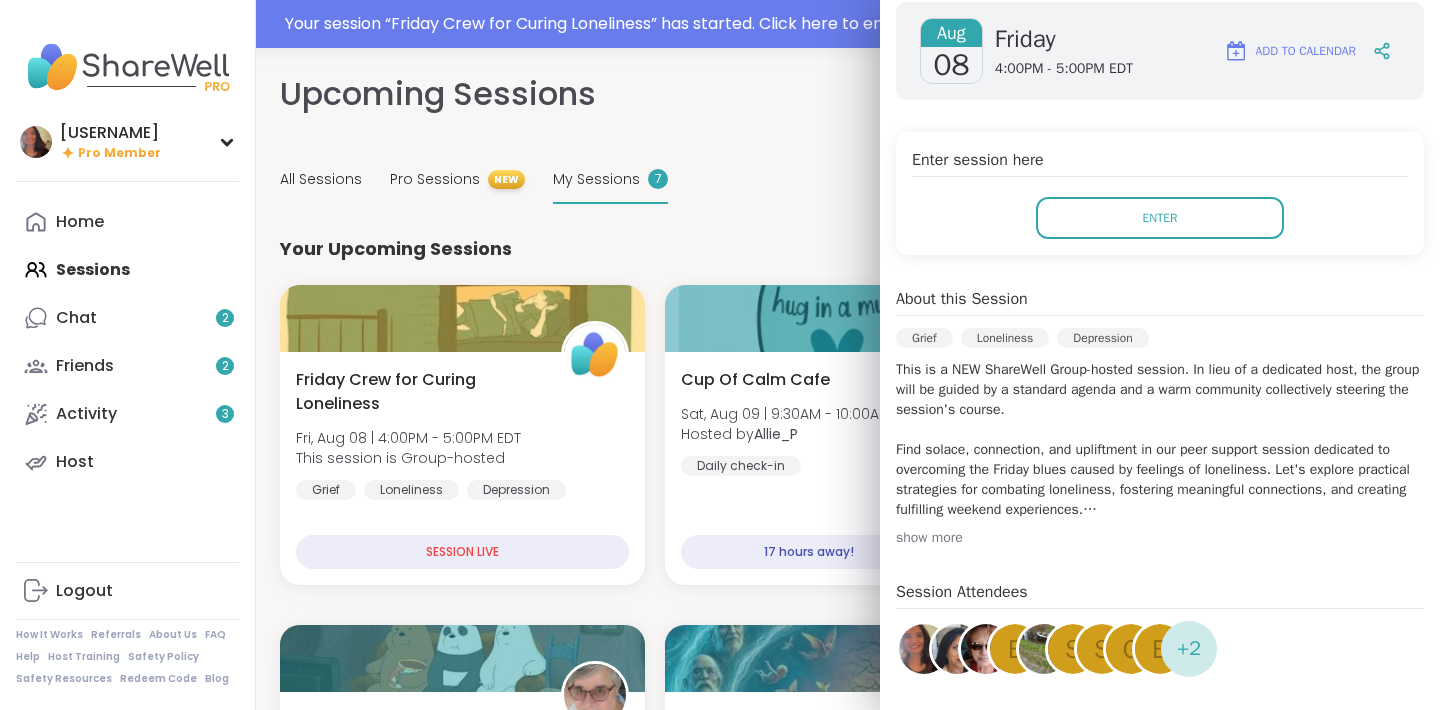 click on "show more" at bounding box center (1160, 538) 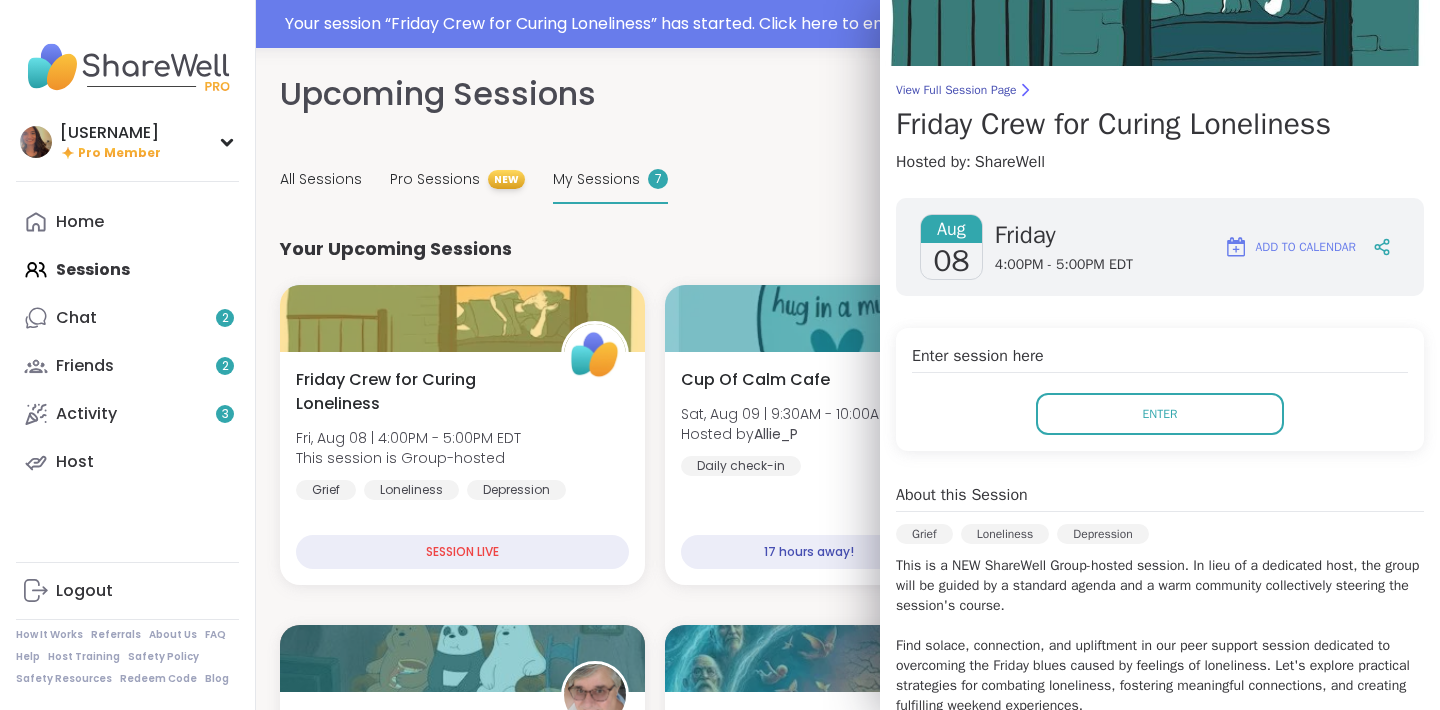 scroll, scrollTop: 78, scrollLeft: 0, axis: vertical 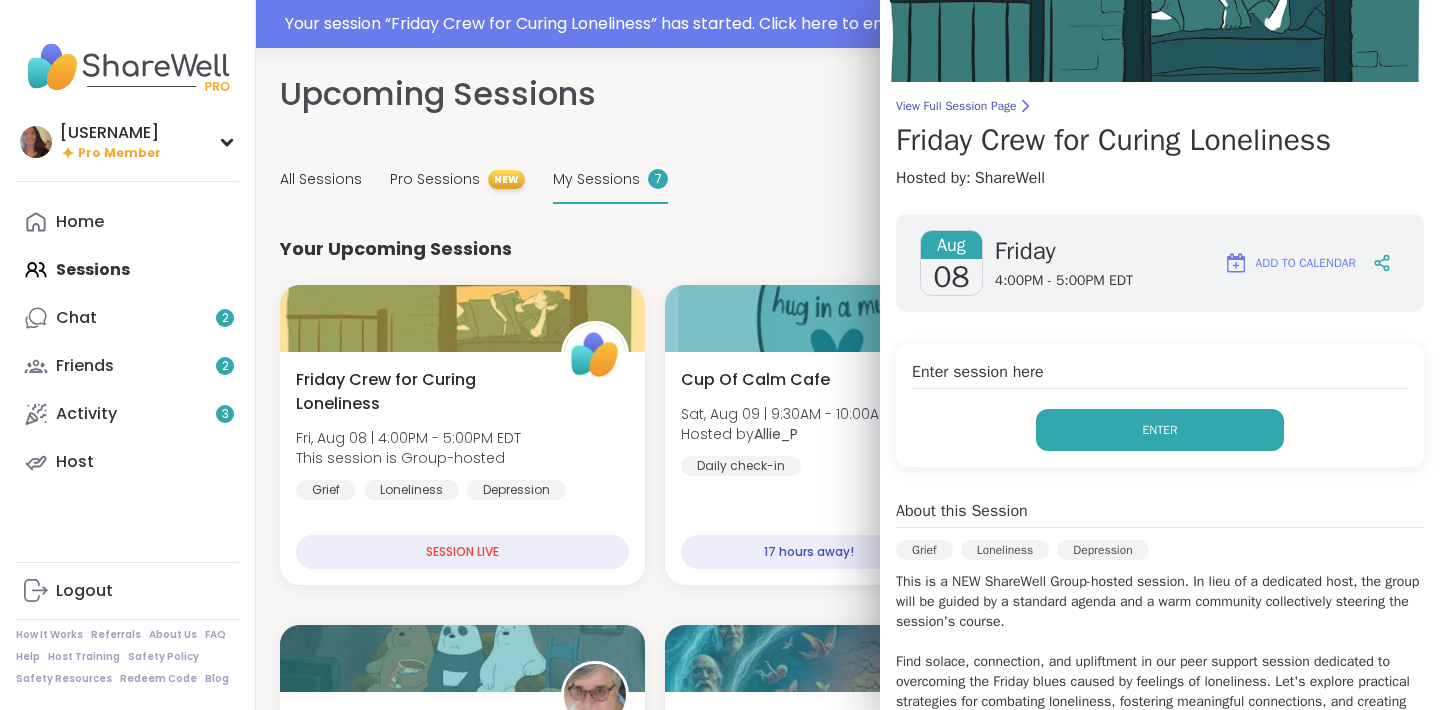 click on "Enter" at bounding box center [1160, 430] 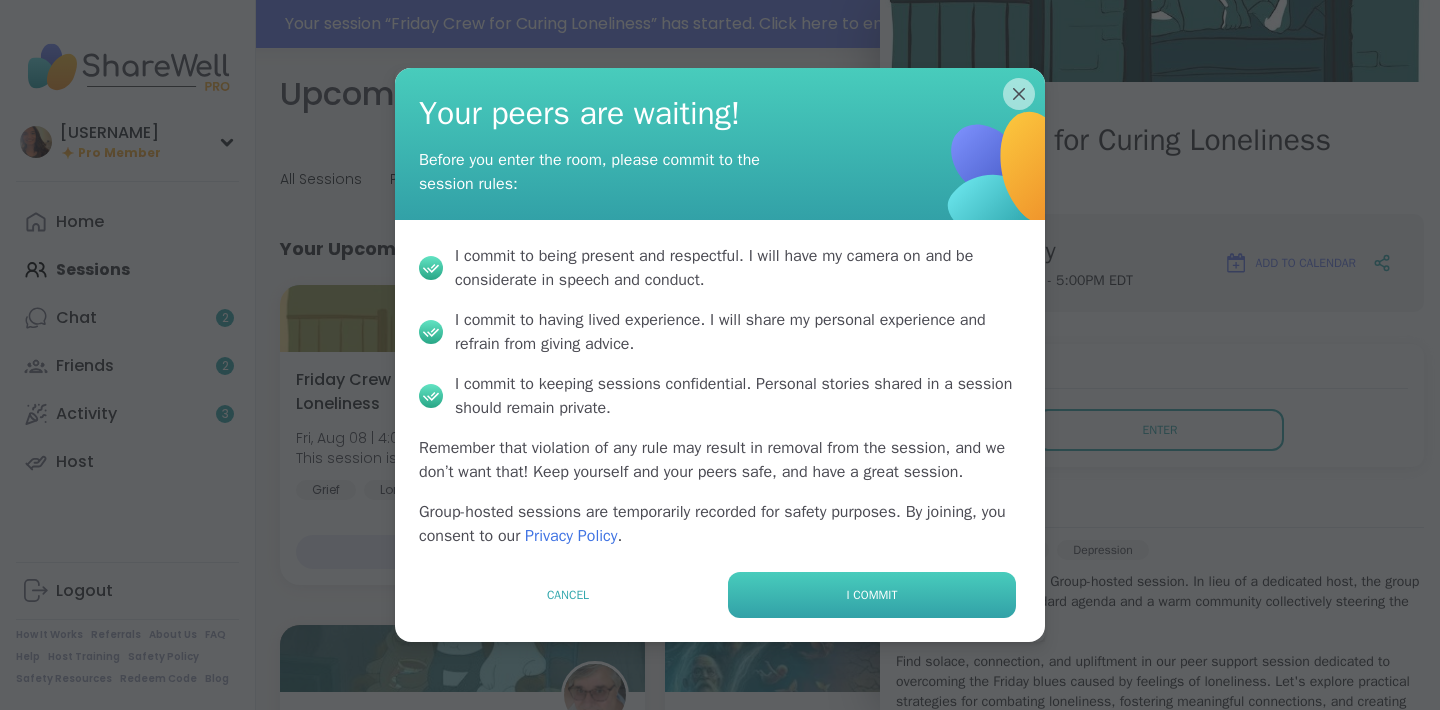 click on "I commit" at bounding box center (872, 595) 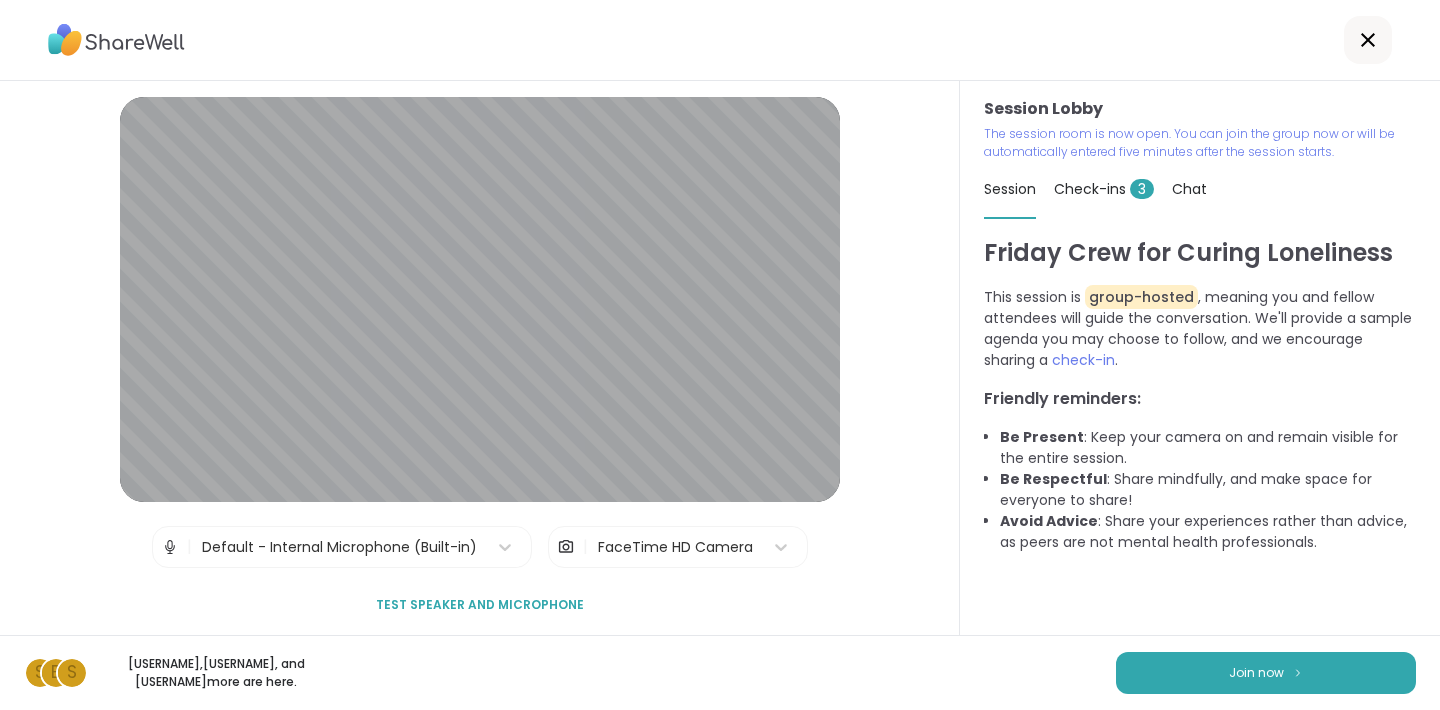 click on "Check-ins 3" at bounding box center (1104, 189) 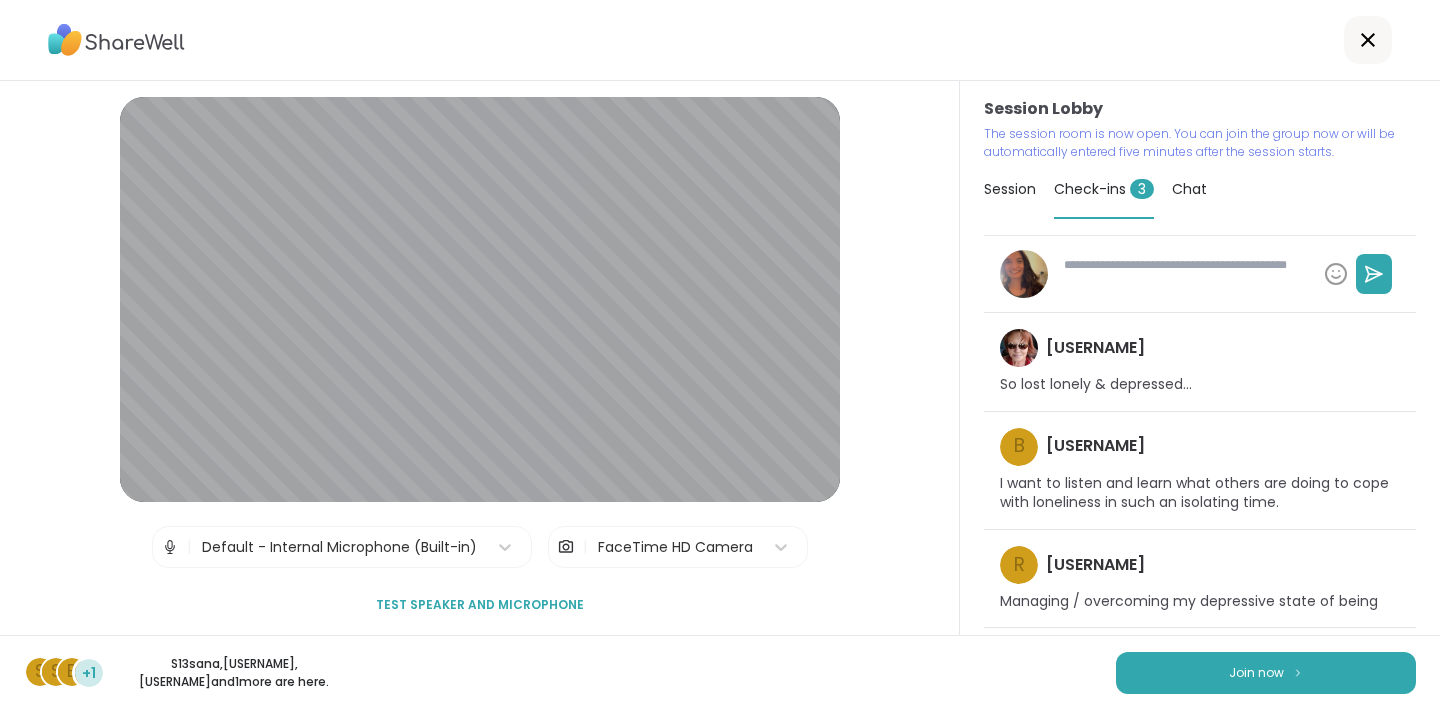 type on "*" 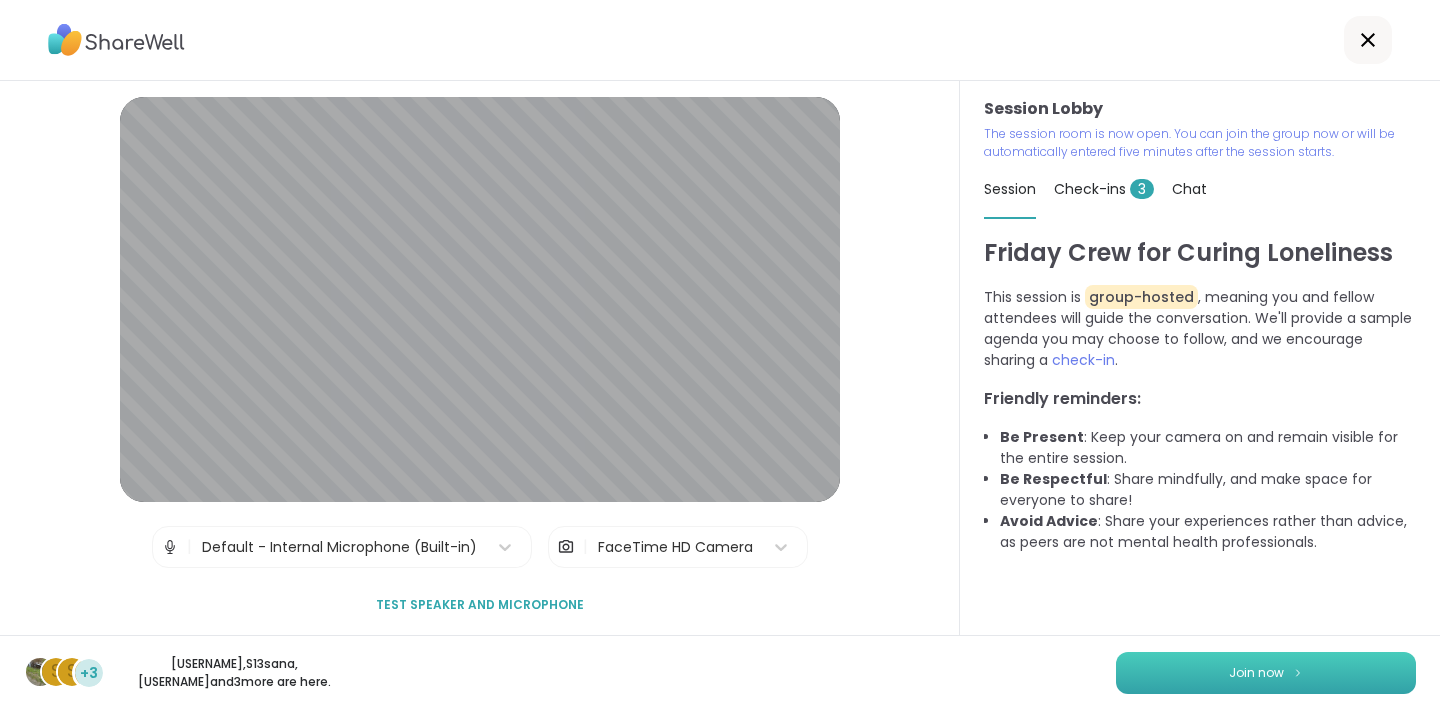 click on "Join now" at bounding box center (1256, 673) 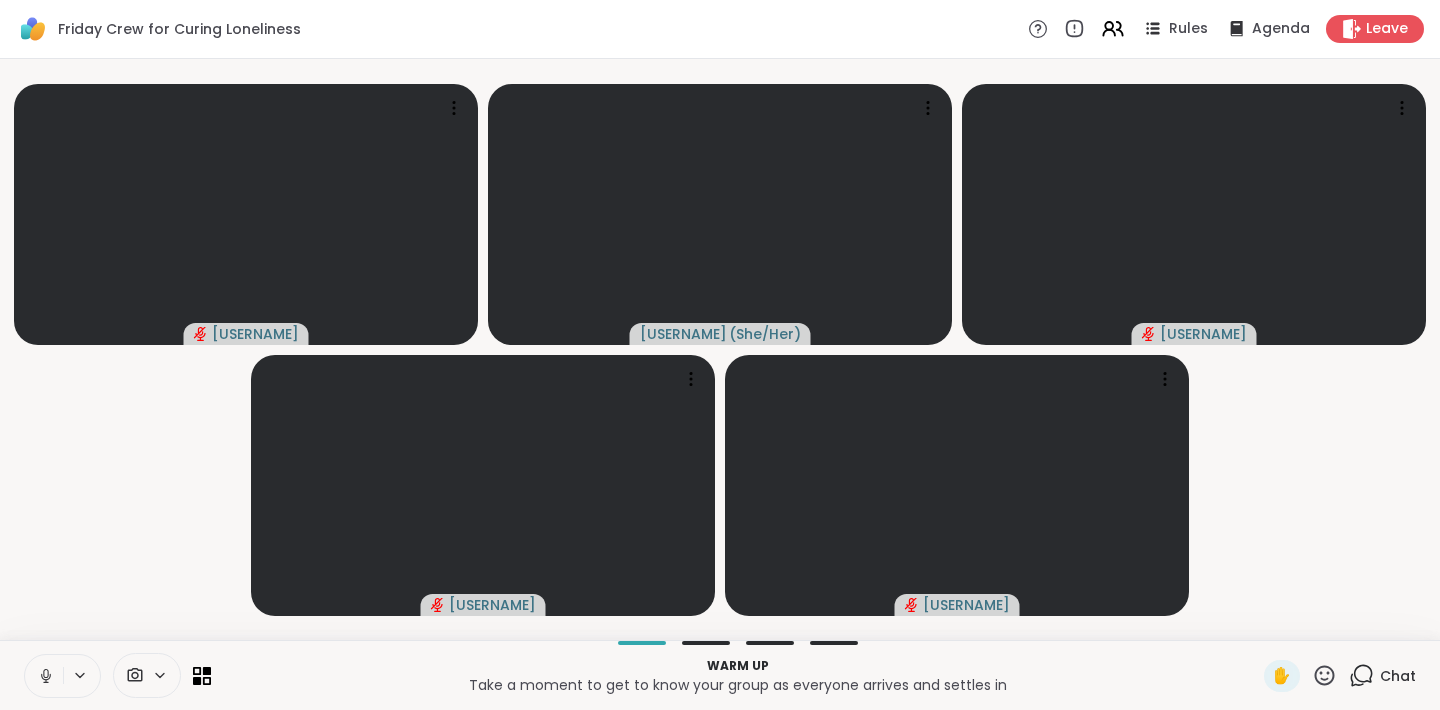 click 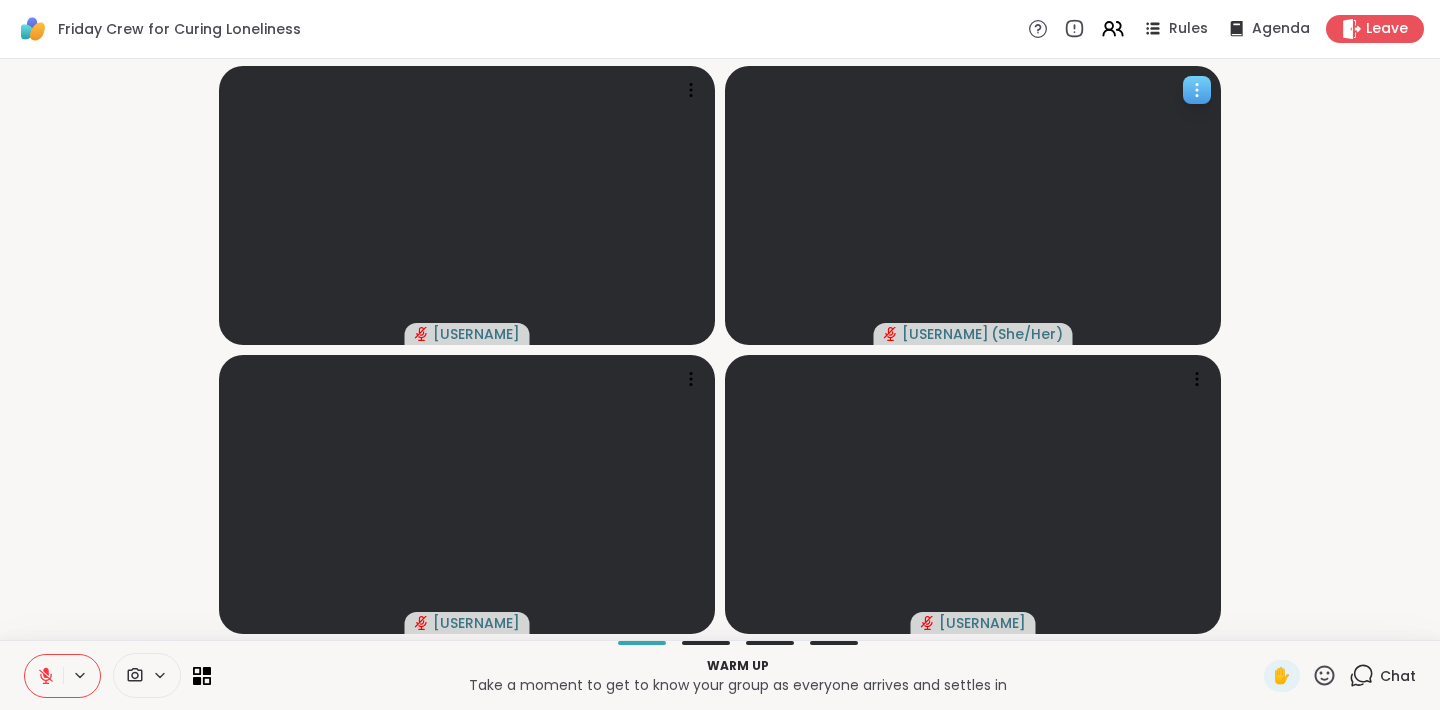click 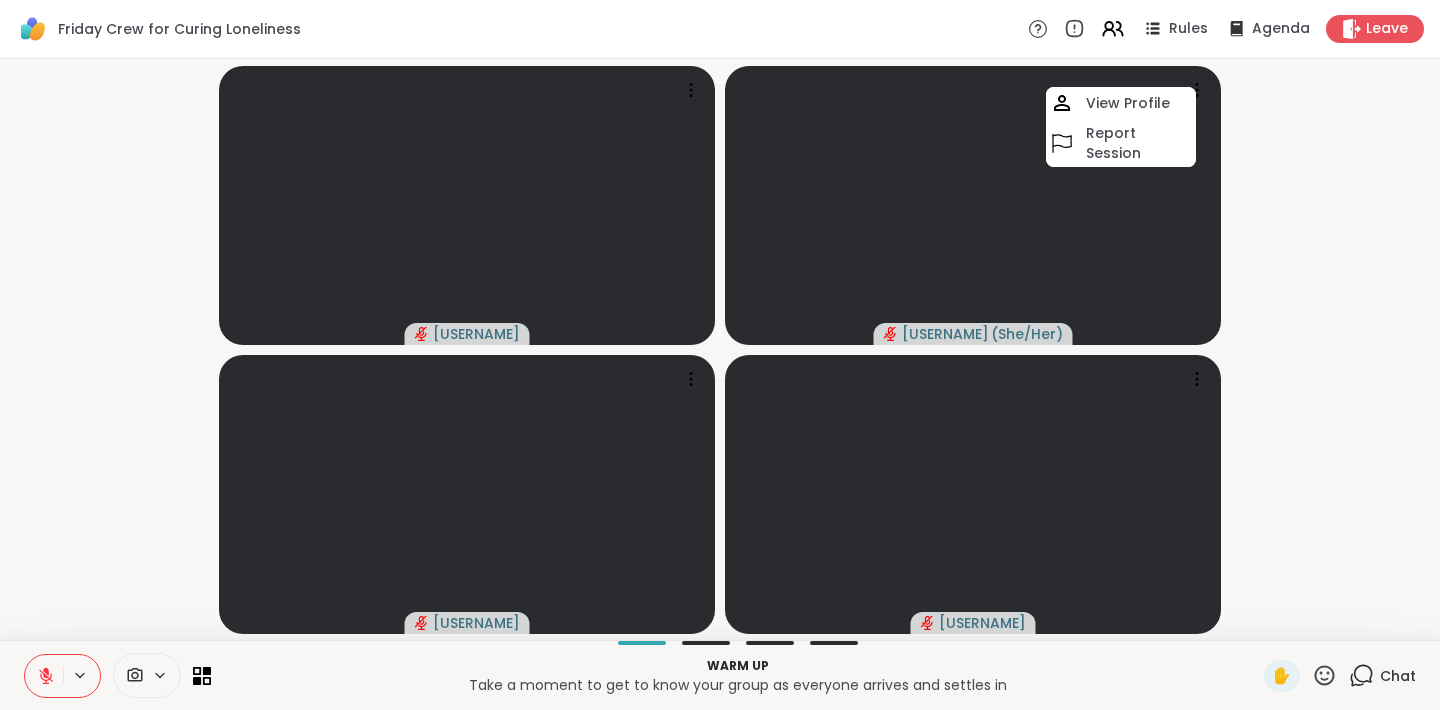click on "[USERNAME] [USERNAME] ( She/Her ) View Profile Report Session [USERNAME] [USERNAME]" at bounding box center [720, 349] 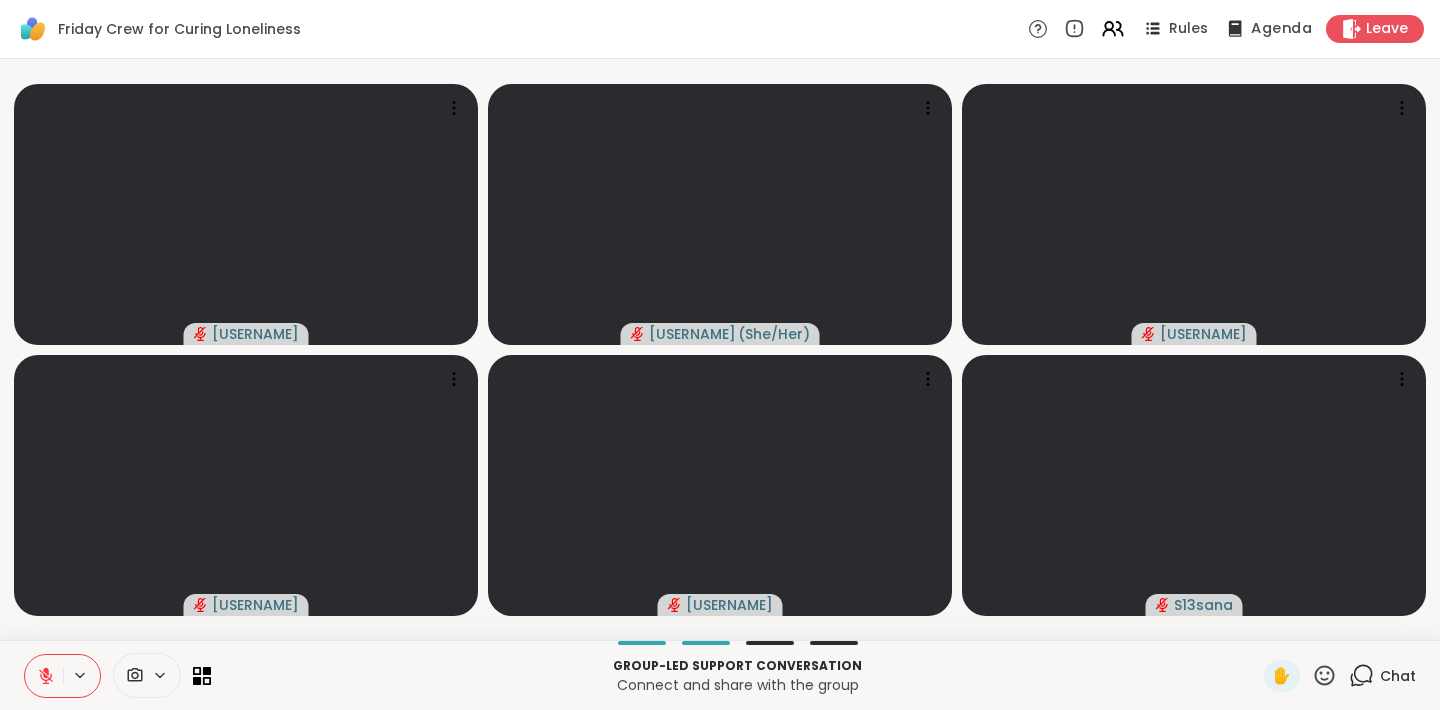 click on "Agenda" at bounding box center (1281, 29) 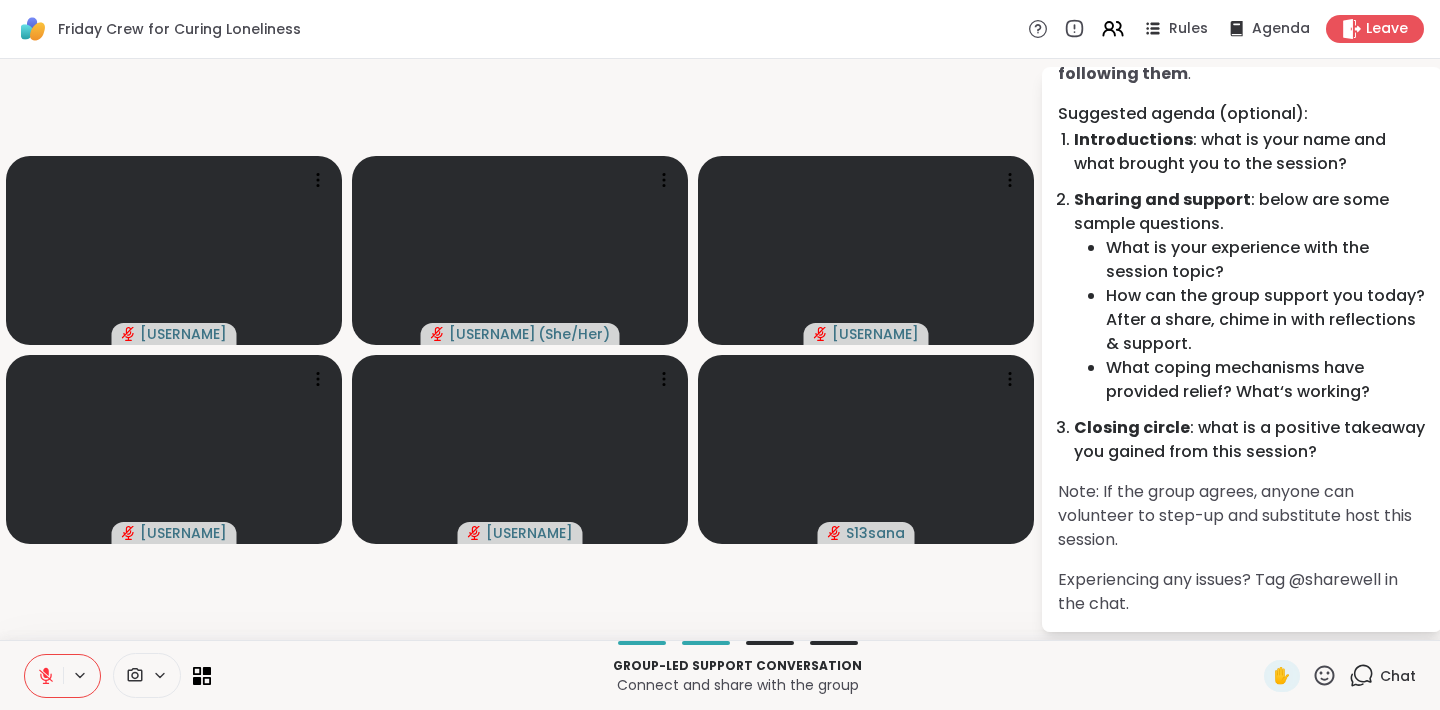 scroll, scrollTop: 0, scrollLeft: 0, axis: both 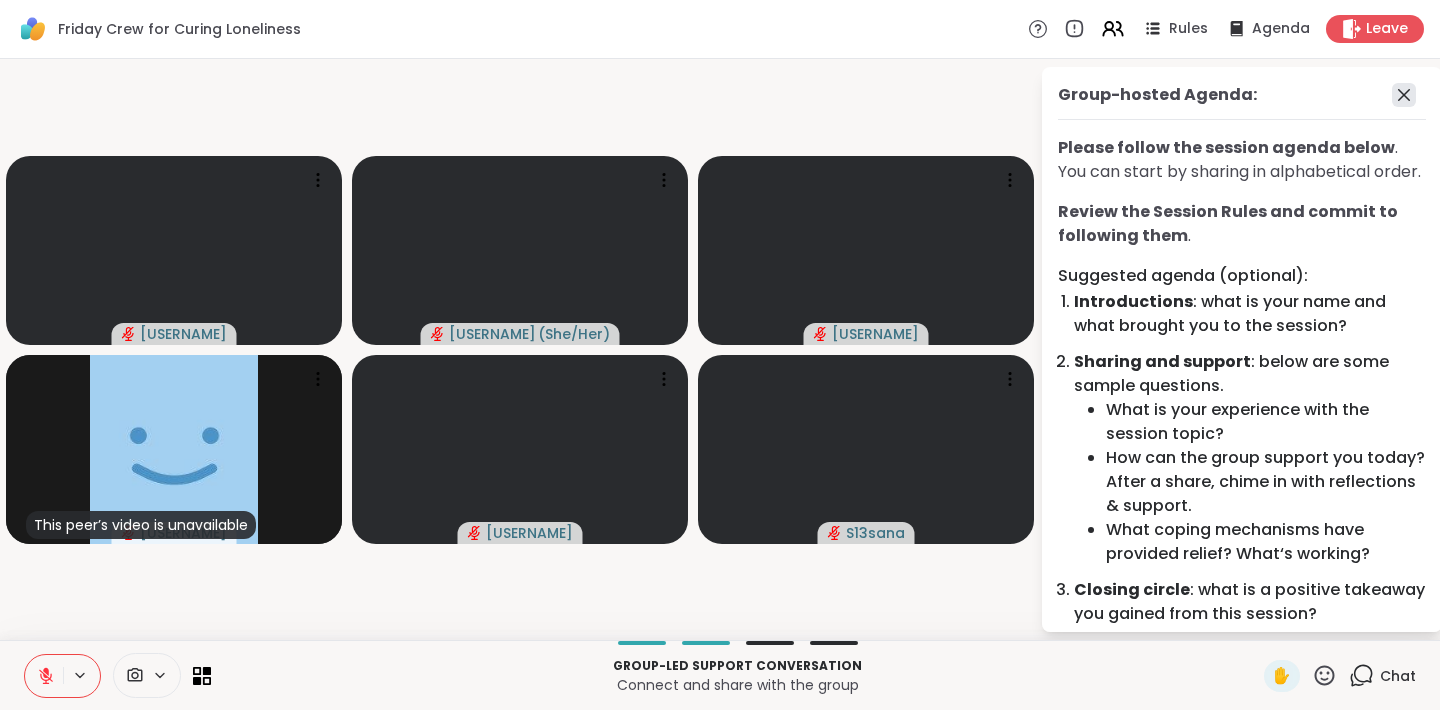 click 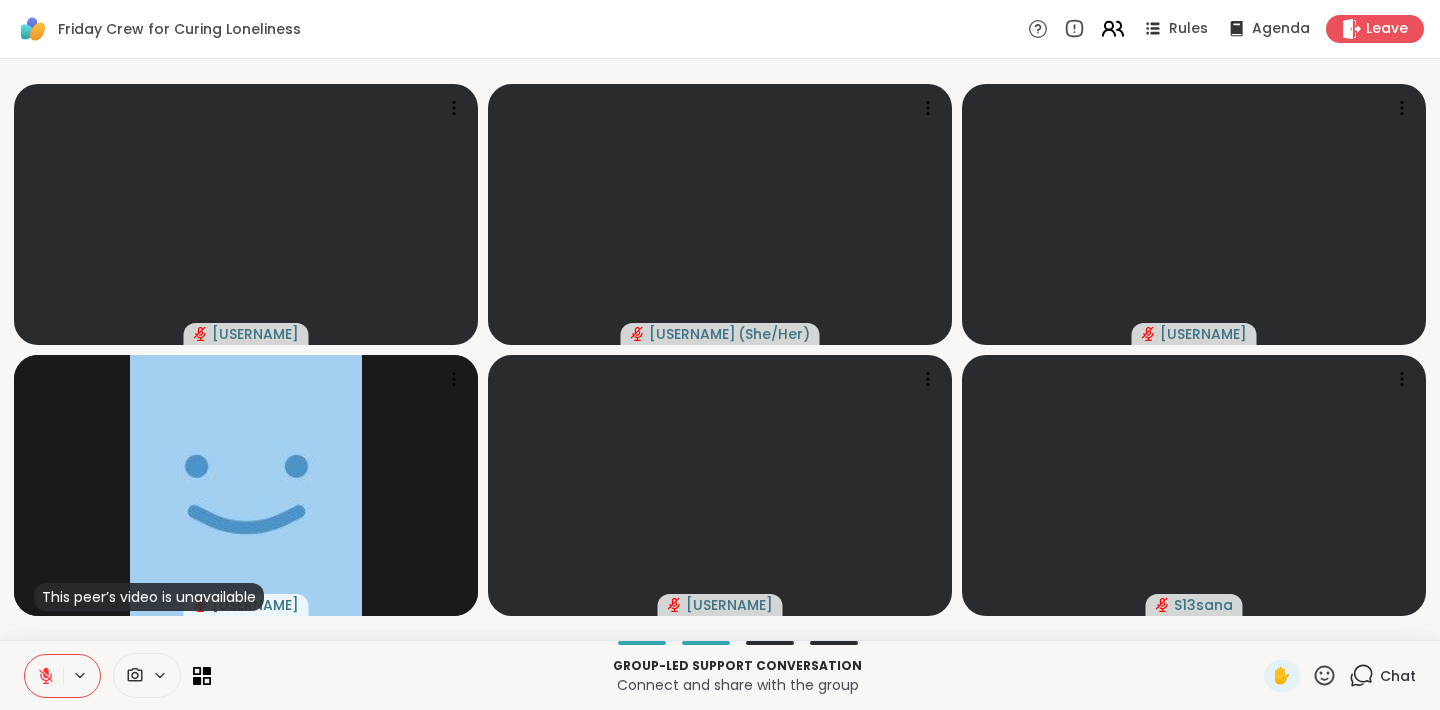 click 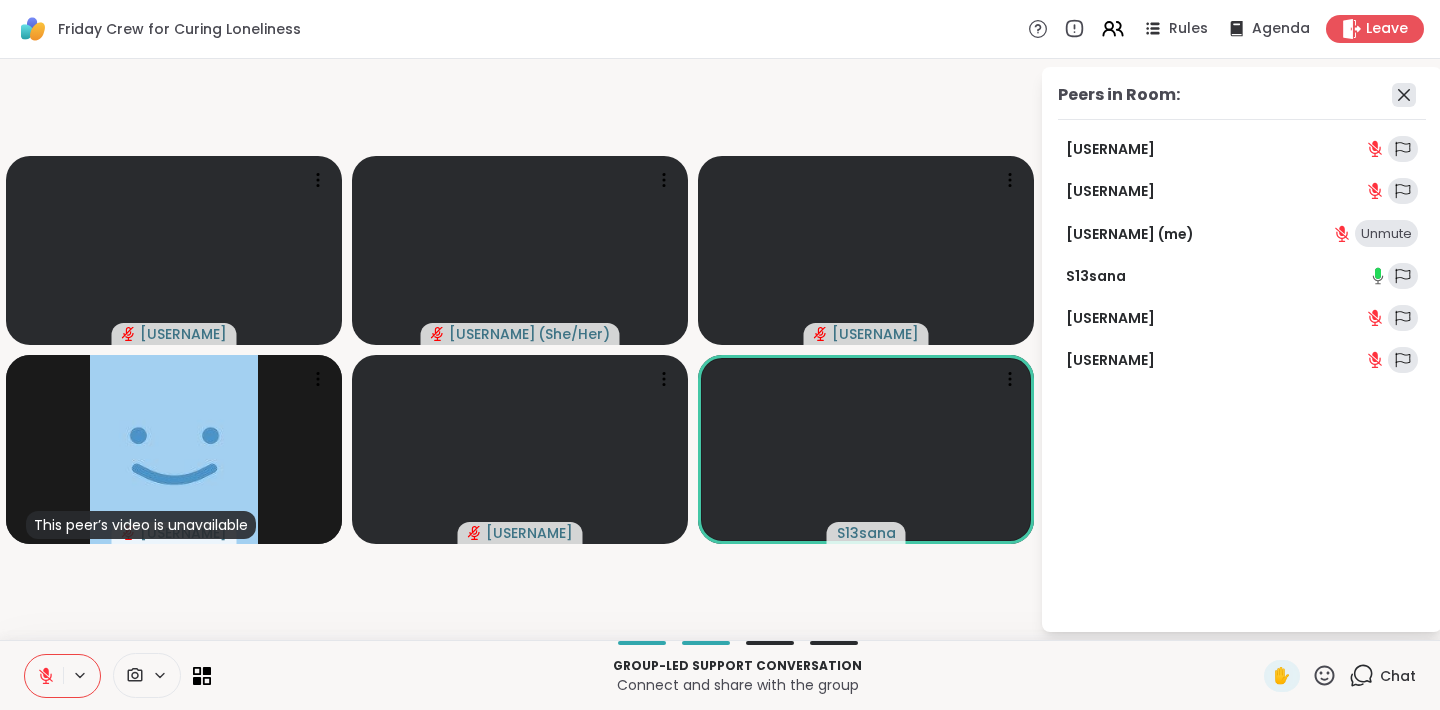 click 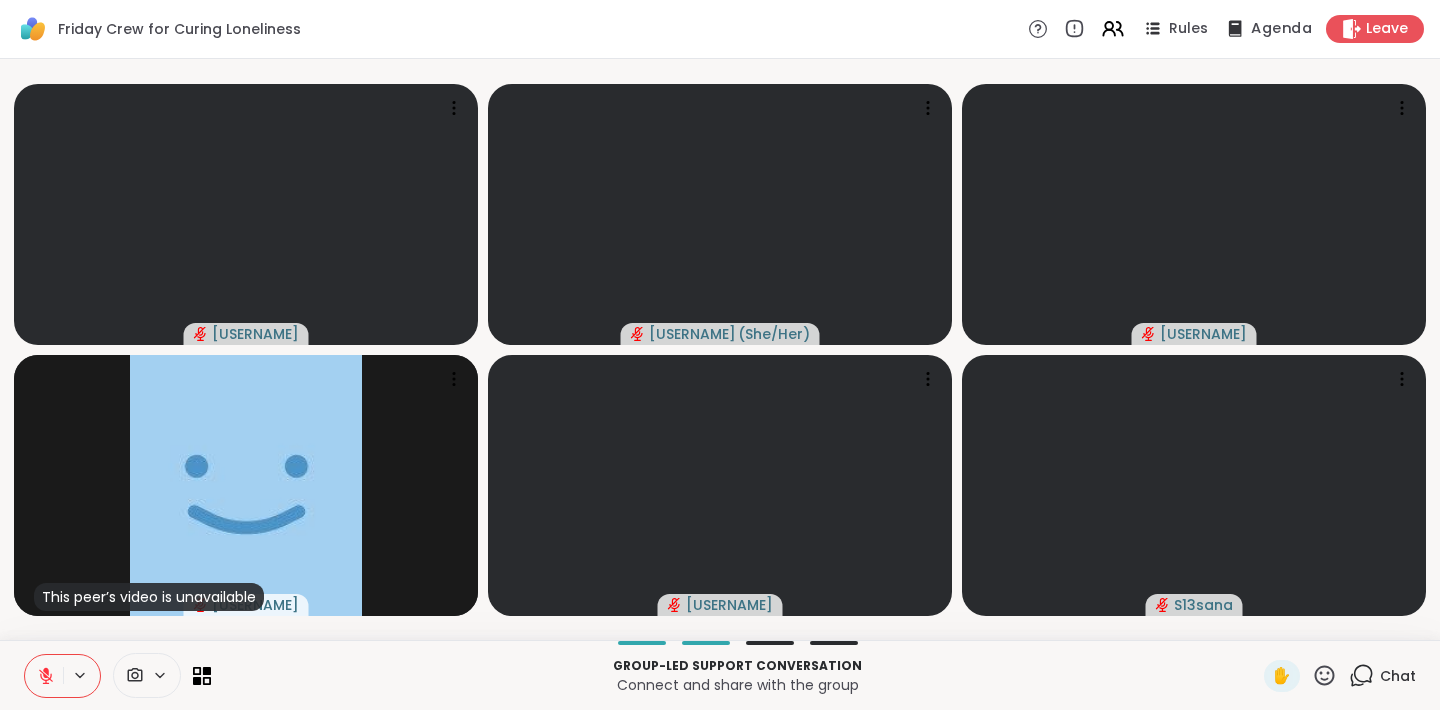 click on "Agenda" at bounding box center [1267, 28] 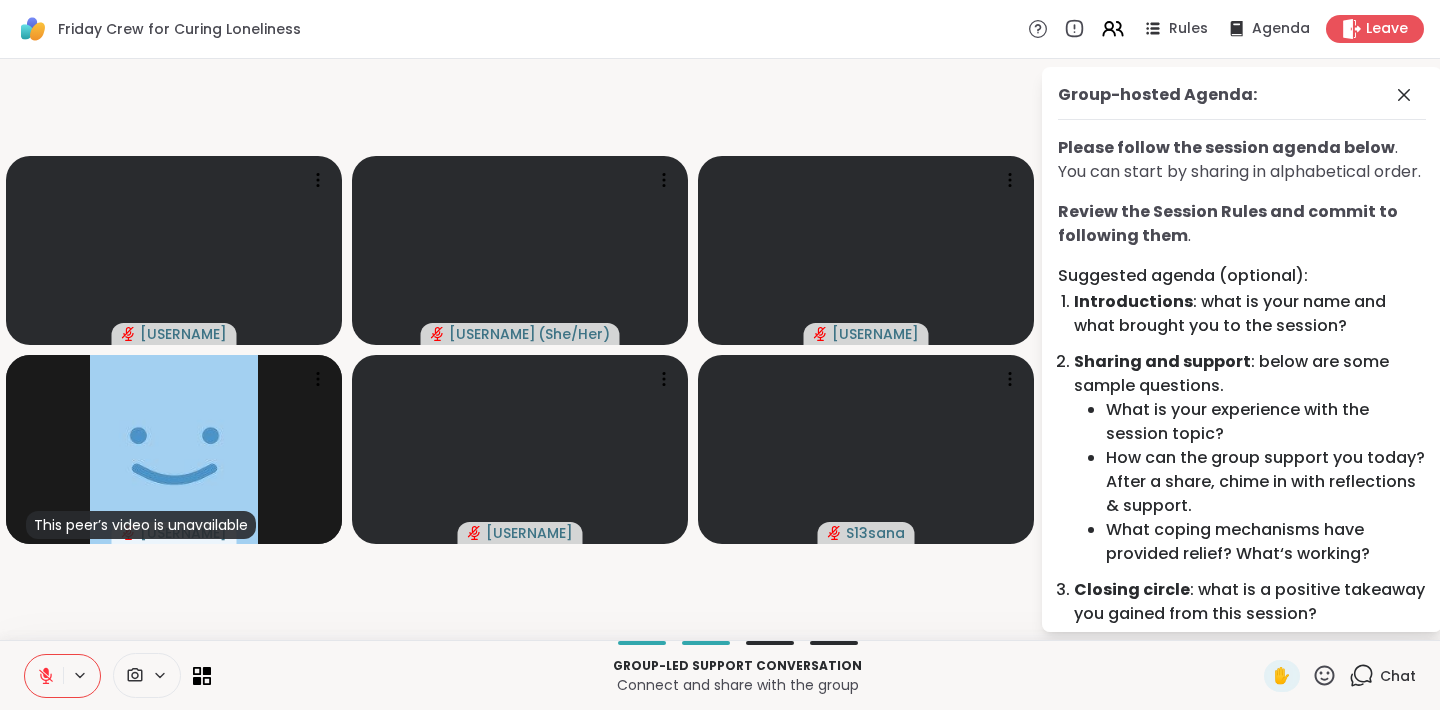 click 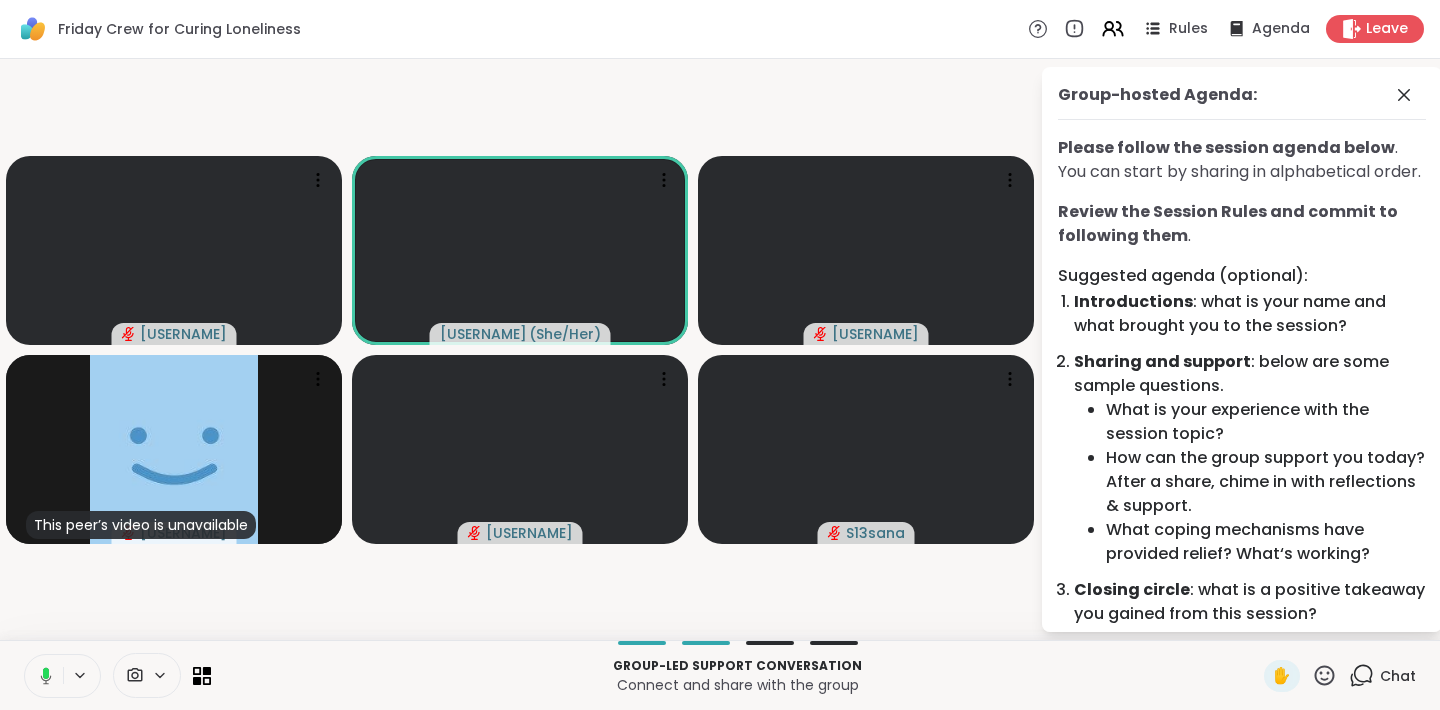 click 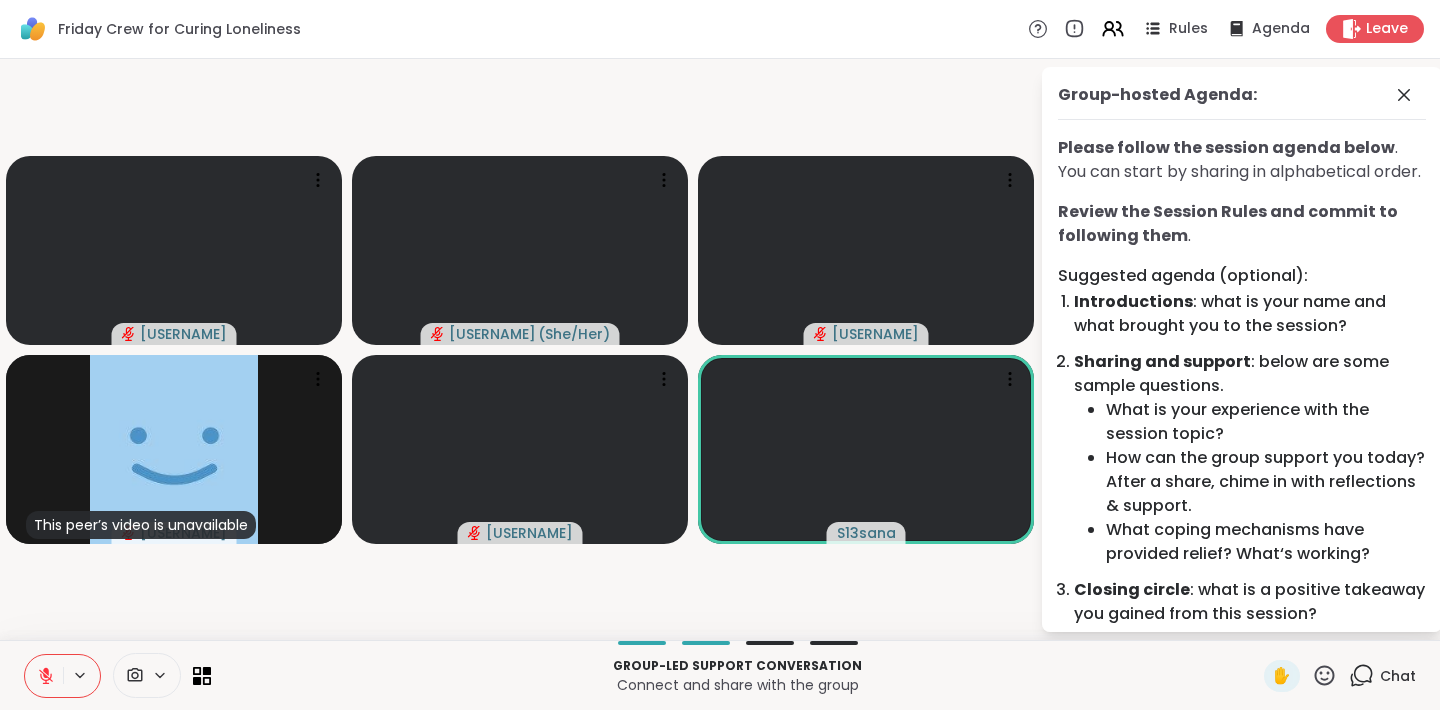 click 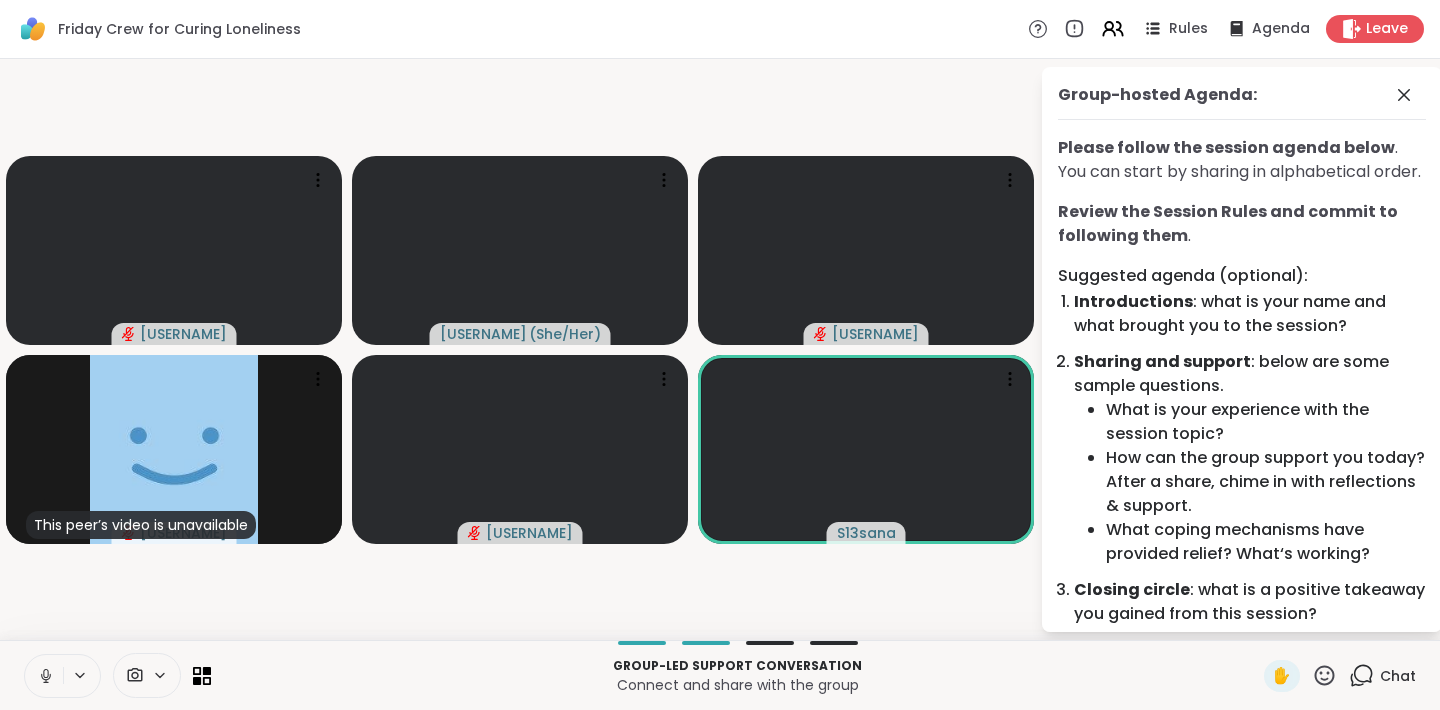 click at bounding box center (44, 676) 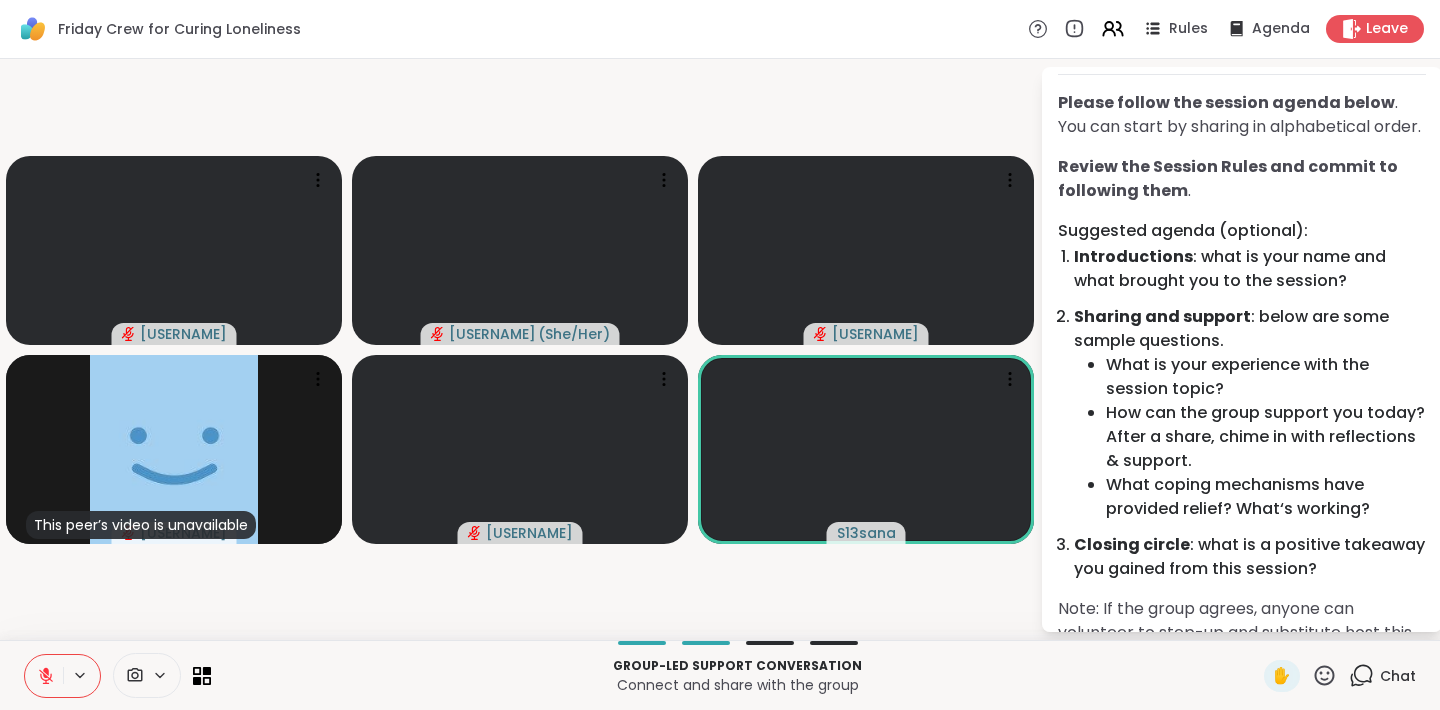 scroll, scrollTop: 0, scrollLeft: 0, axis: both 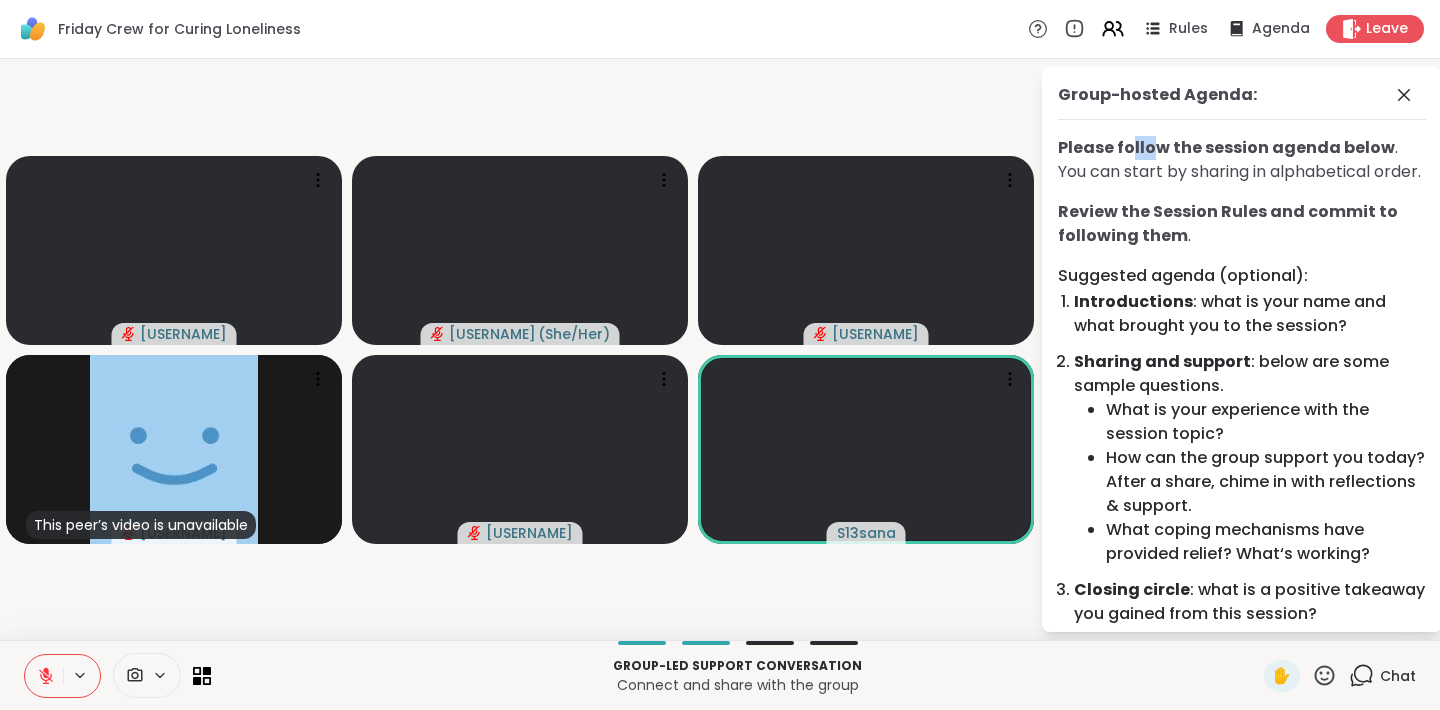 drag, startPoint x: 1151, startPoint y: 142, endPoint x: 1131, endPoint y: 145, distance: 20.22375 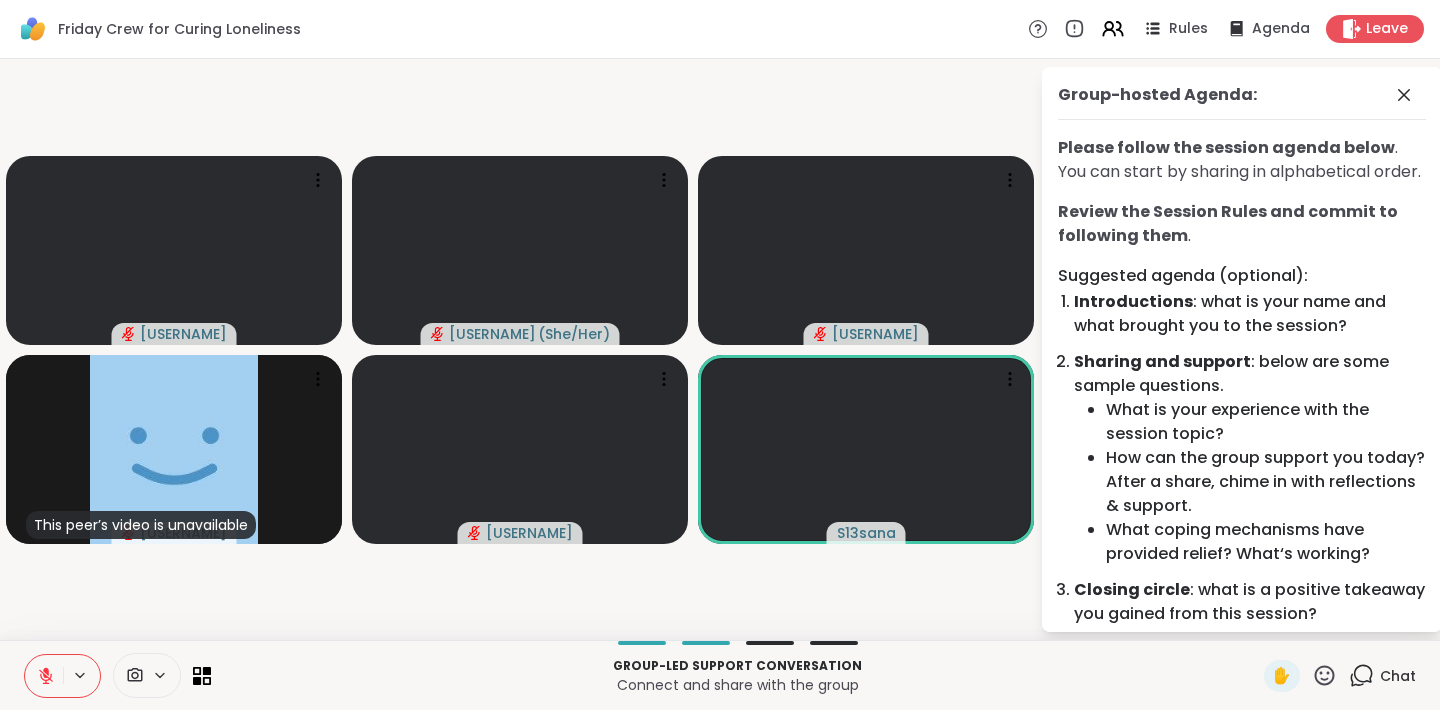 click on "Please follow the session agenda below" at bounding box center [1226, 147] 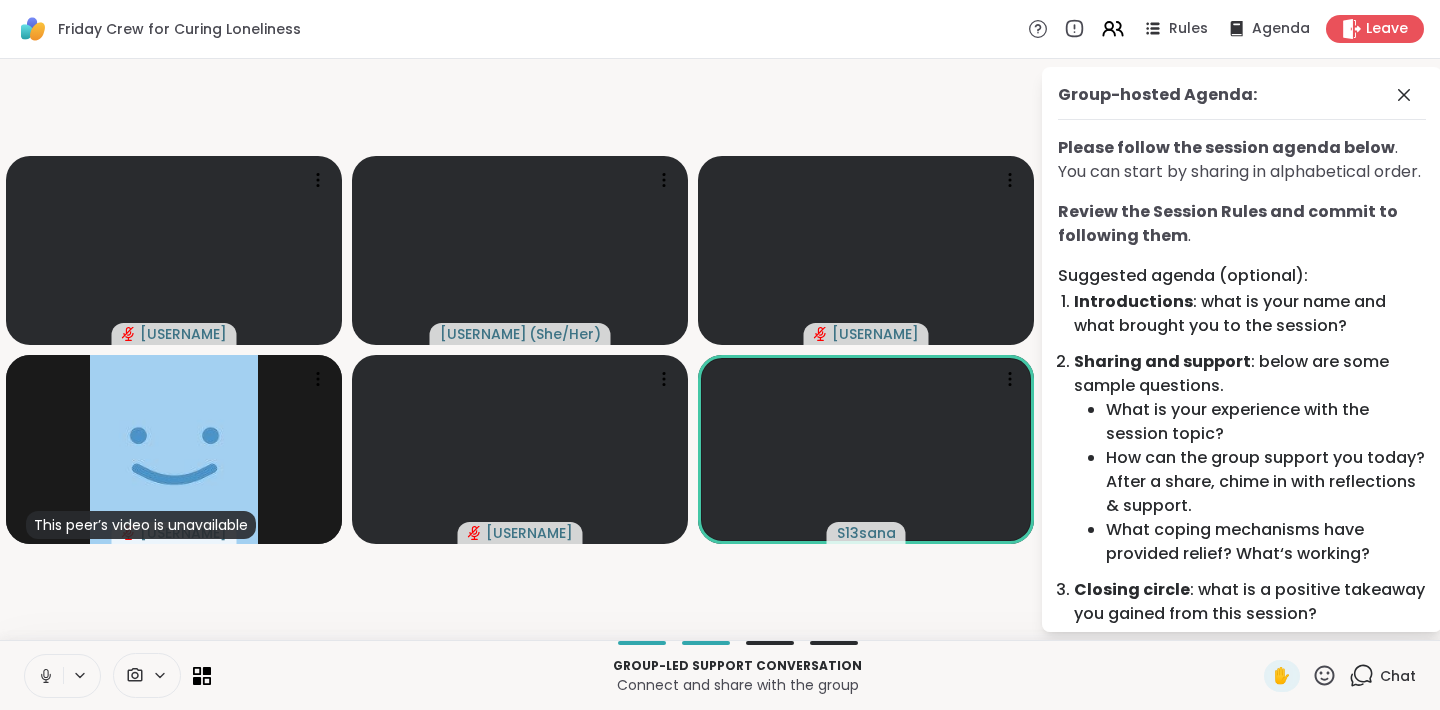 drag, startPoint x: 1136, startPoint y: 282, endPoint x: 1170, endPoint y: 329, distance: 58.00862 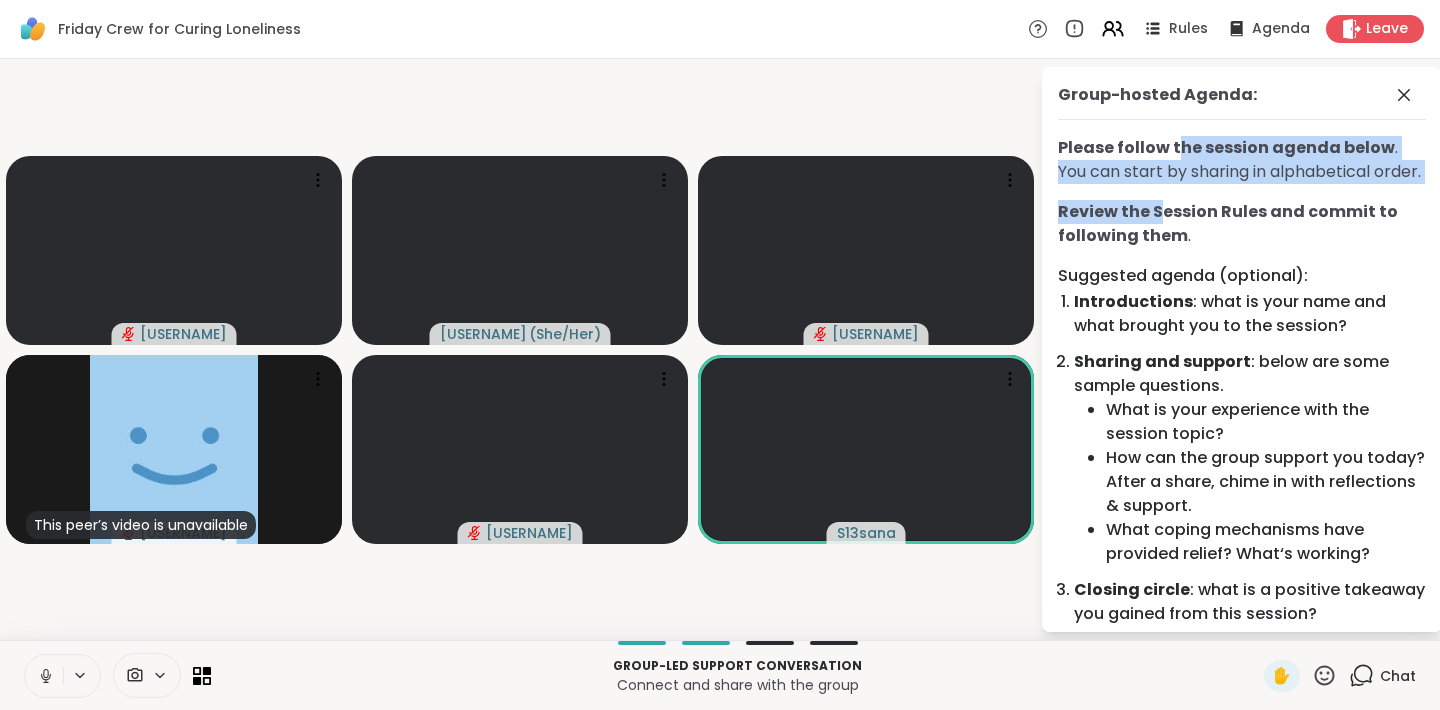 drag, startPoint x: 1177, startPoint y: 153, endPoint x: 1160, endPoint y: 222, distance: 71.063354 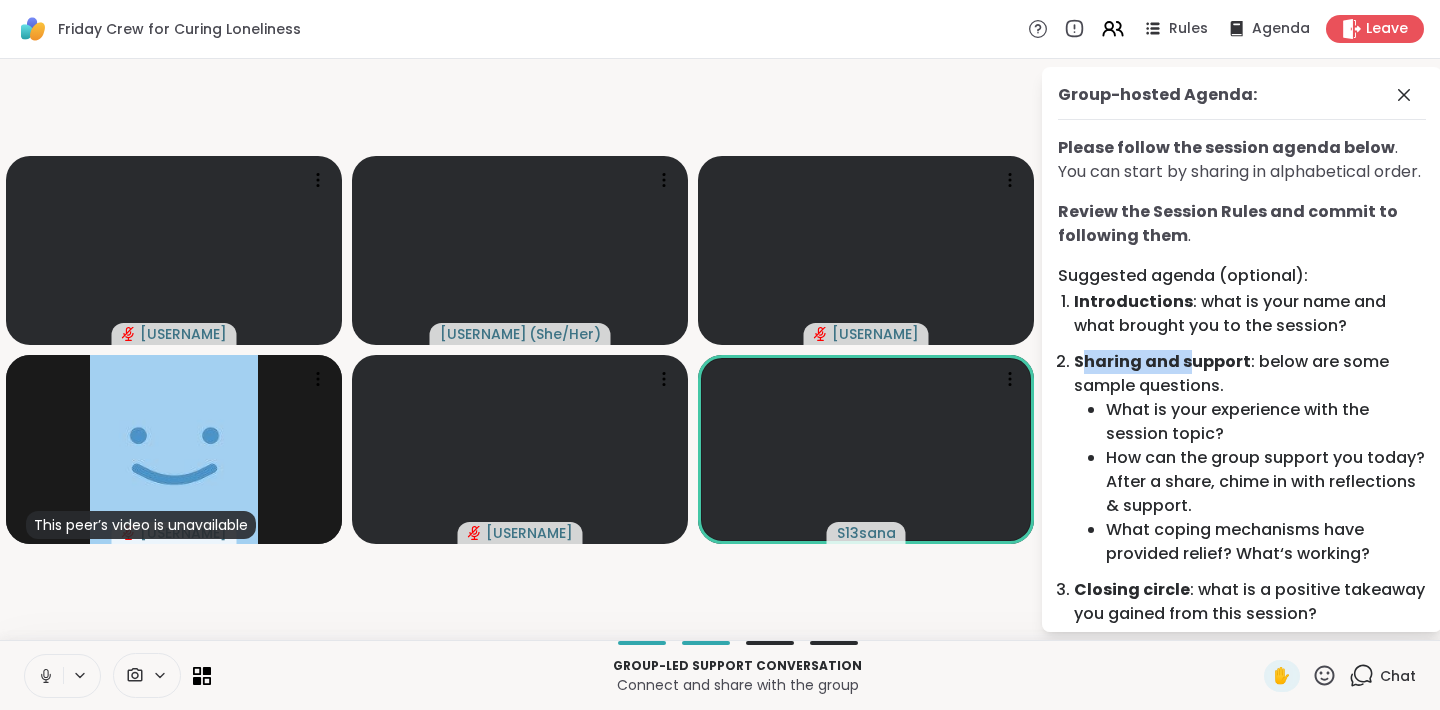 drag, startPoint x: 1088, startPoint y: 361, endPoint x: 1186, endPoint y: 362, distance: 98.005104 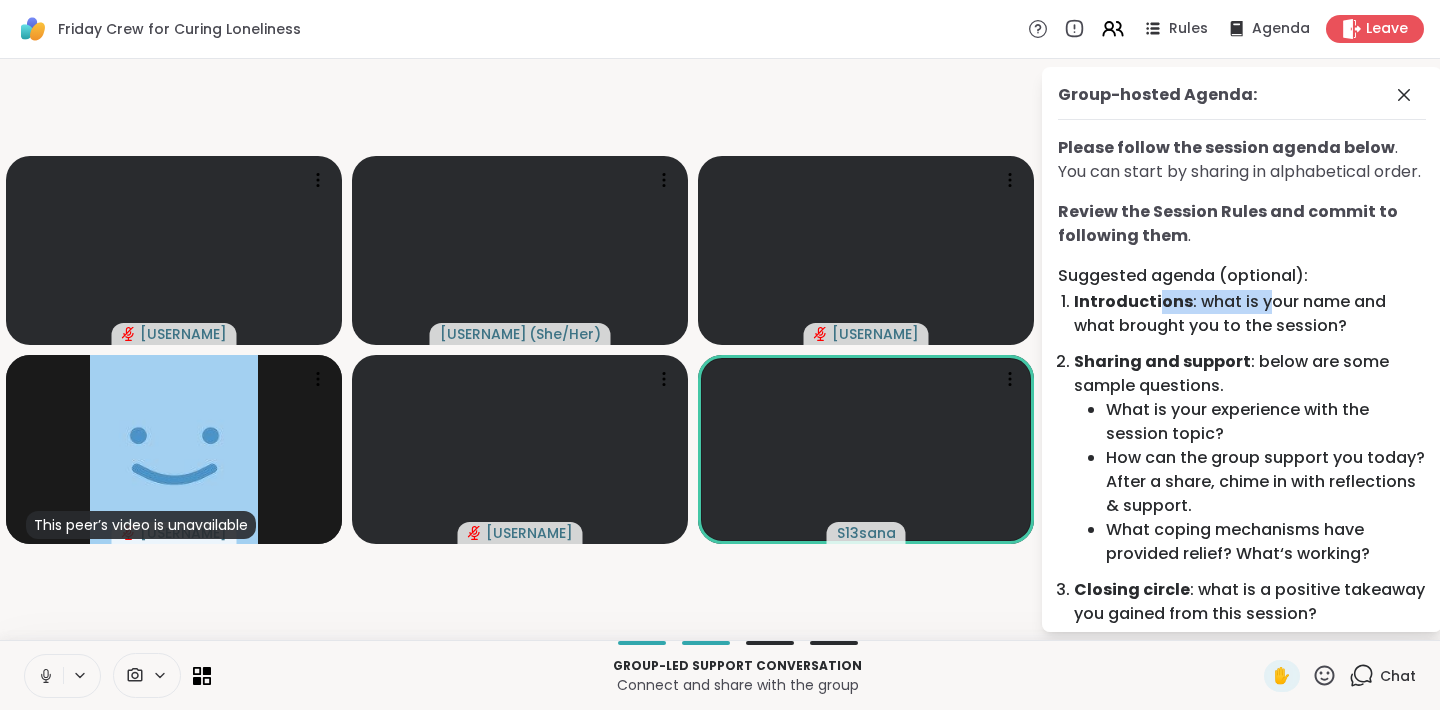 drag, startPoint x: 1159, startPoint y: 302, endPoint x: 1261, endPoint y: 293, distance: 102.396286 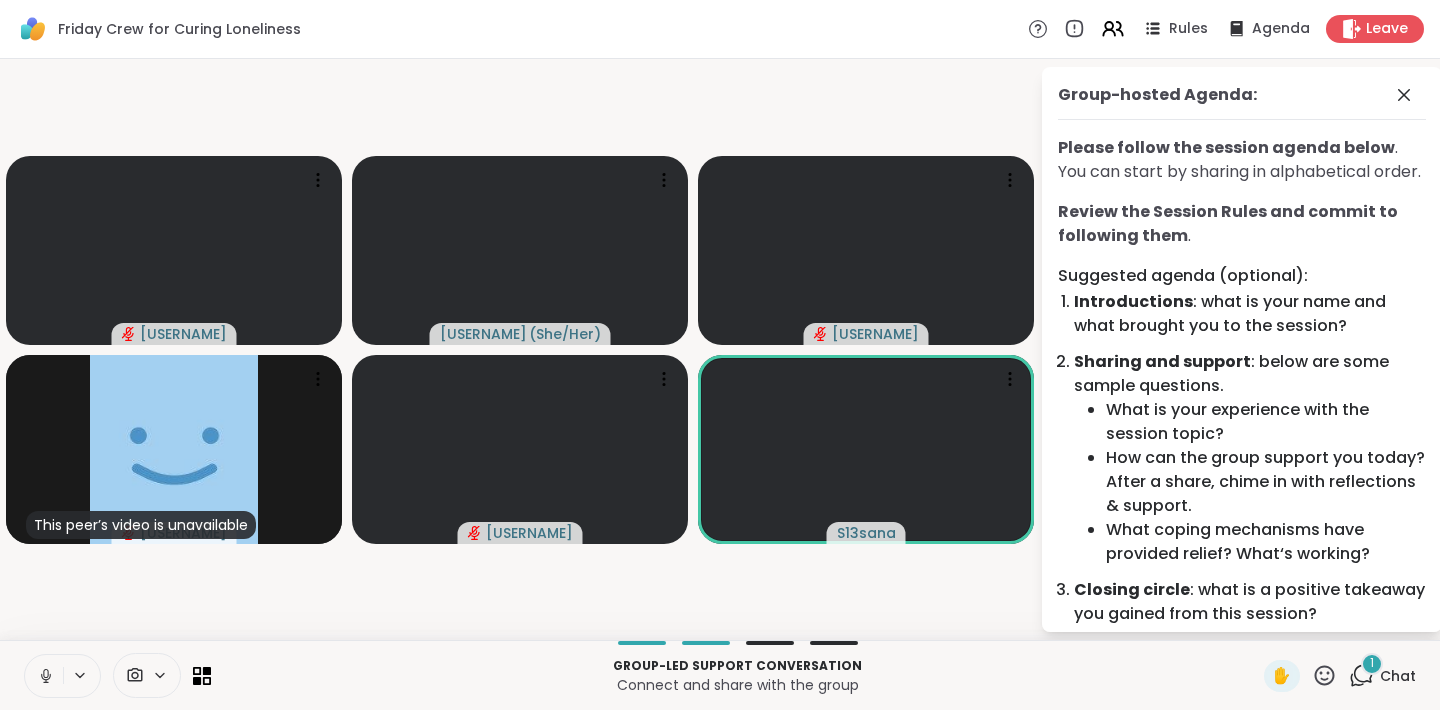 click 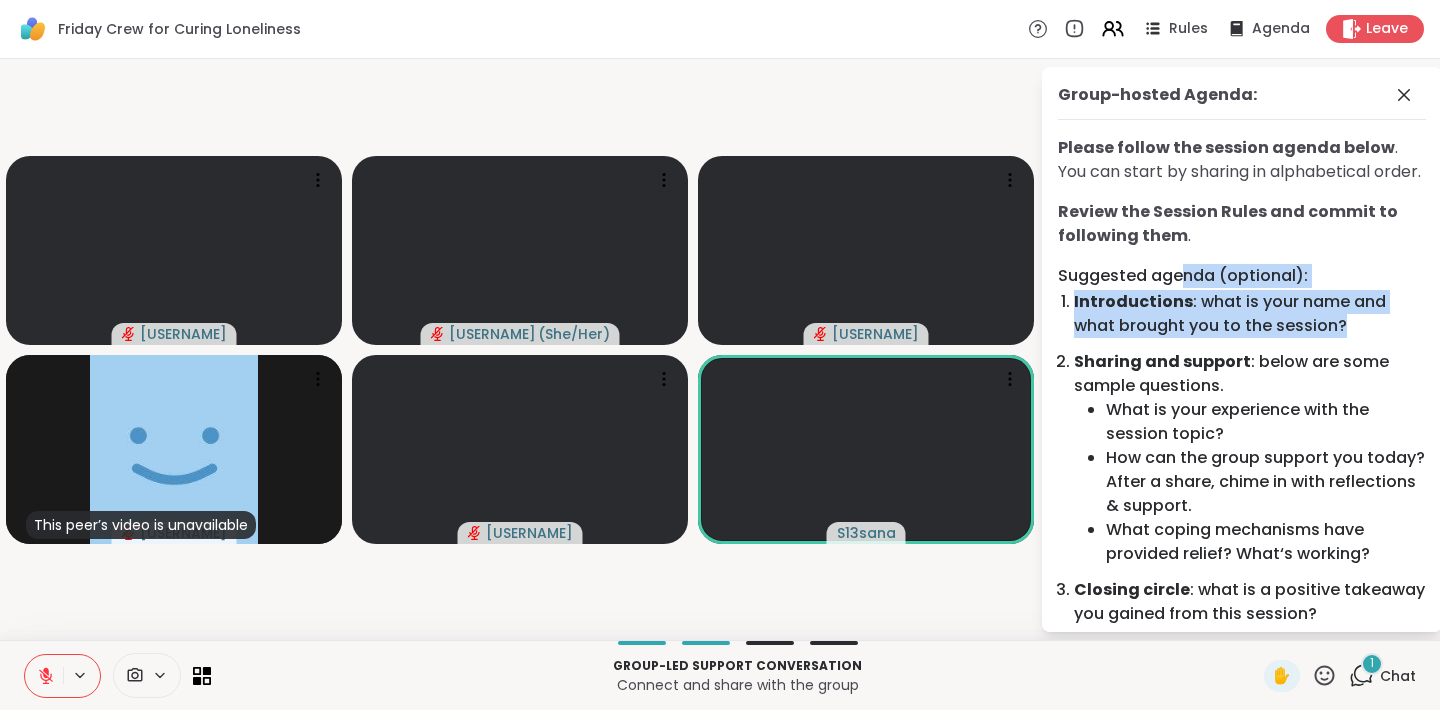 drag, startPoint x: 1183, startPoint y: 278, endPoint x: 1186, endPoint y: 339, distance: 61.073727 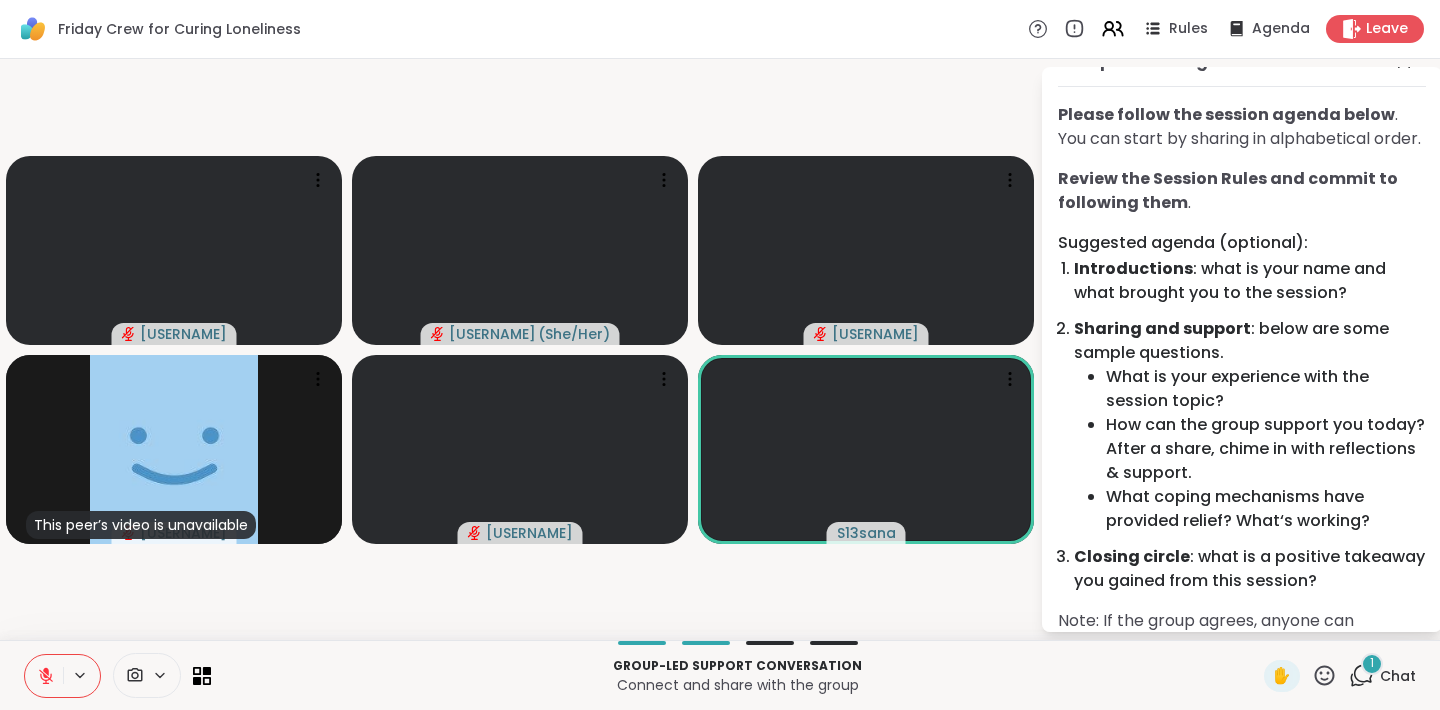 scroll, scrollTop: 35, scrollLeft: 0, axis: vertical 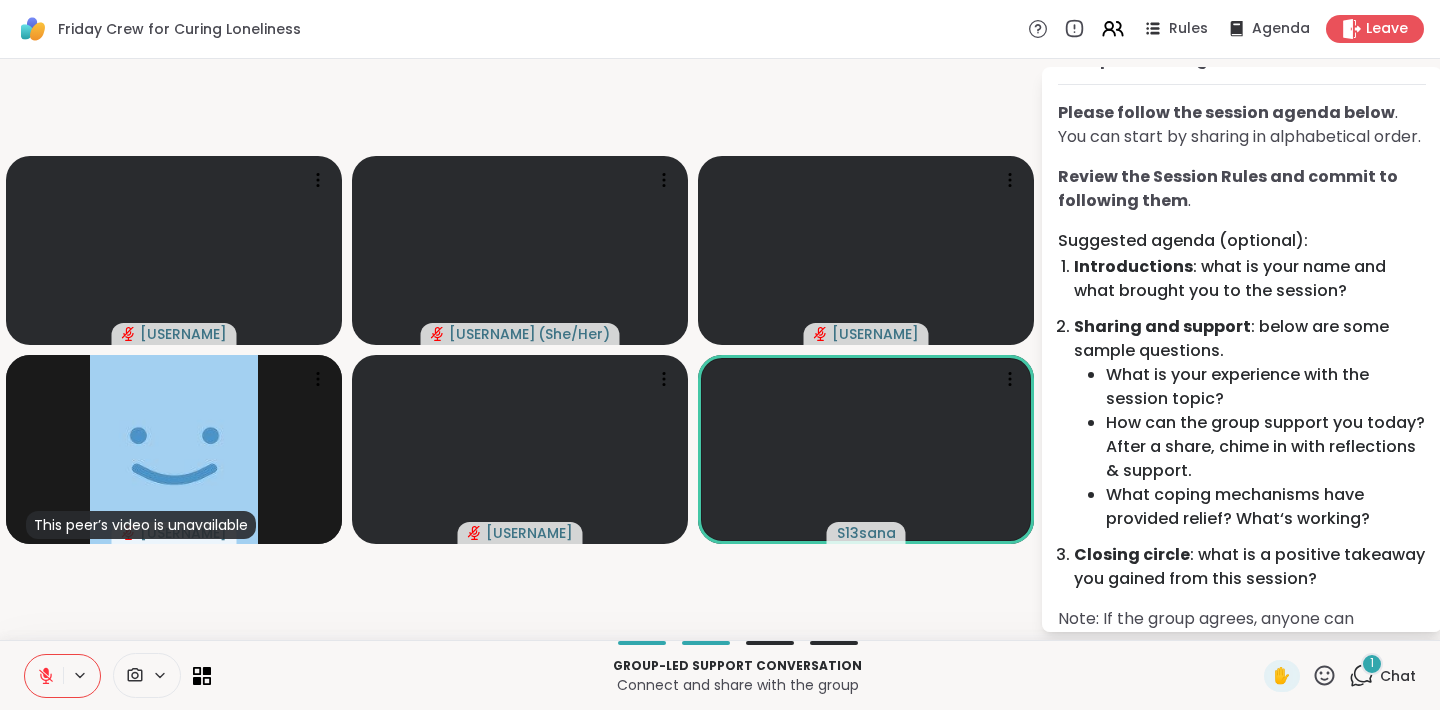 click on "Chat" at bounding box center [1398, 676] 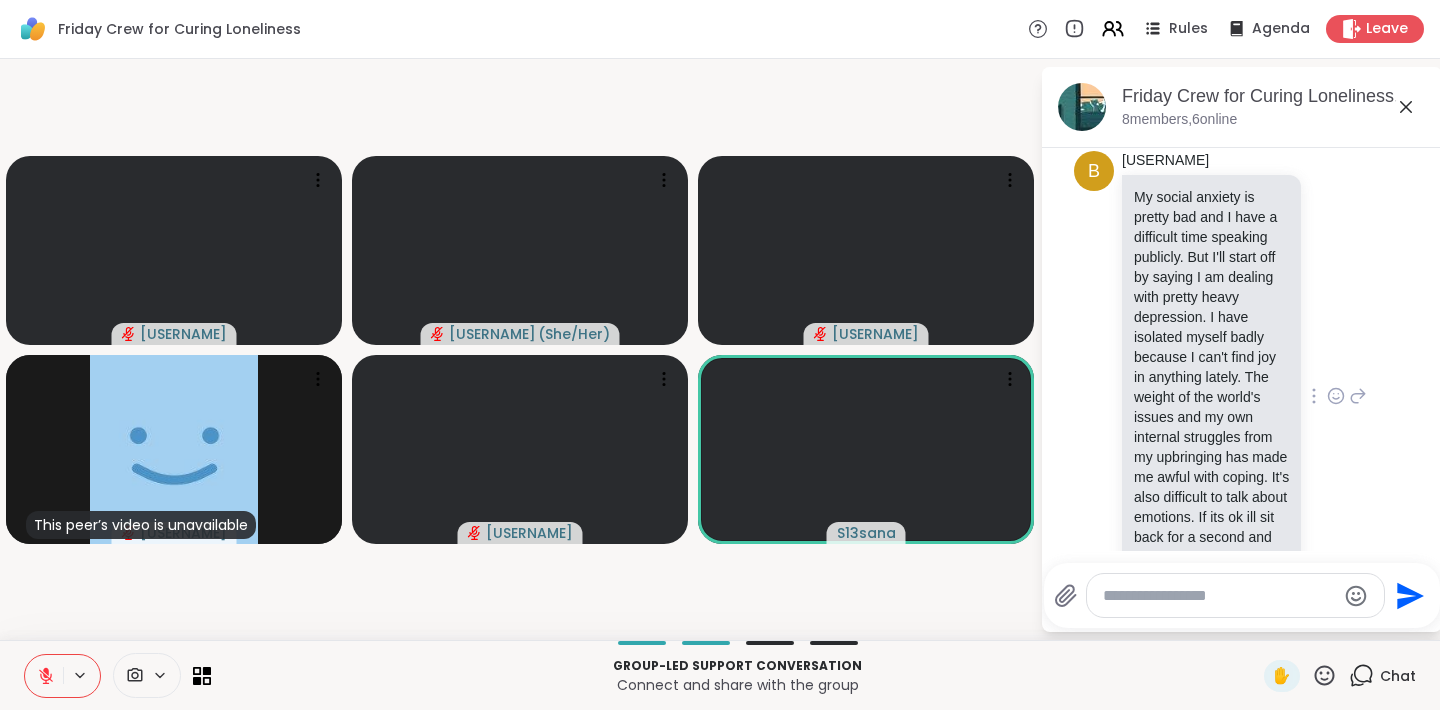 scroll, scrollTop: 74, scrollLeft: 0, axis: vertical 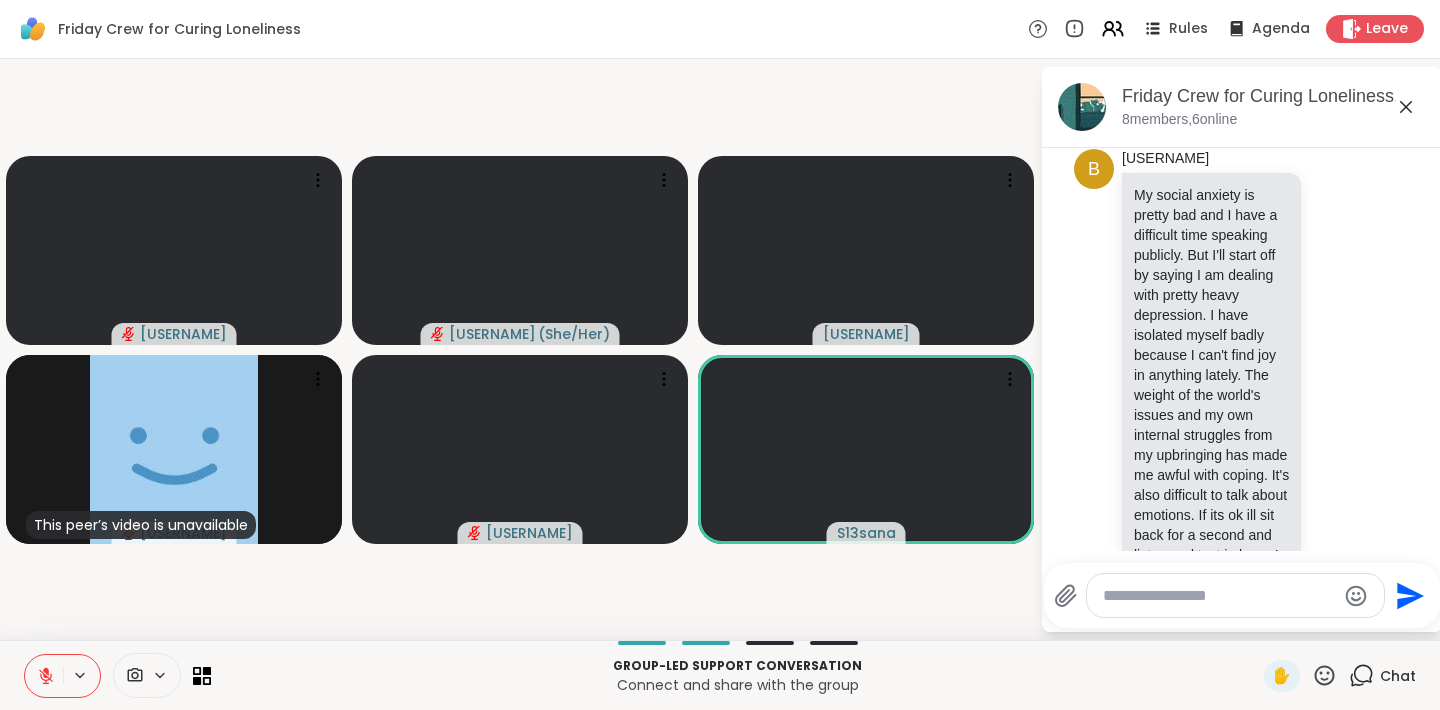 click 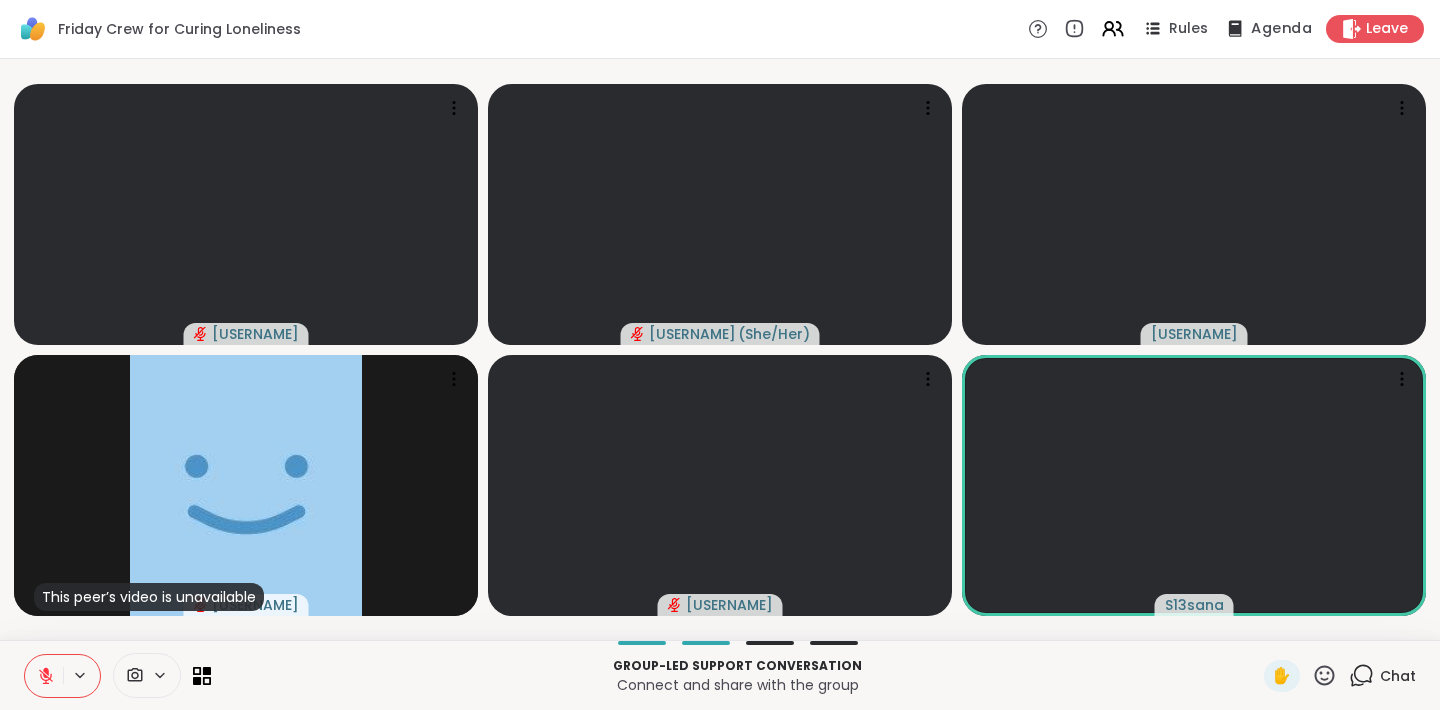 click on "Agenda" at bounding box center [1281, 29] 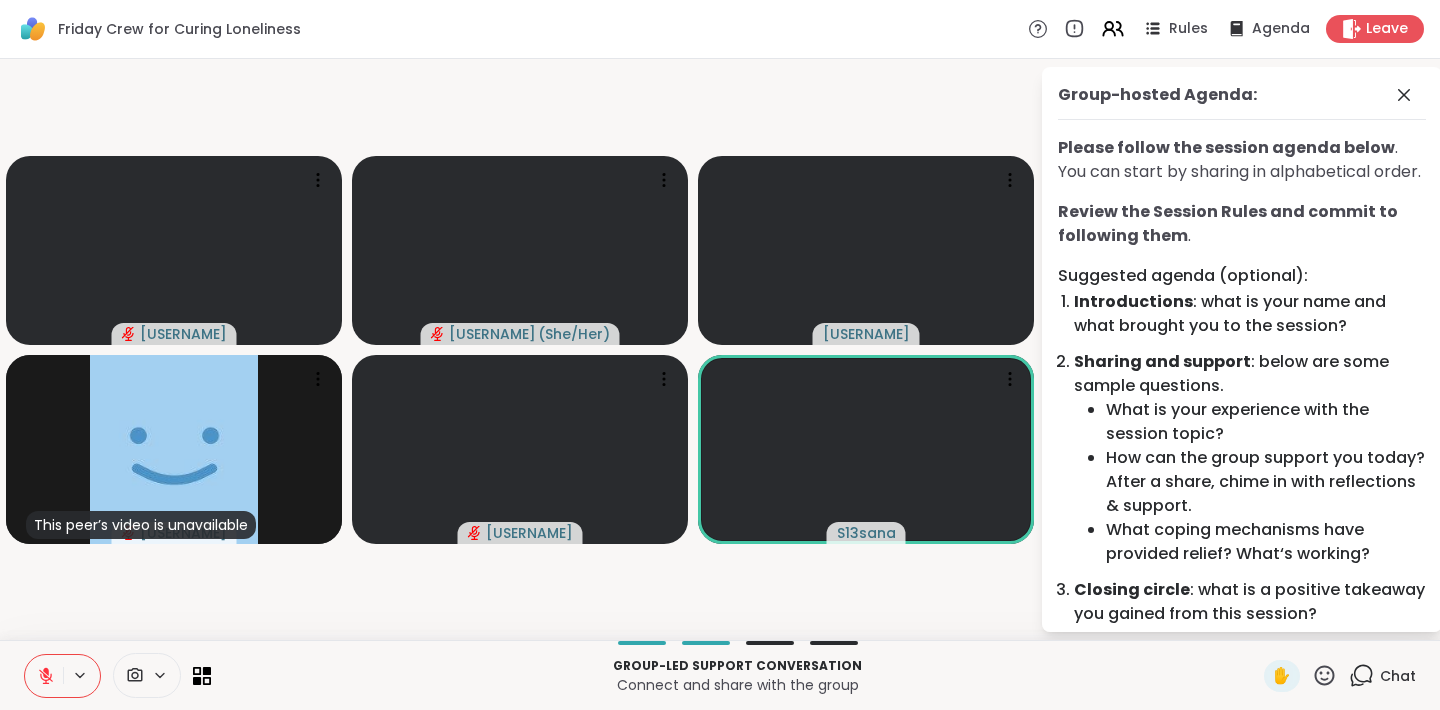 click 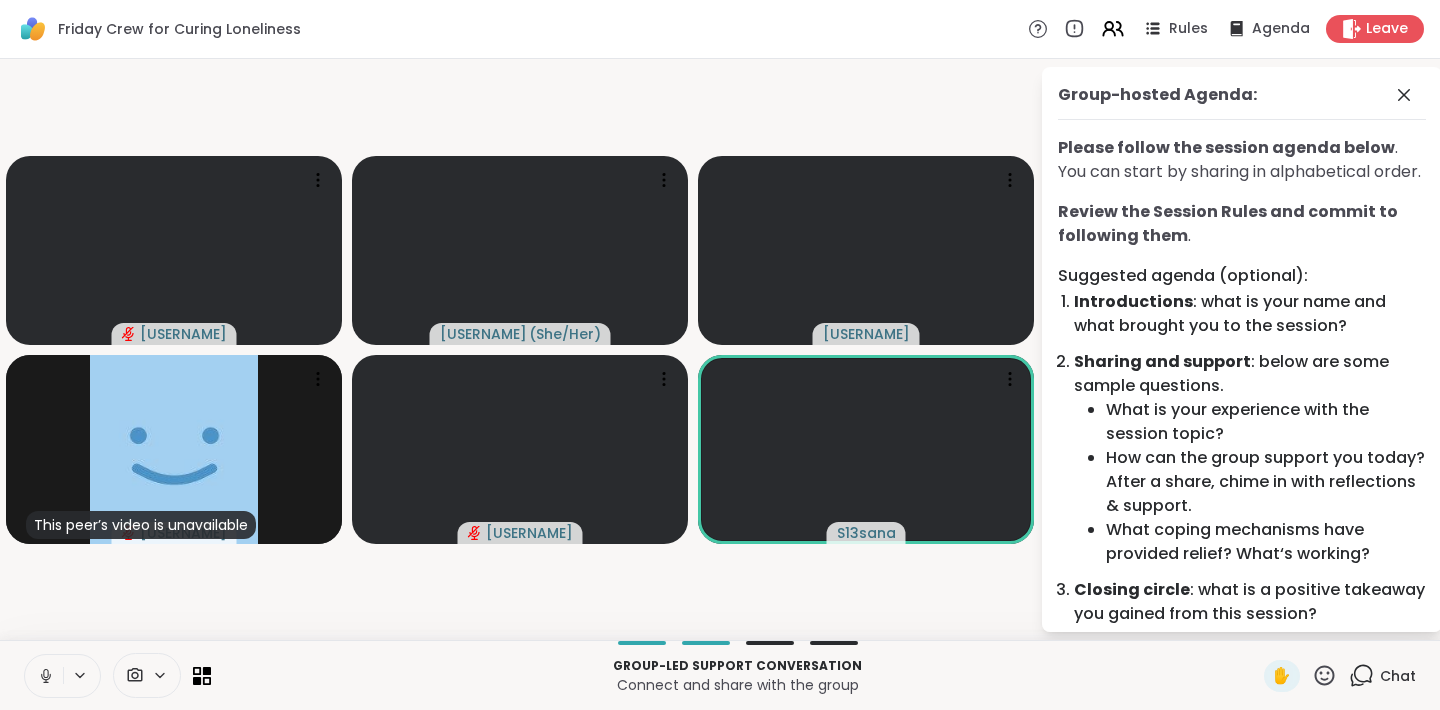 click 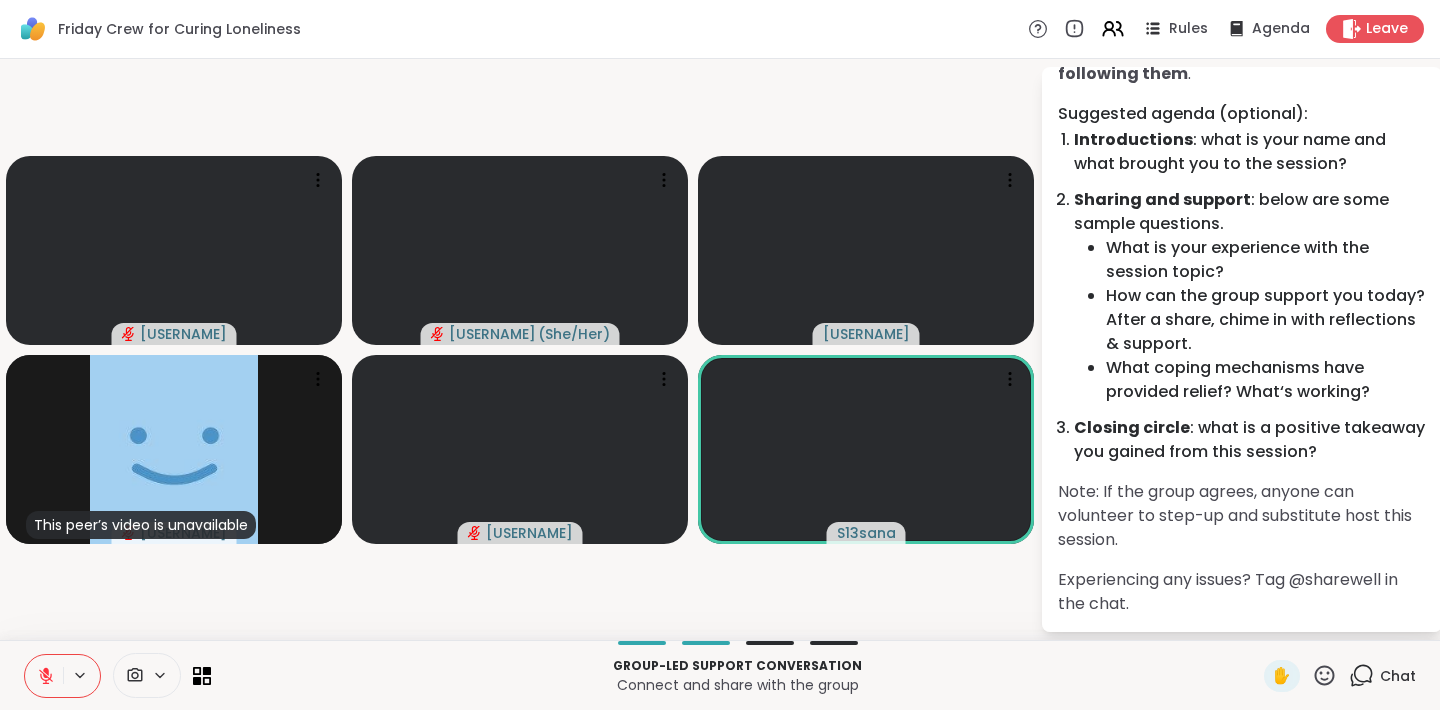 scroll, scrollTop: 0, scrollLeft: 0, axis: both 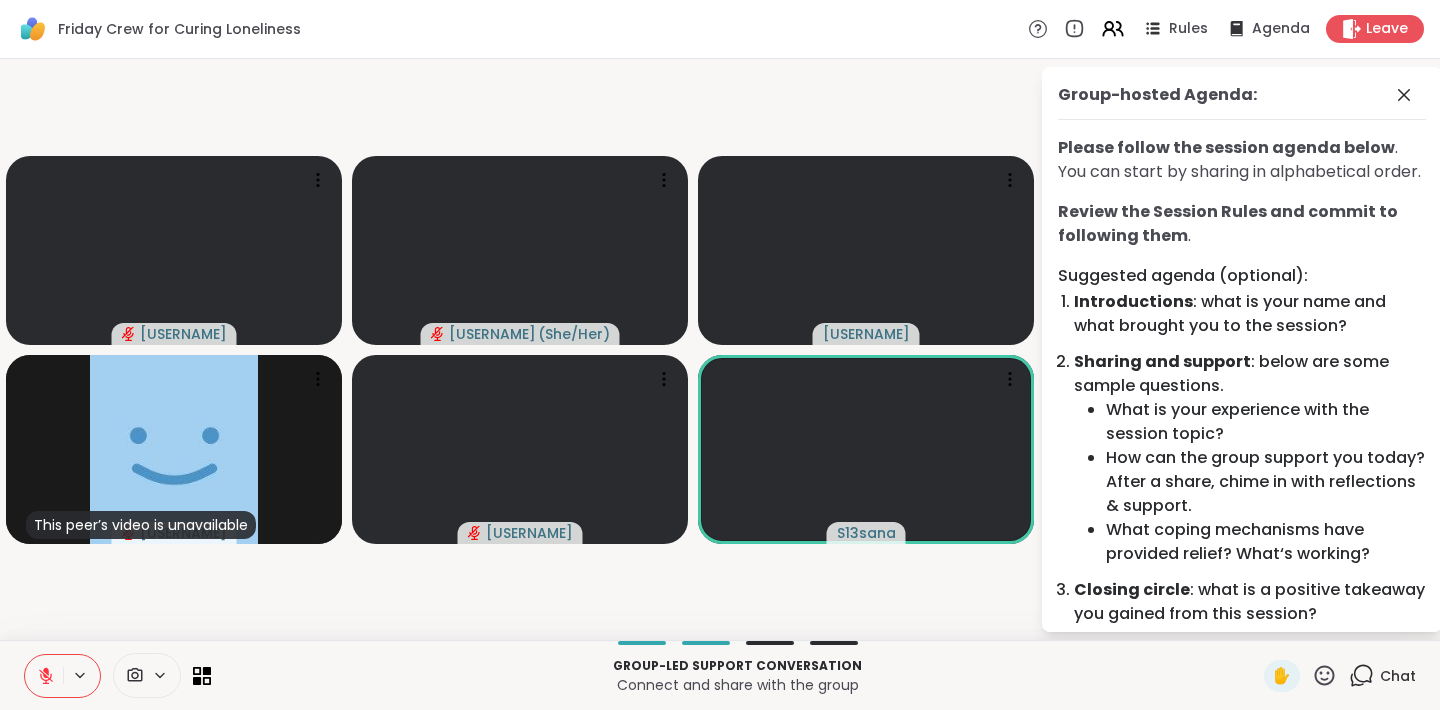 click 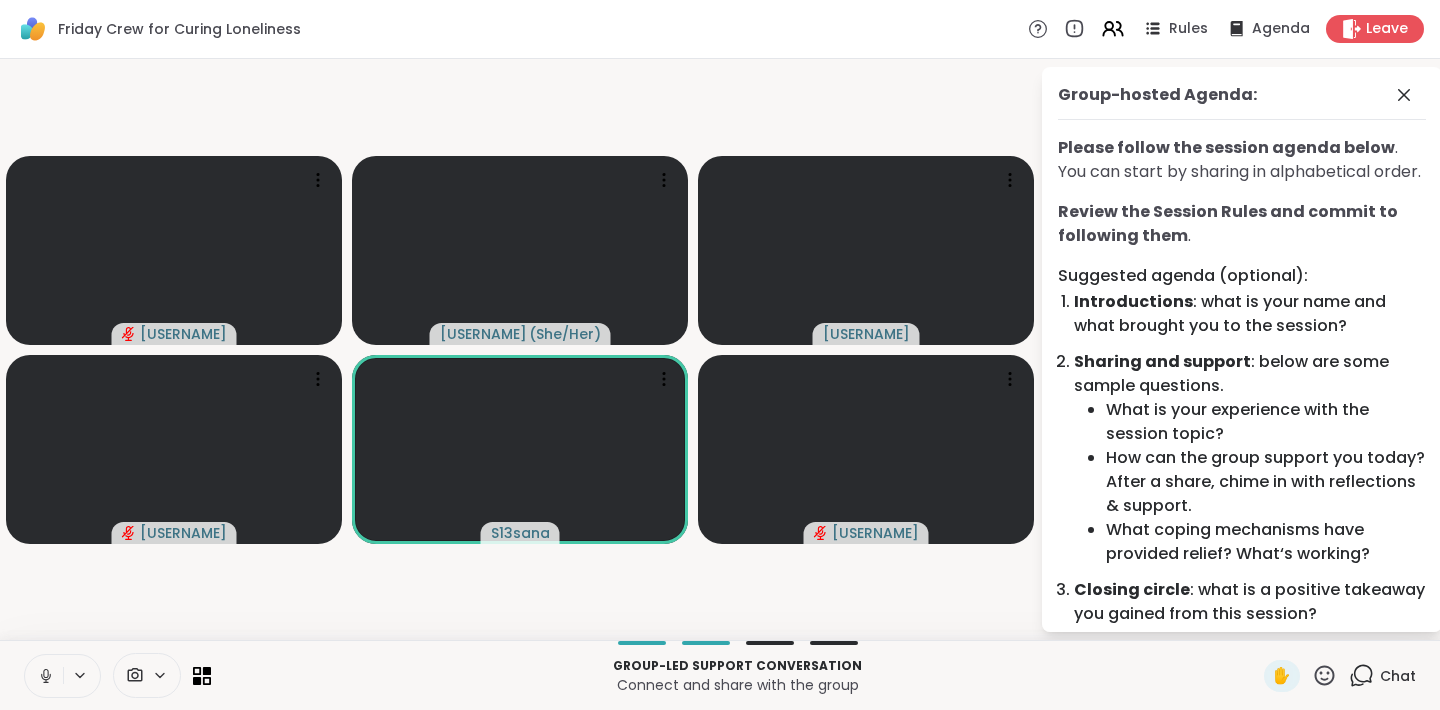 click 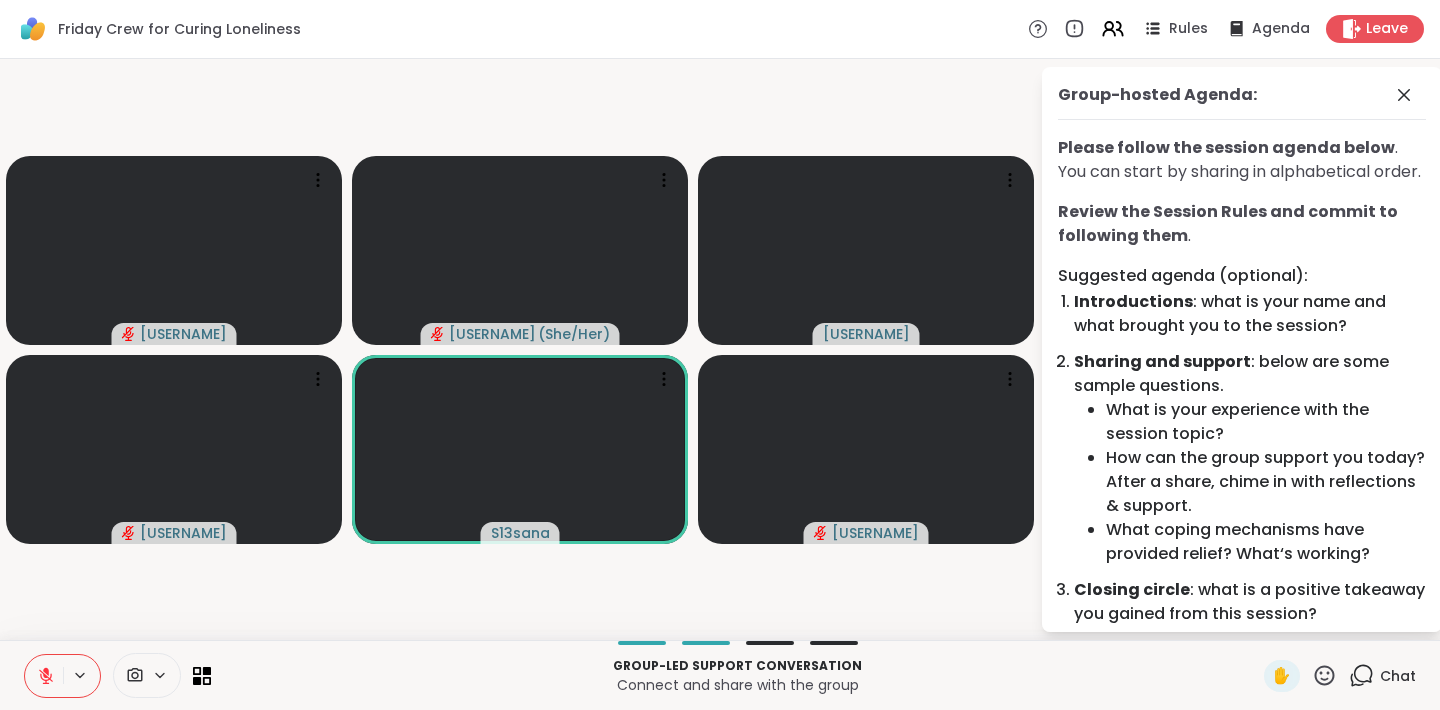 click 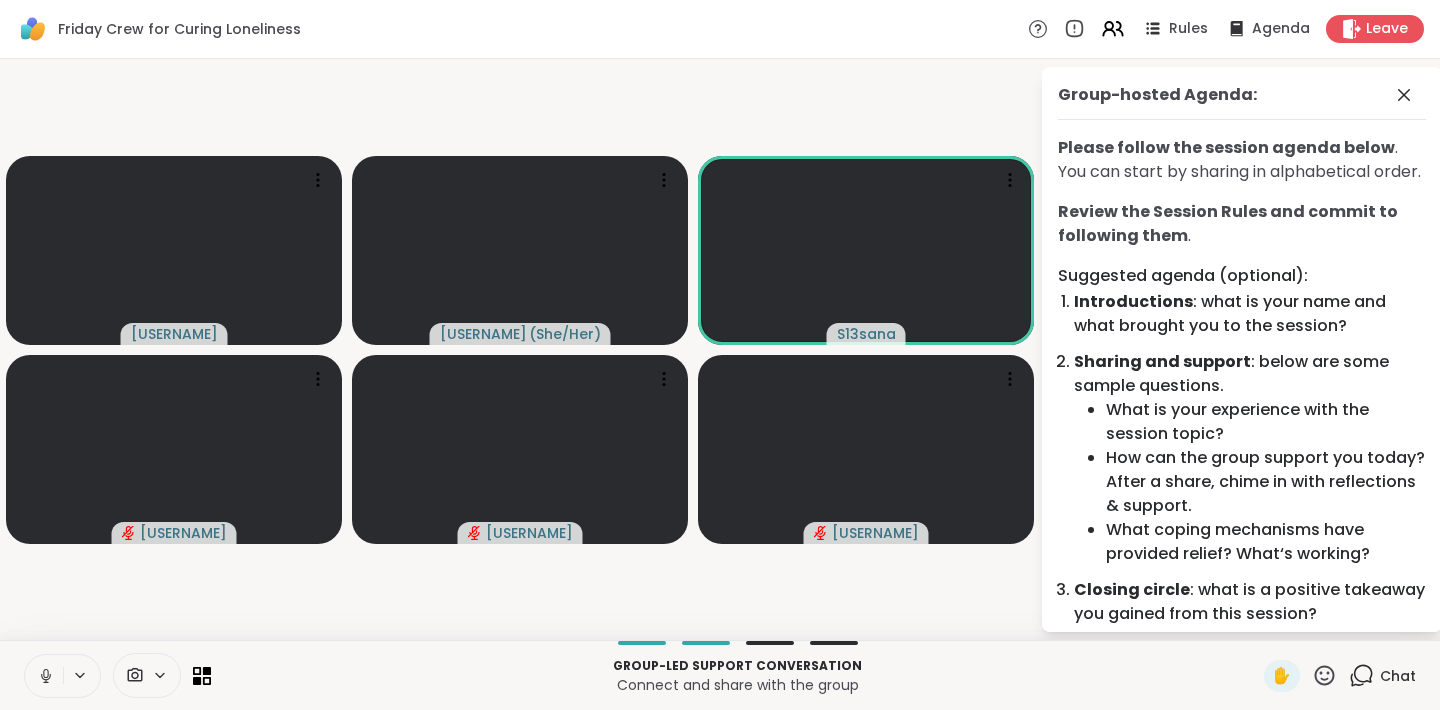 click 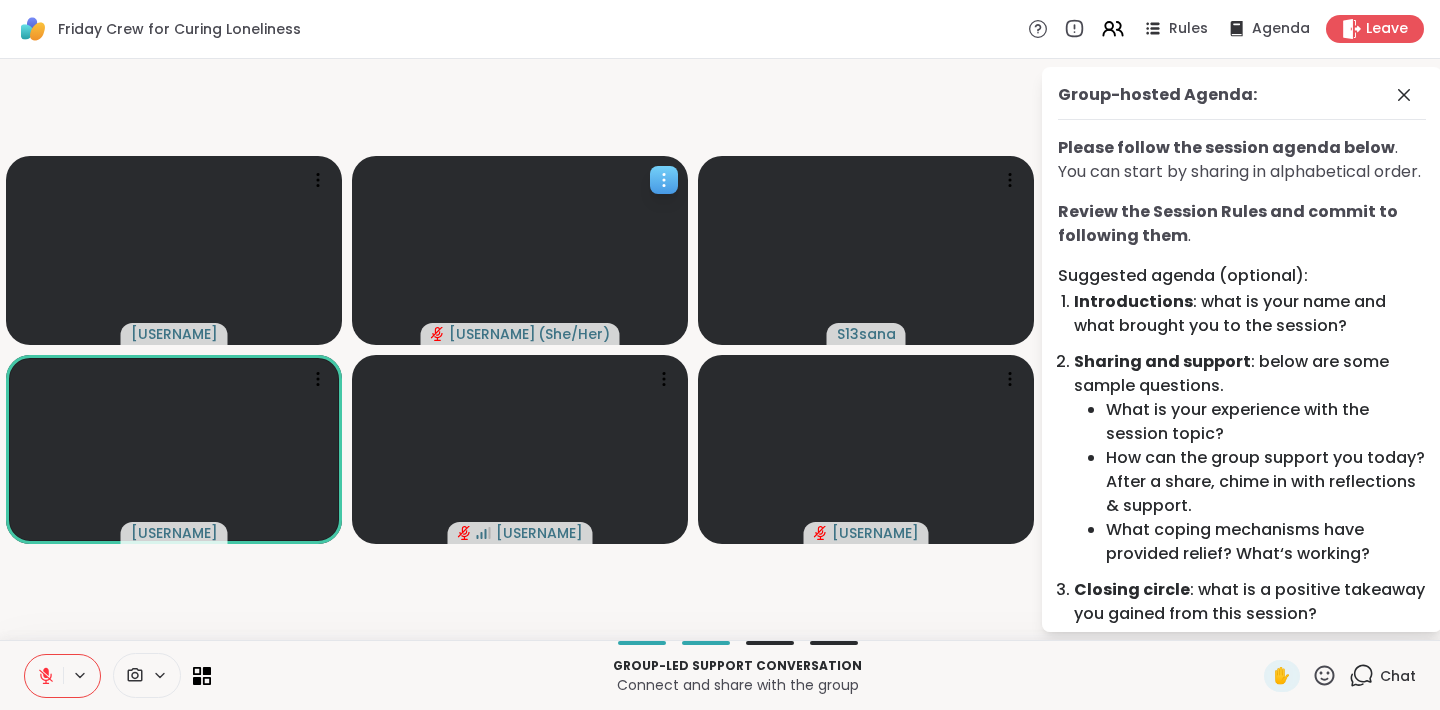 click 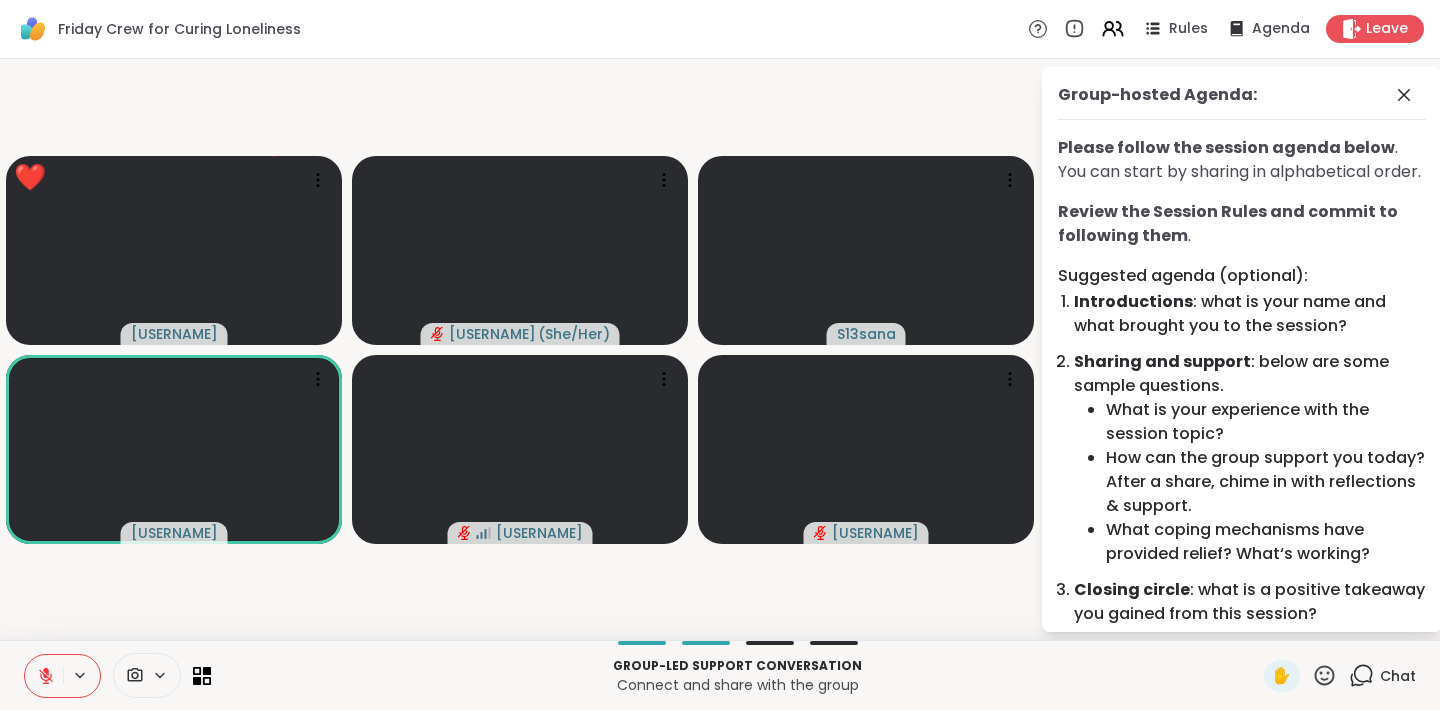 click on "❤️ [USERNAME] ❤️ ❤️ ❤️ ❤️ ❤️ ❤️ ❤️ ❤️ [USERNAME] ( She/Her ) [USERNAME] [USERNAME] [USERNAME] [USERNAME]" at bounding box center (520, 349) 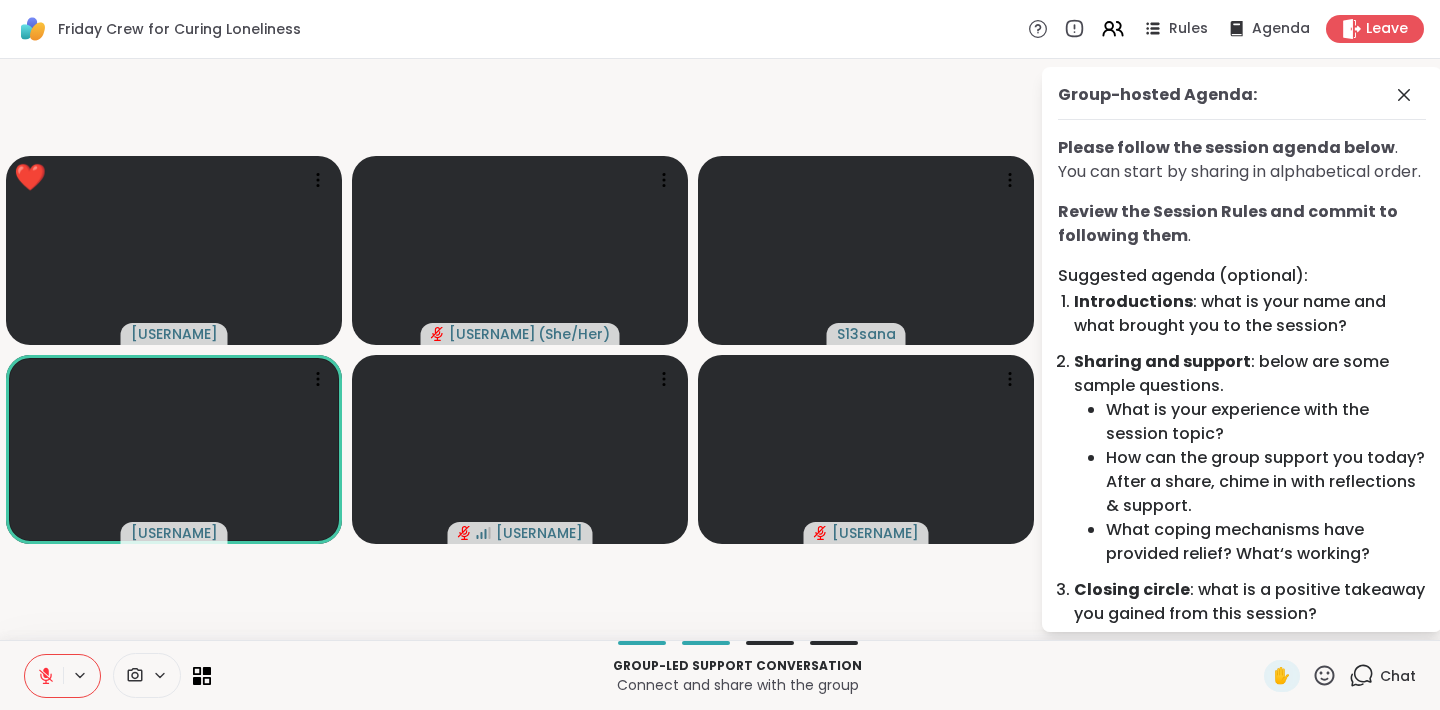click 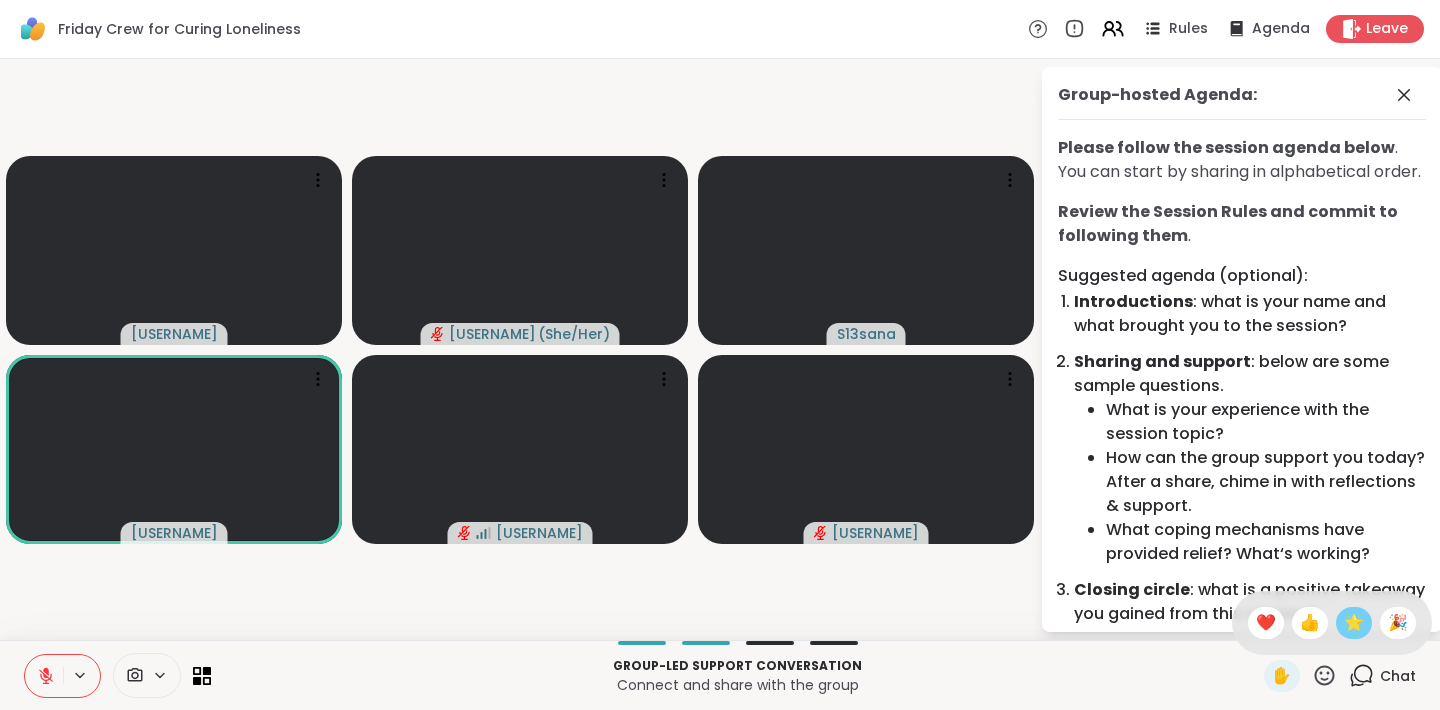 click on "🌟" at bounding box center [1354, 623] 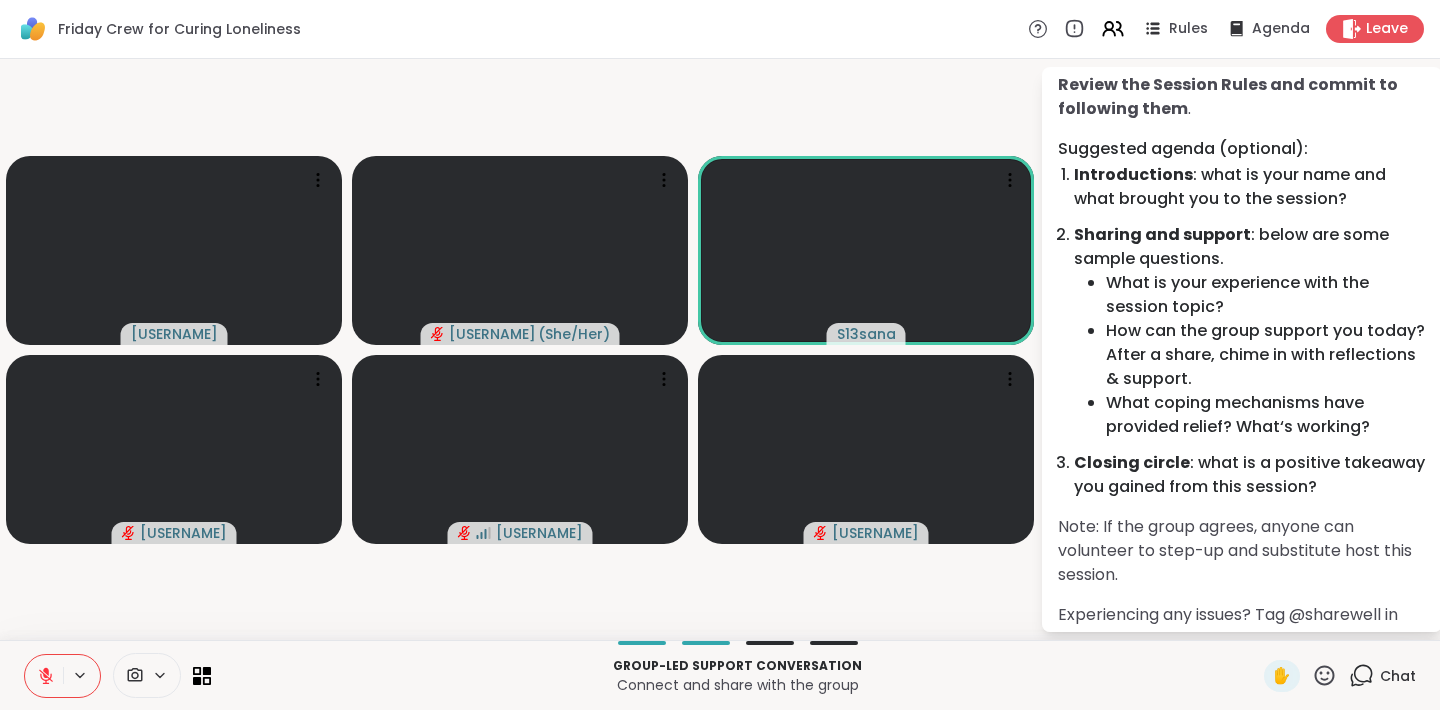 scroll, scrollTop: 120, scrollLeft: 0, axis: vertical 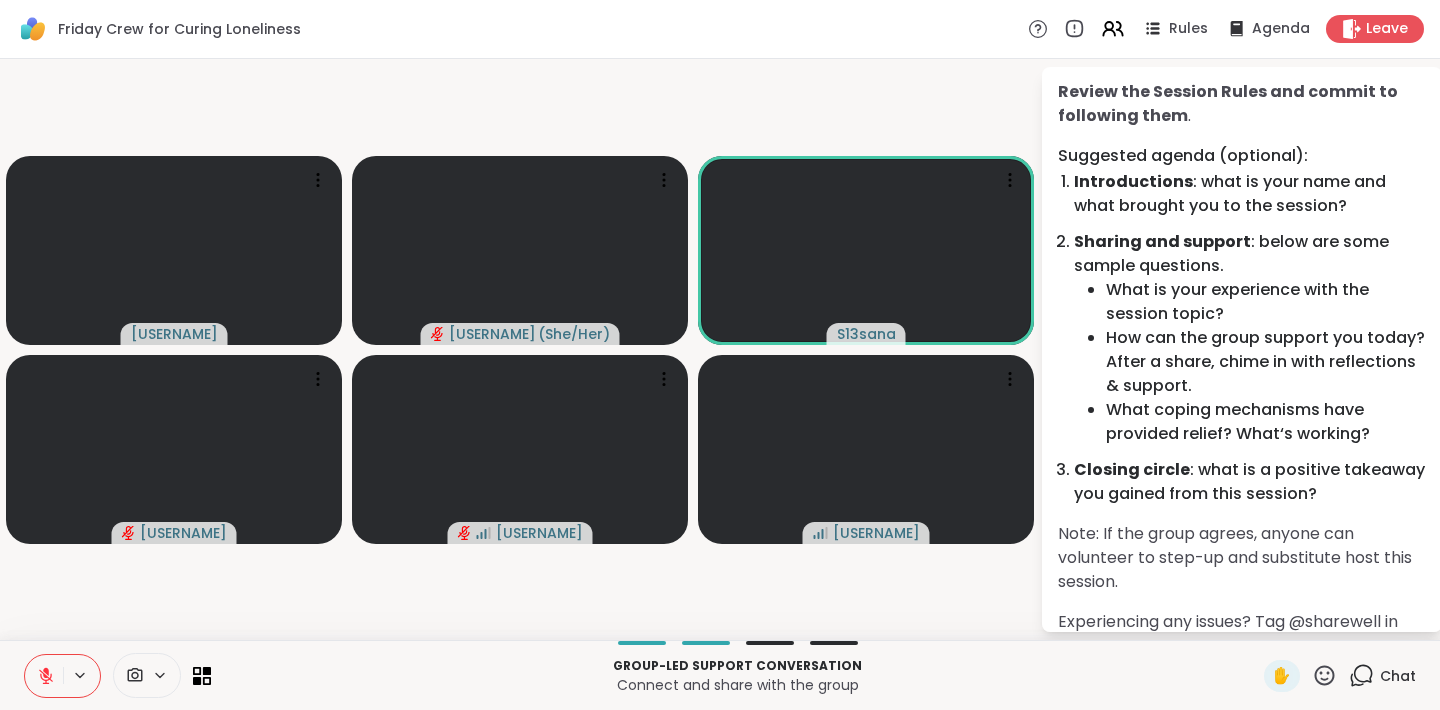click 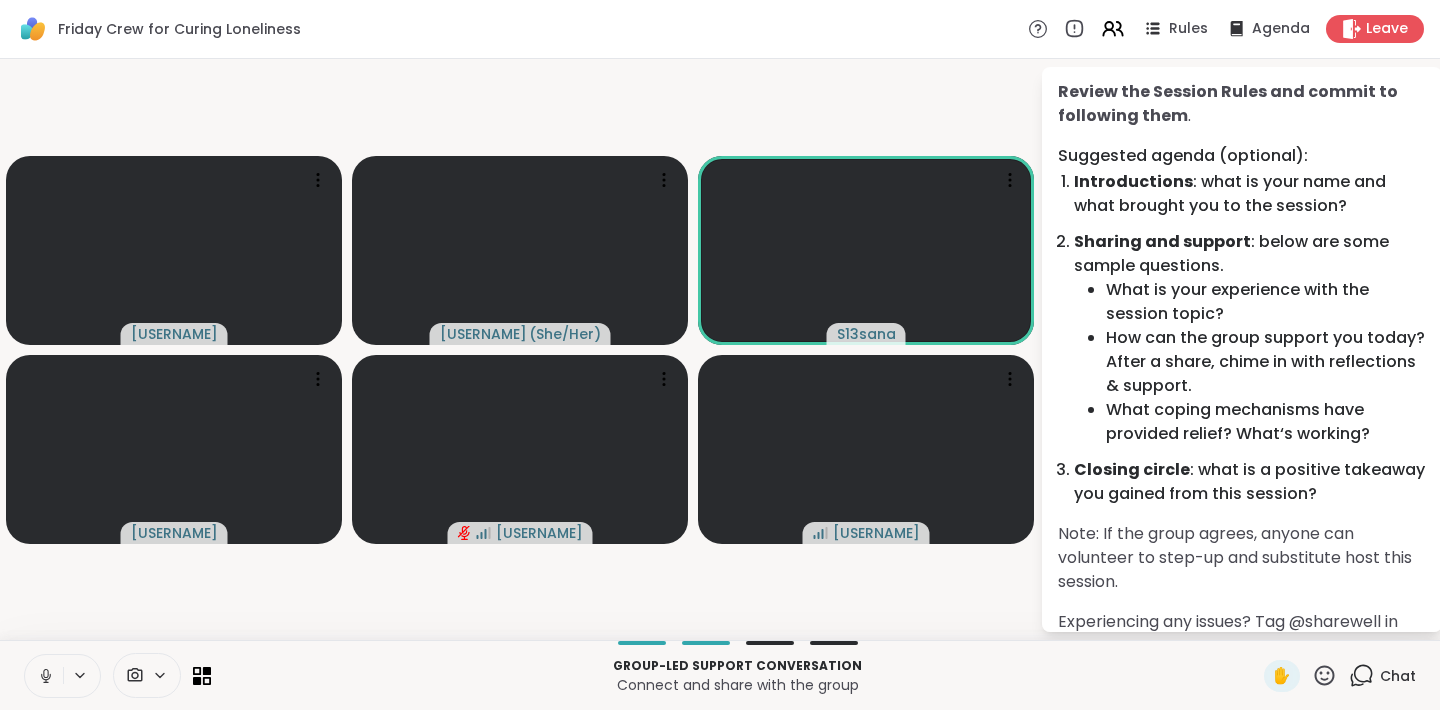 click 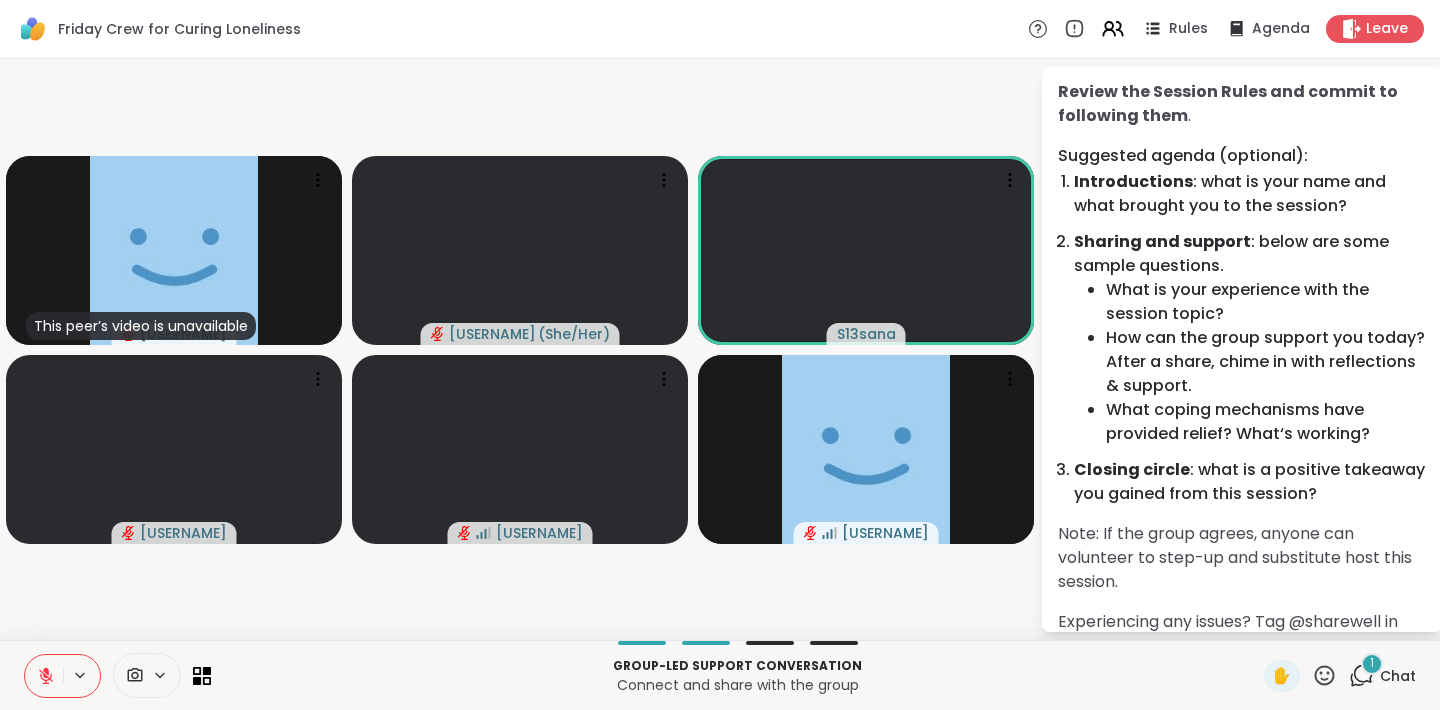 click on "This peer’s video is unavailable [USERNAME] [USERNAME] ( She/Her ) [USERNAME] [USERNAME] [USERNAME] [USERNAME]" at bounding box center [520, 349] 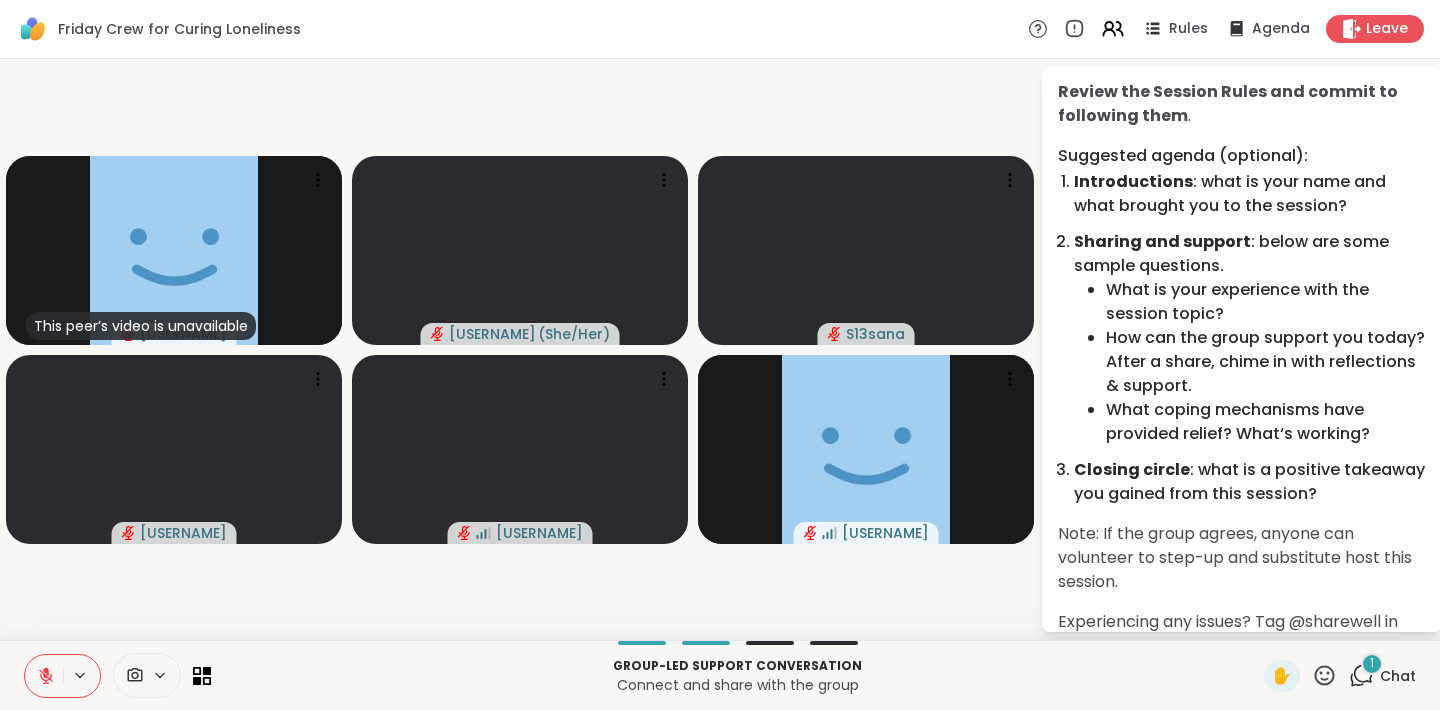 click on "How can the group support you today? After a share, chime in with reflections & support." at bounding box center [1266, 362] 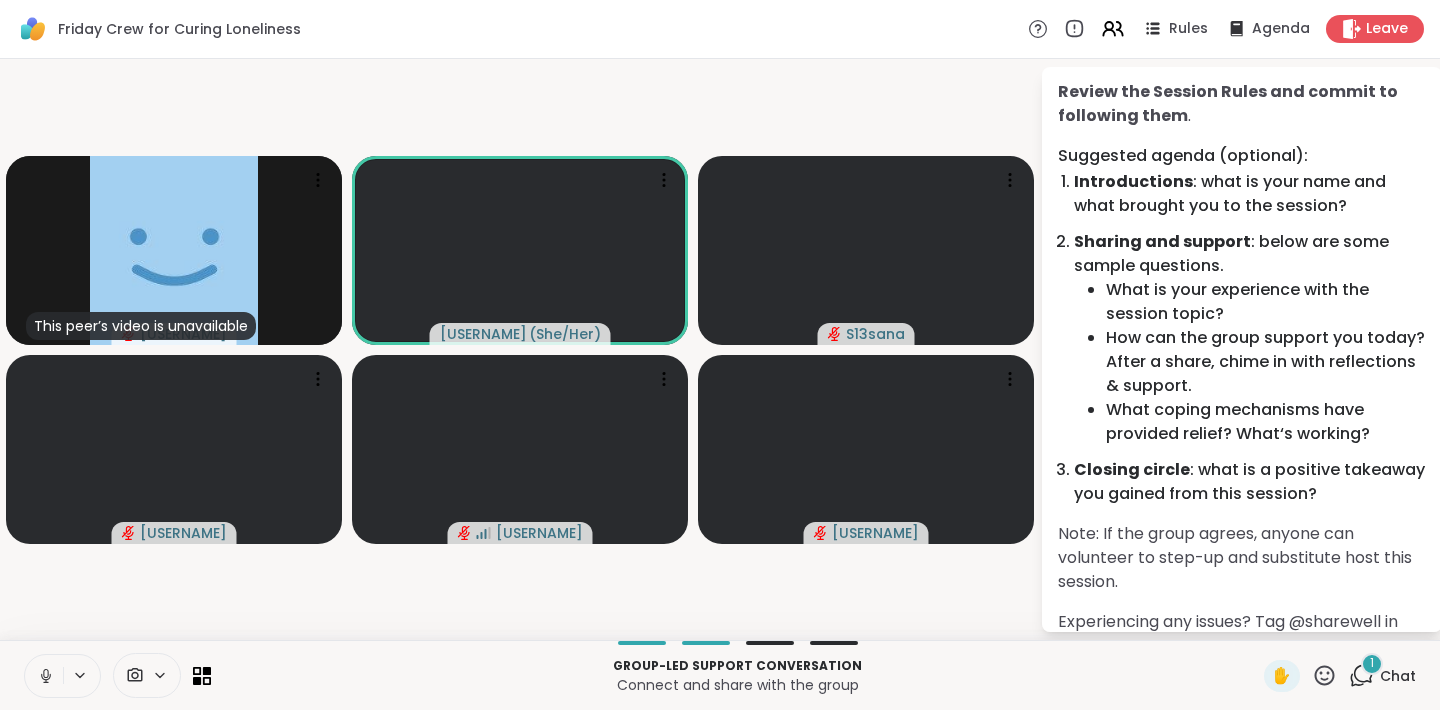 click 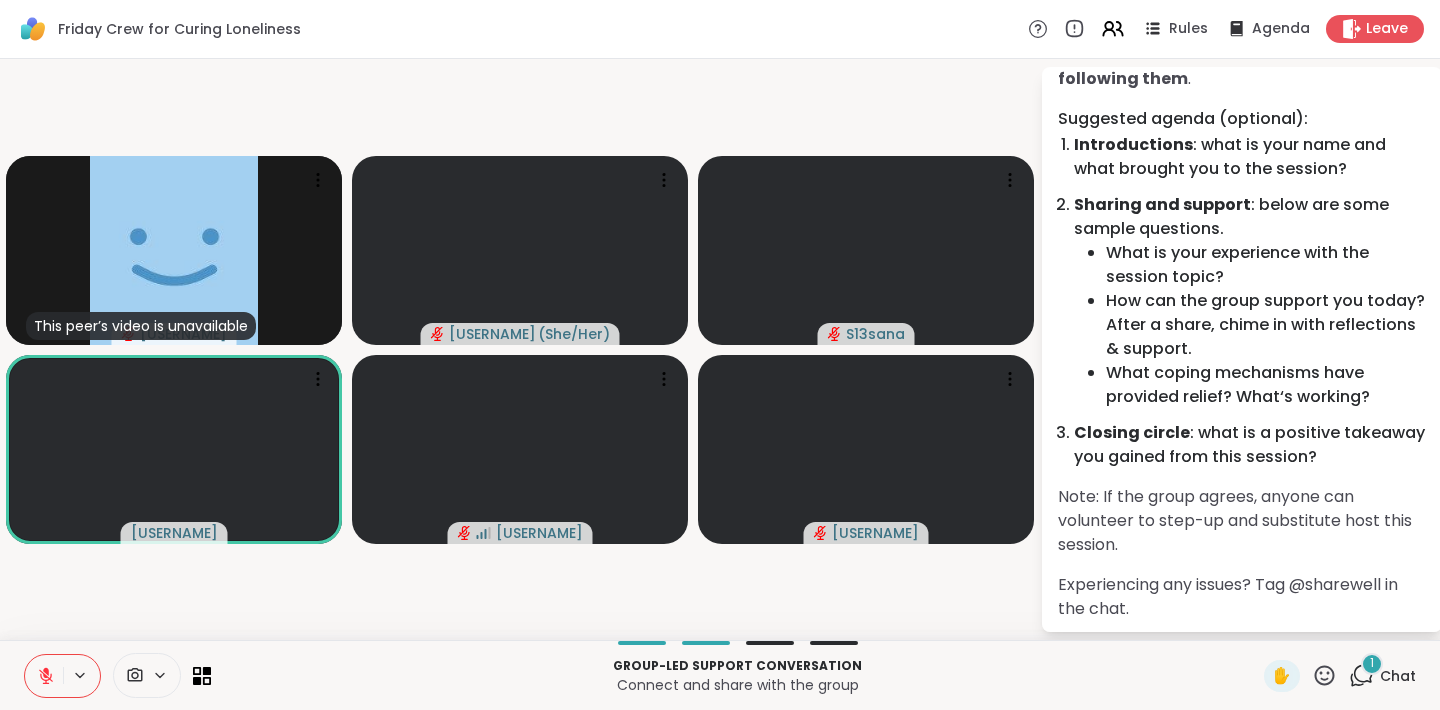 scroll, scrollTop: 162, scrollLeft: 0, axis: vertical 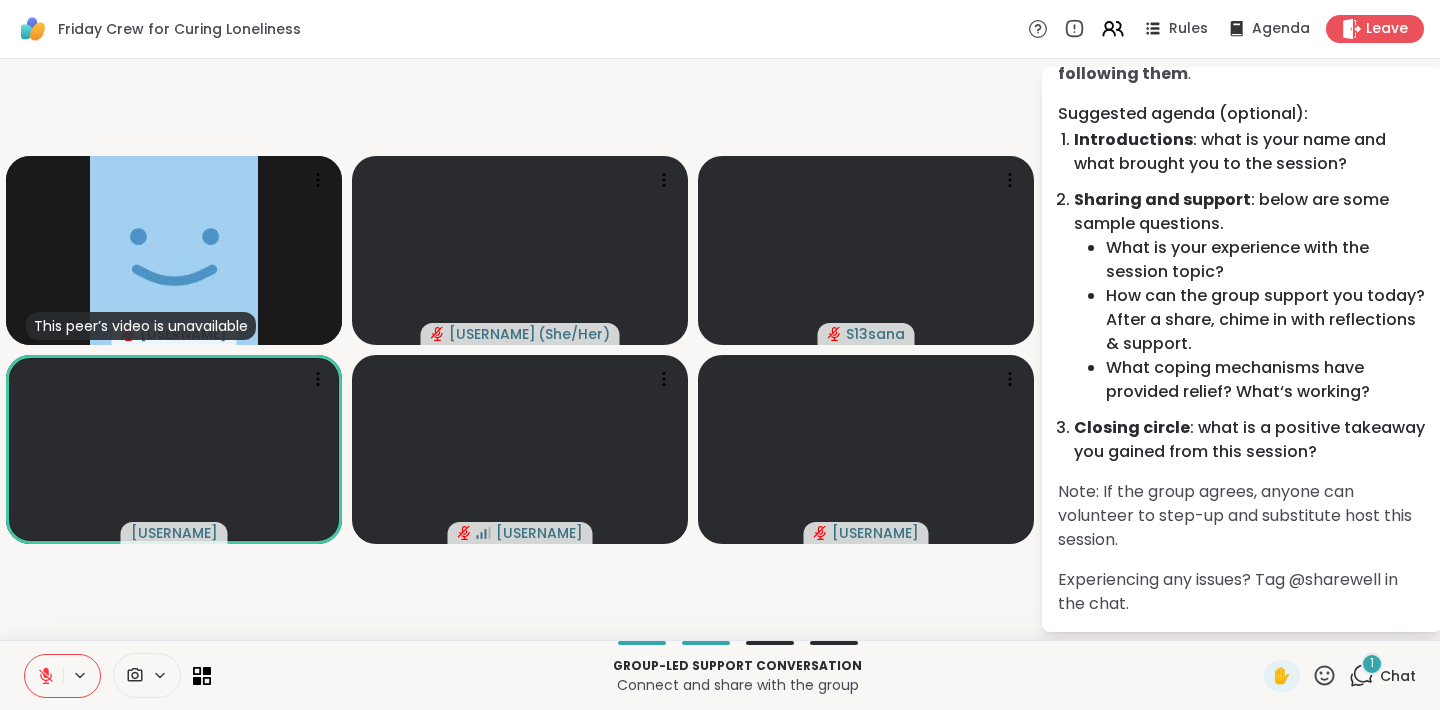 click 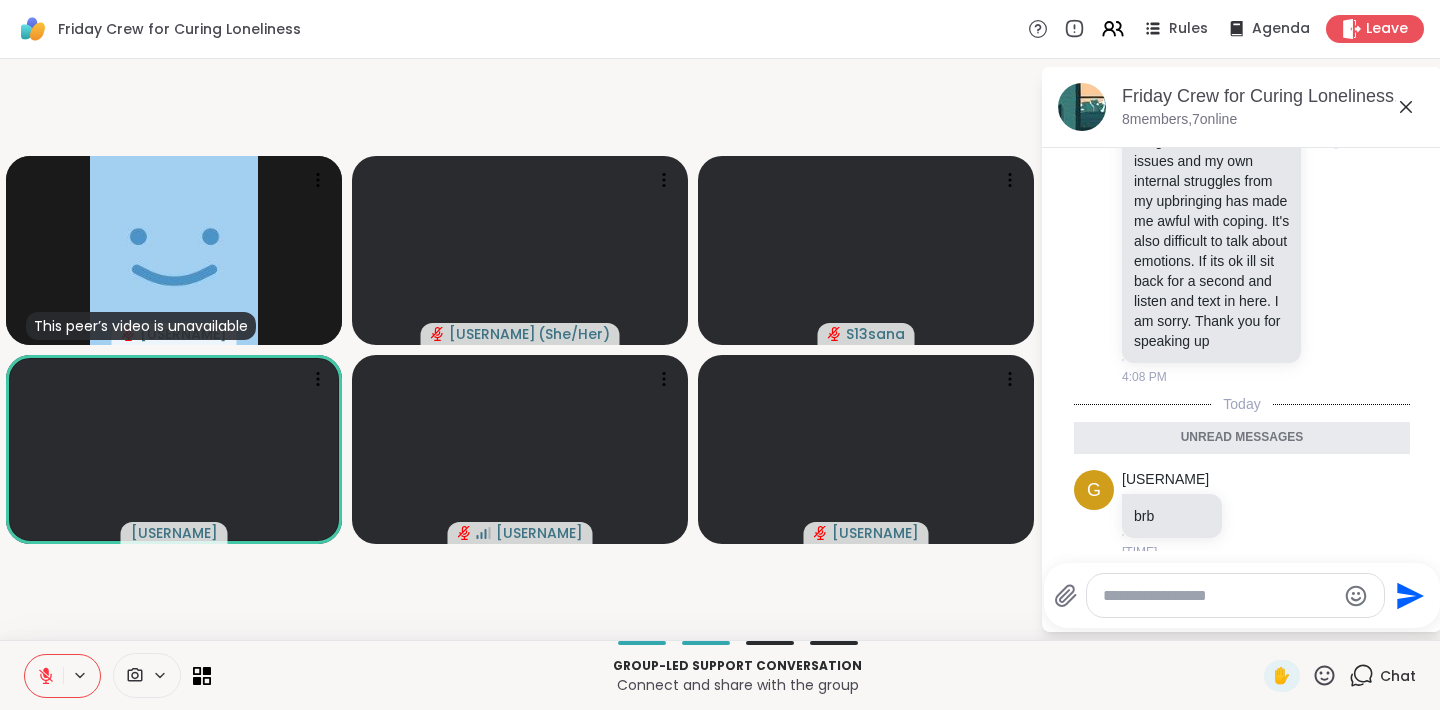 scroll, scrollTop: 318, scrollLeft: 0, axis: vertical 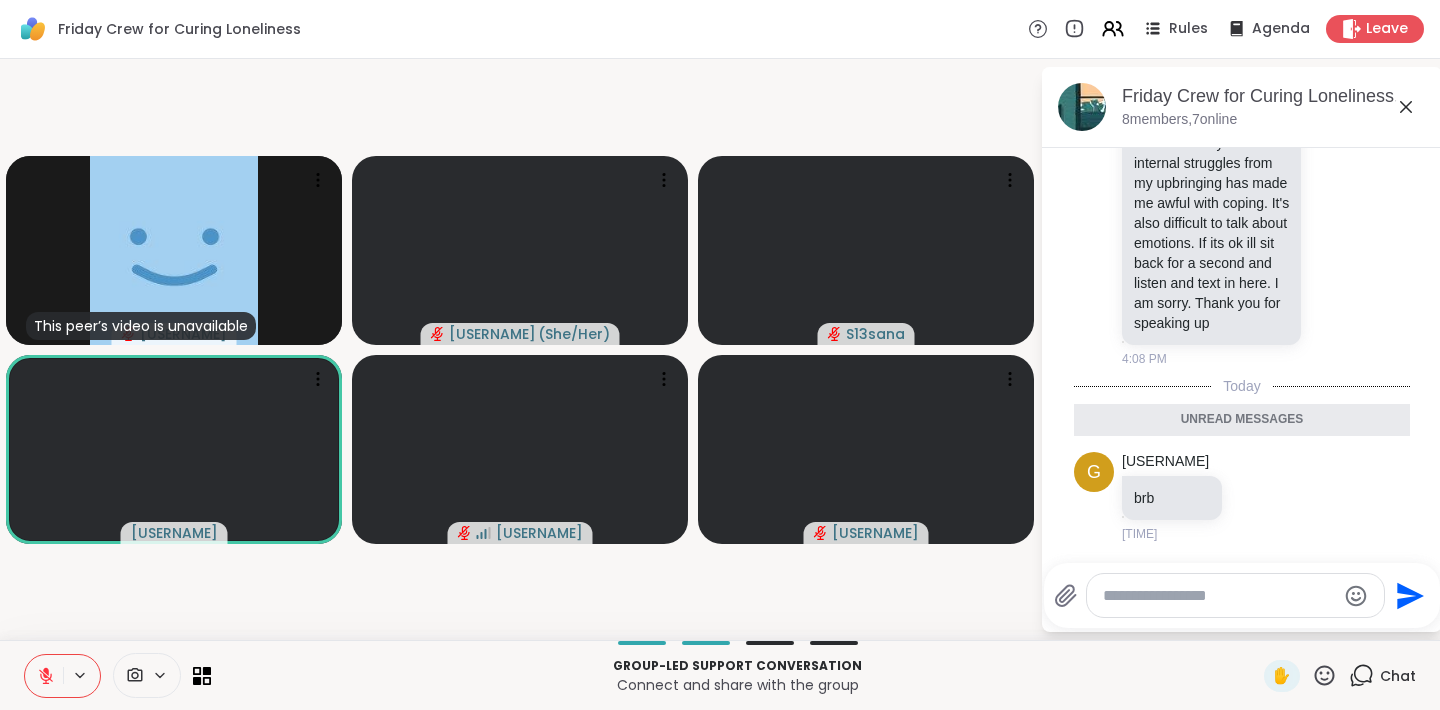 click 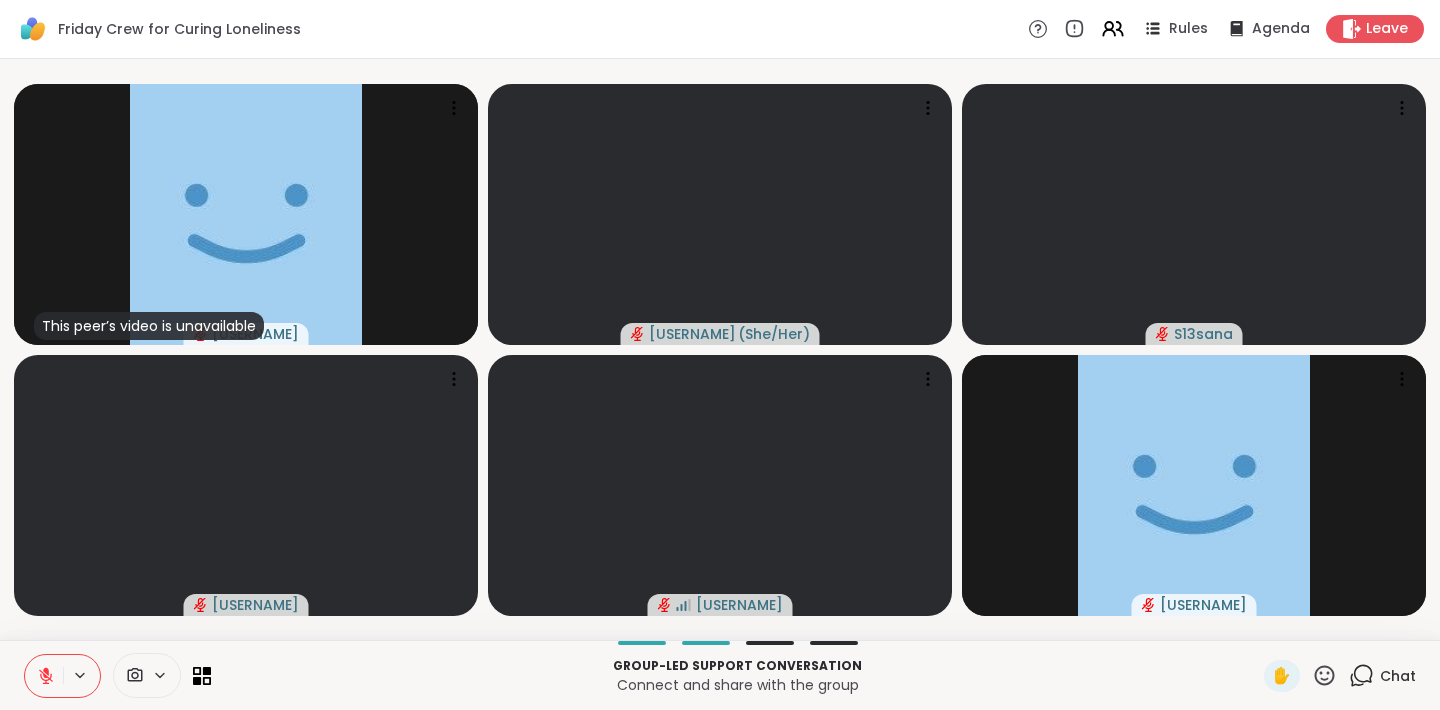 click 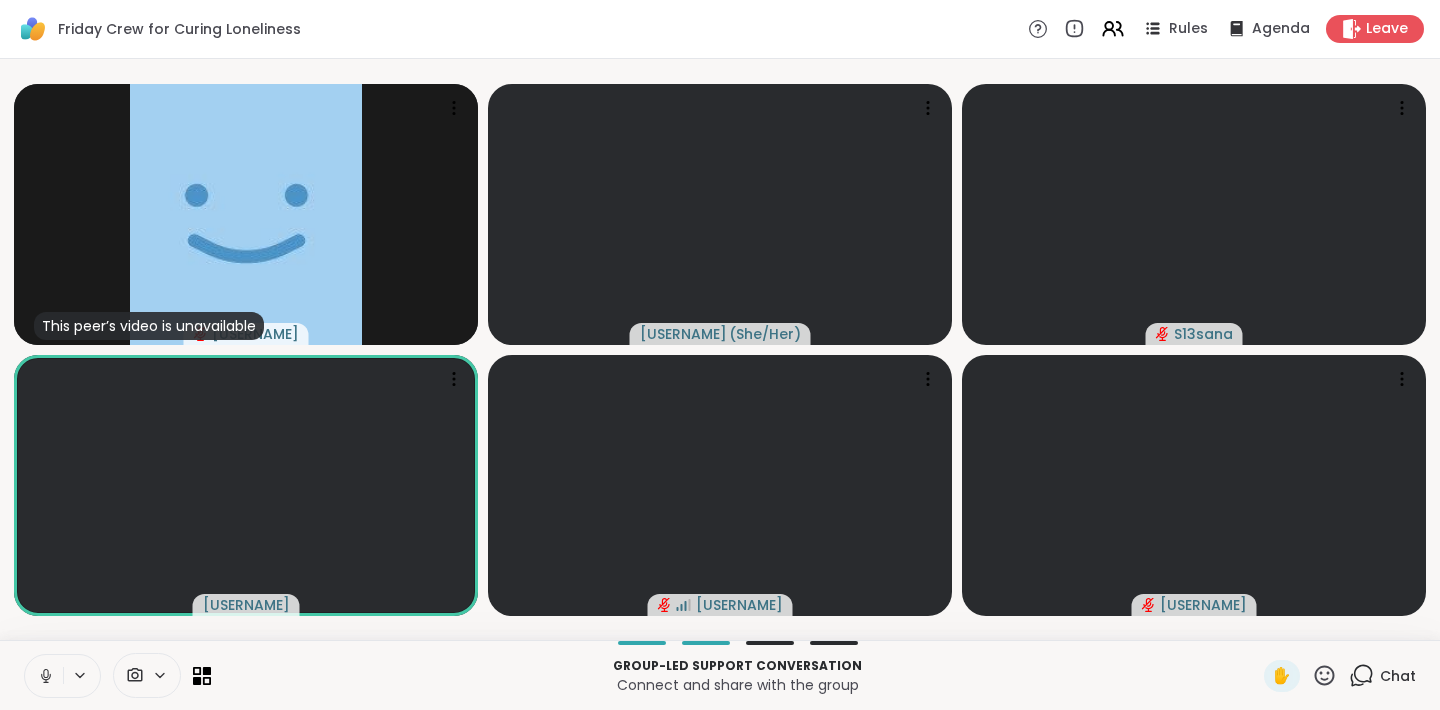 click 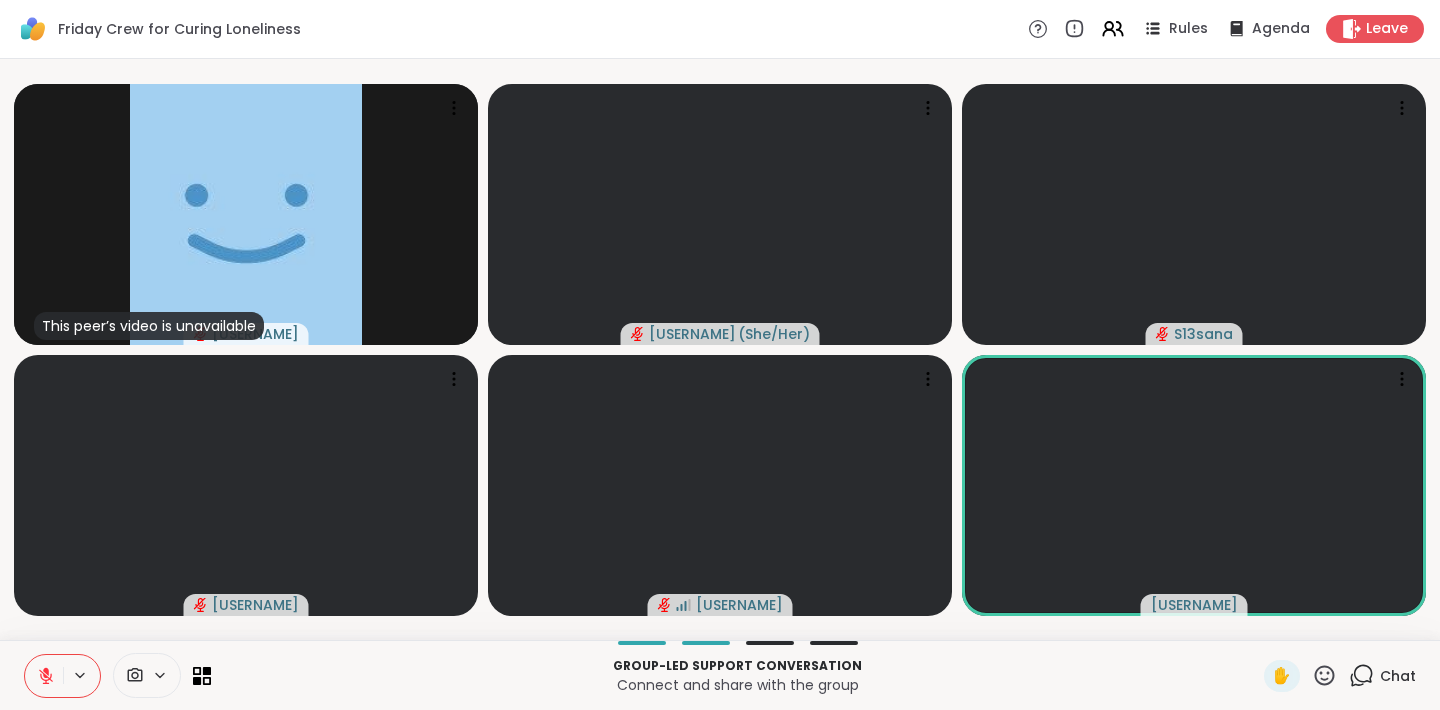 click 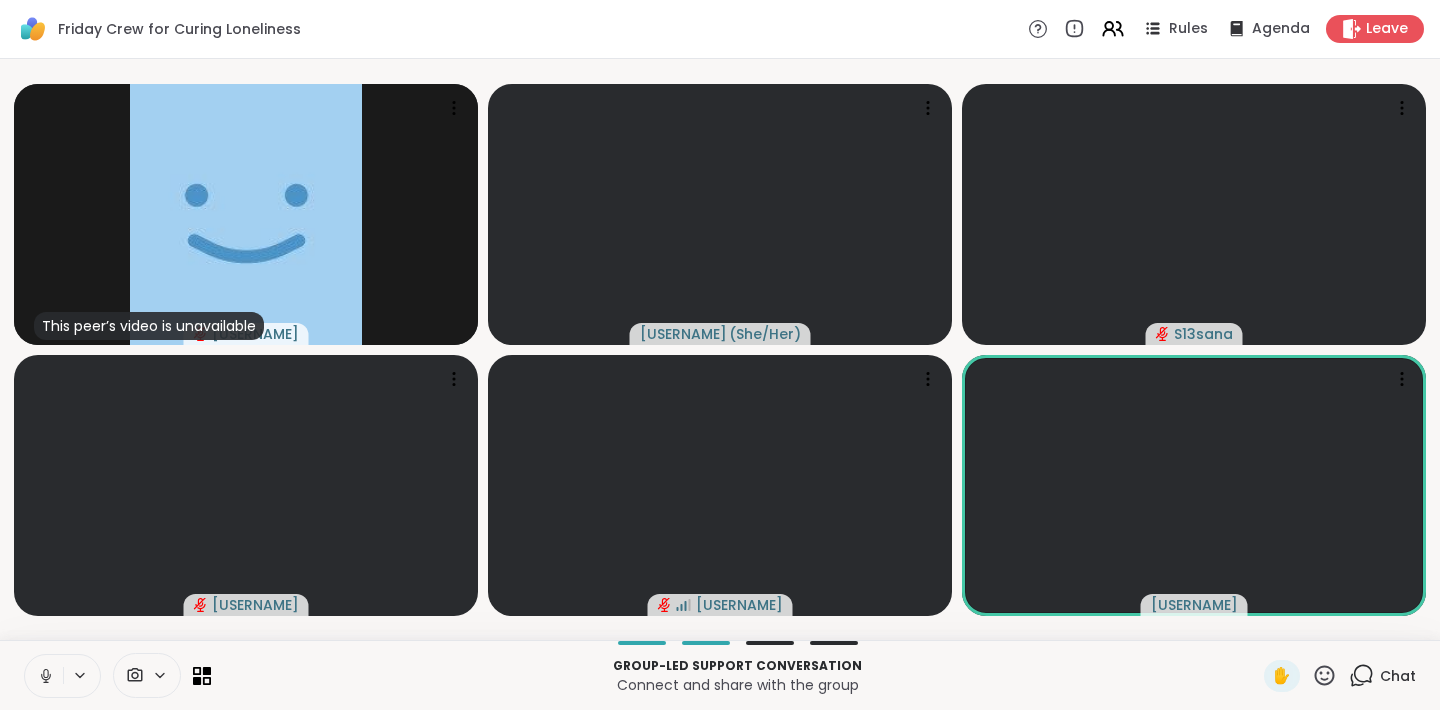 click 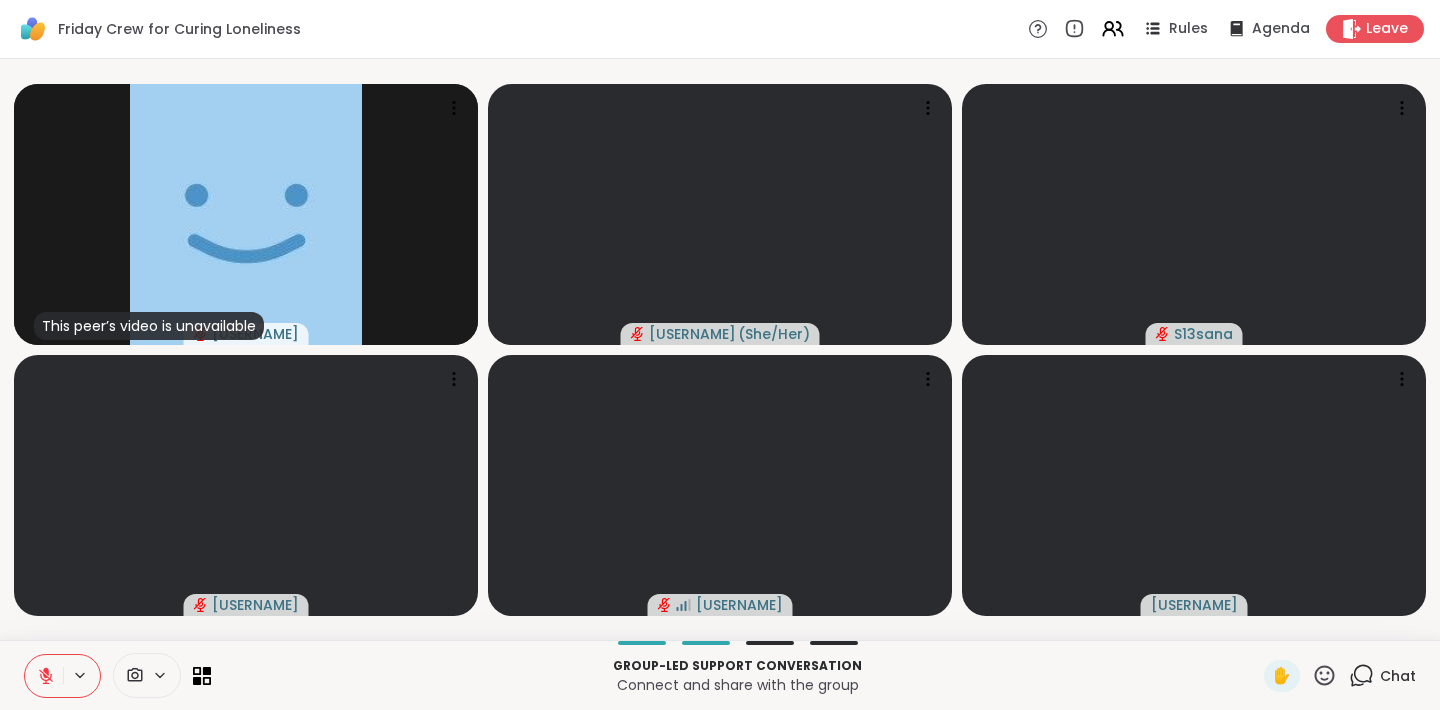 click 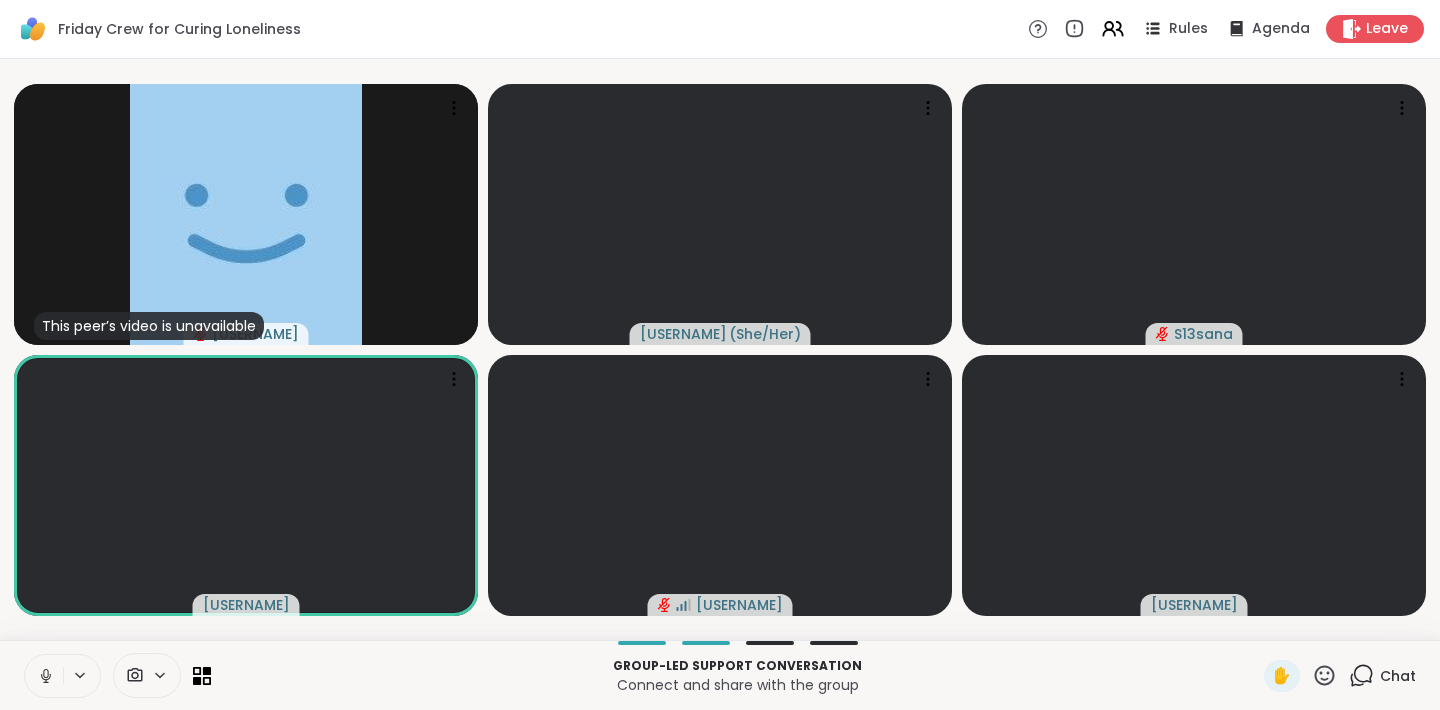 click 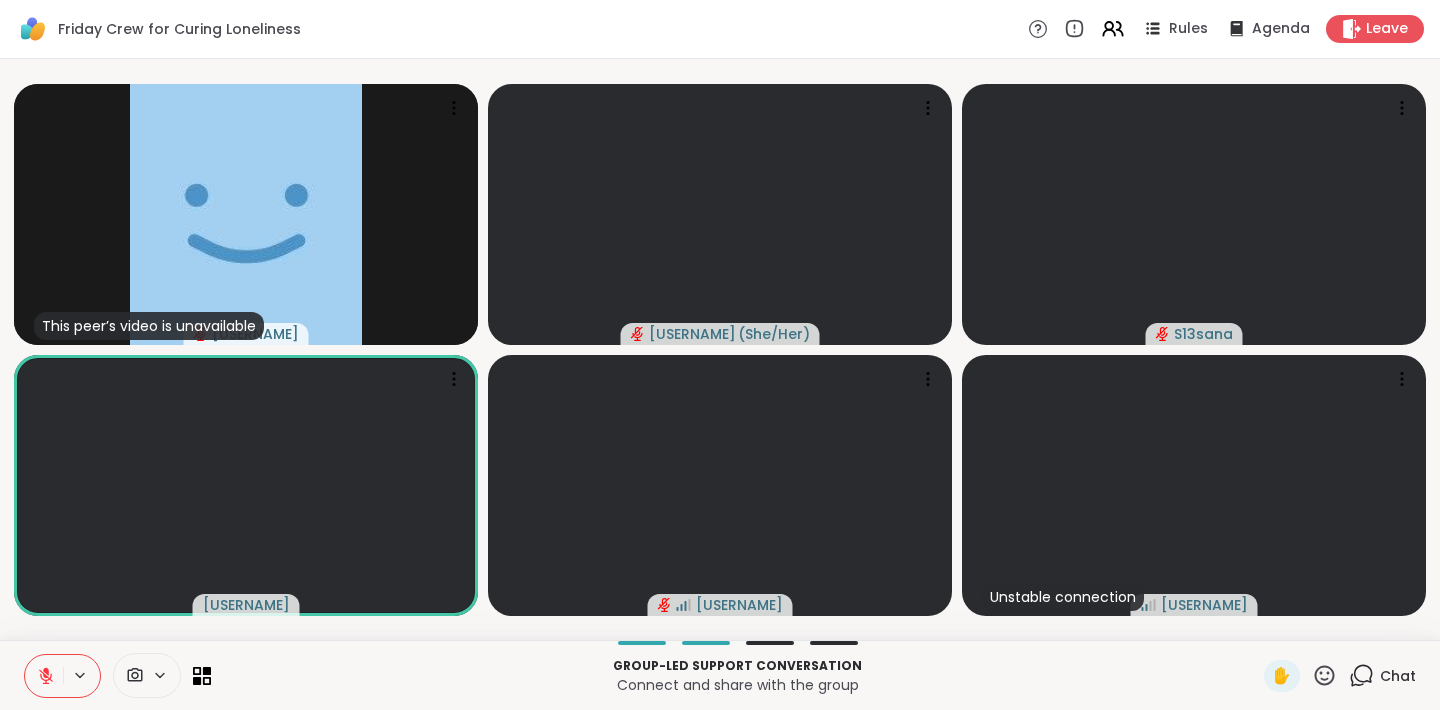 click 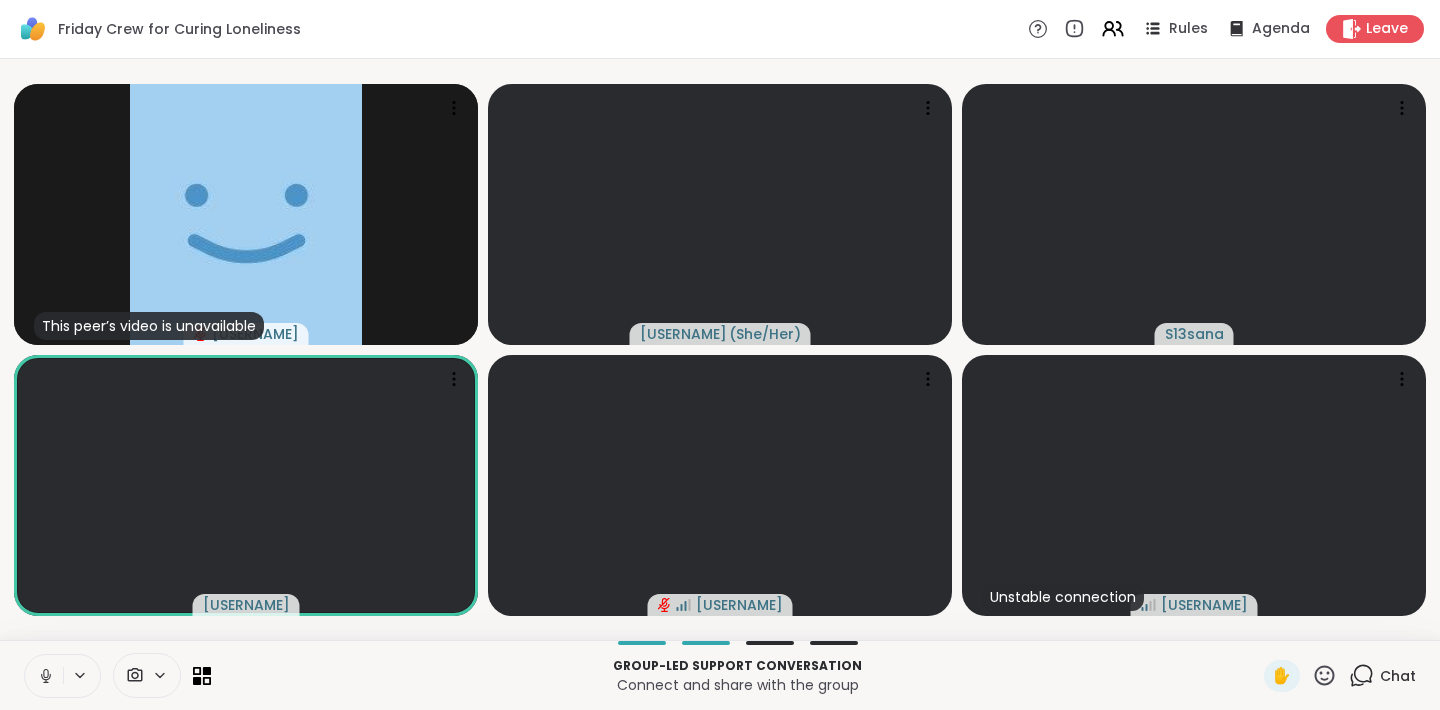 click 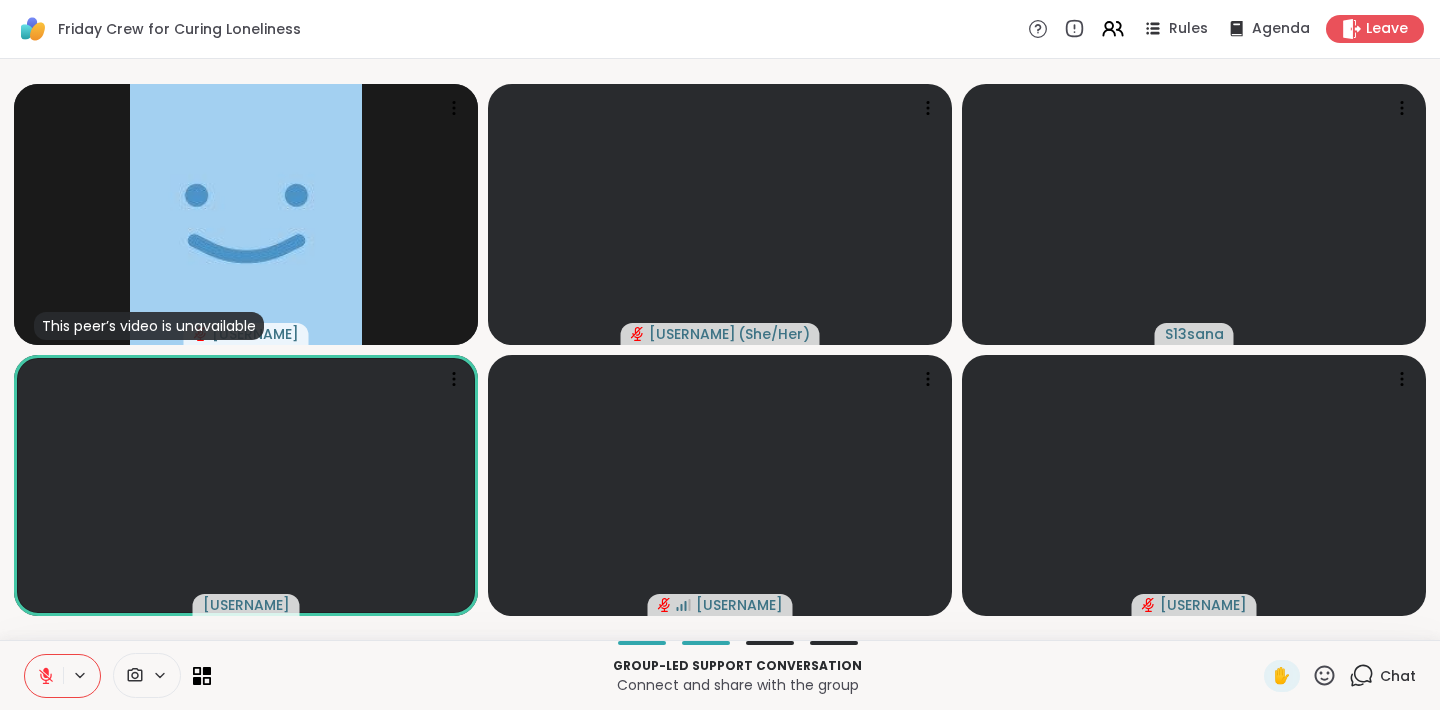 click 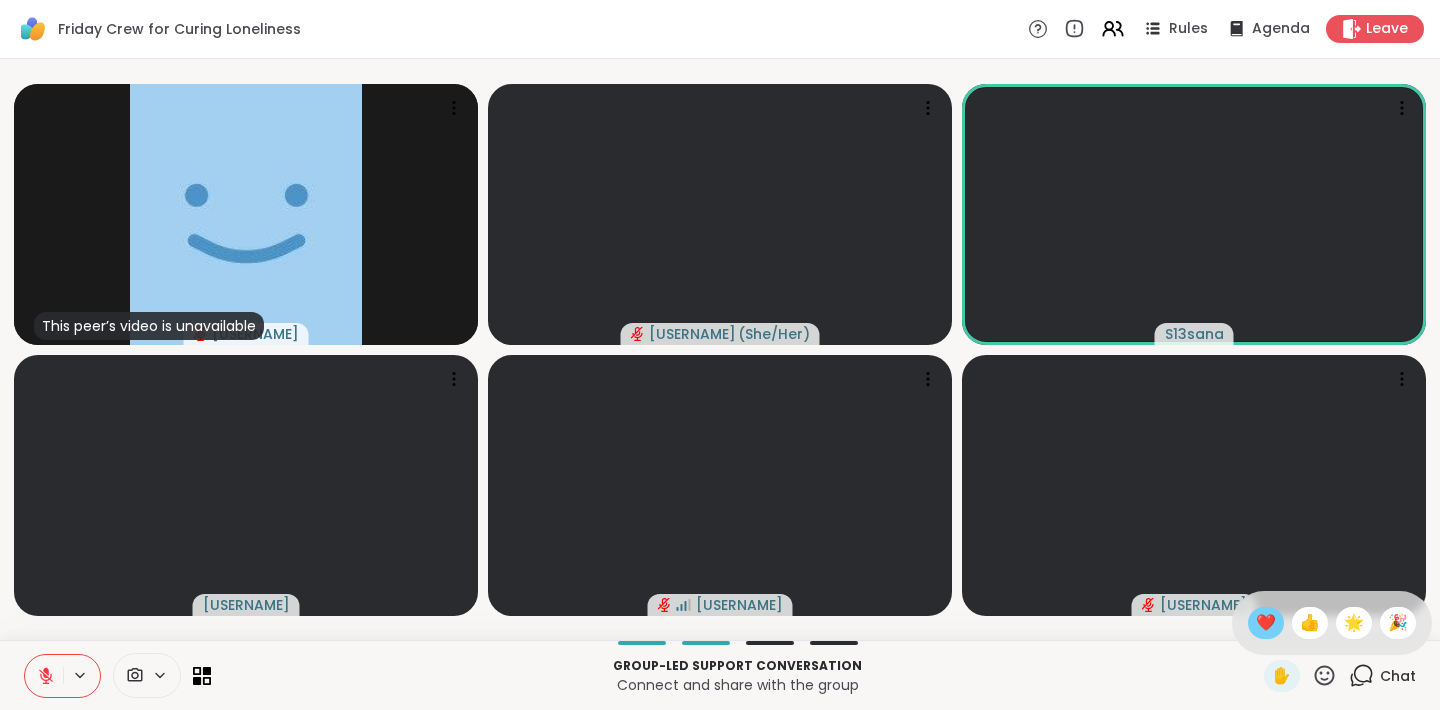 click on "❤️" at bounding box center (1266, 623) 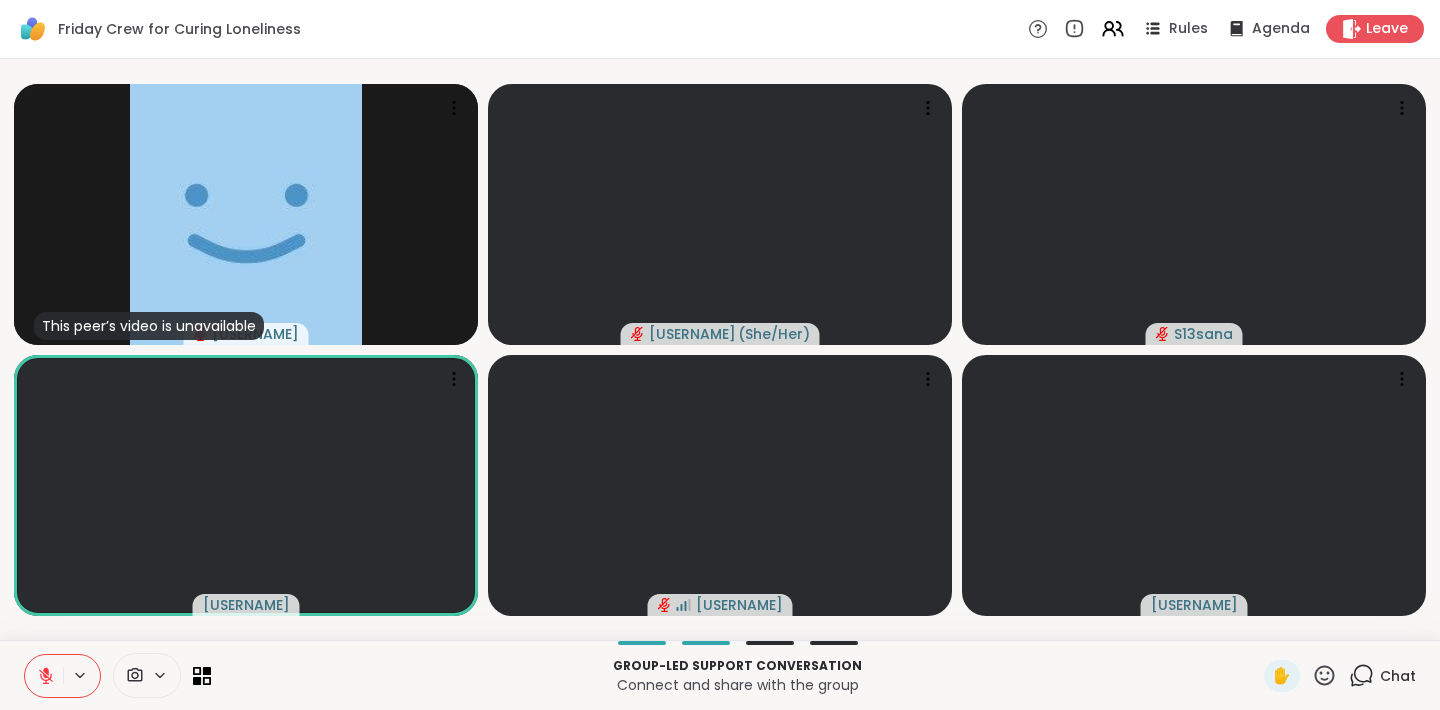 click 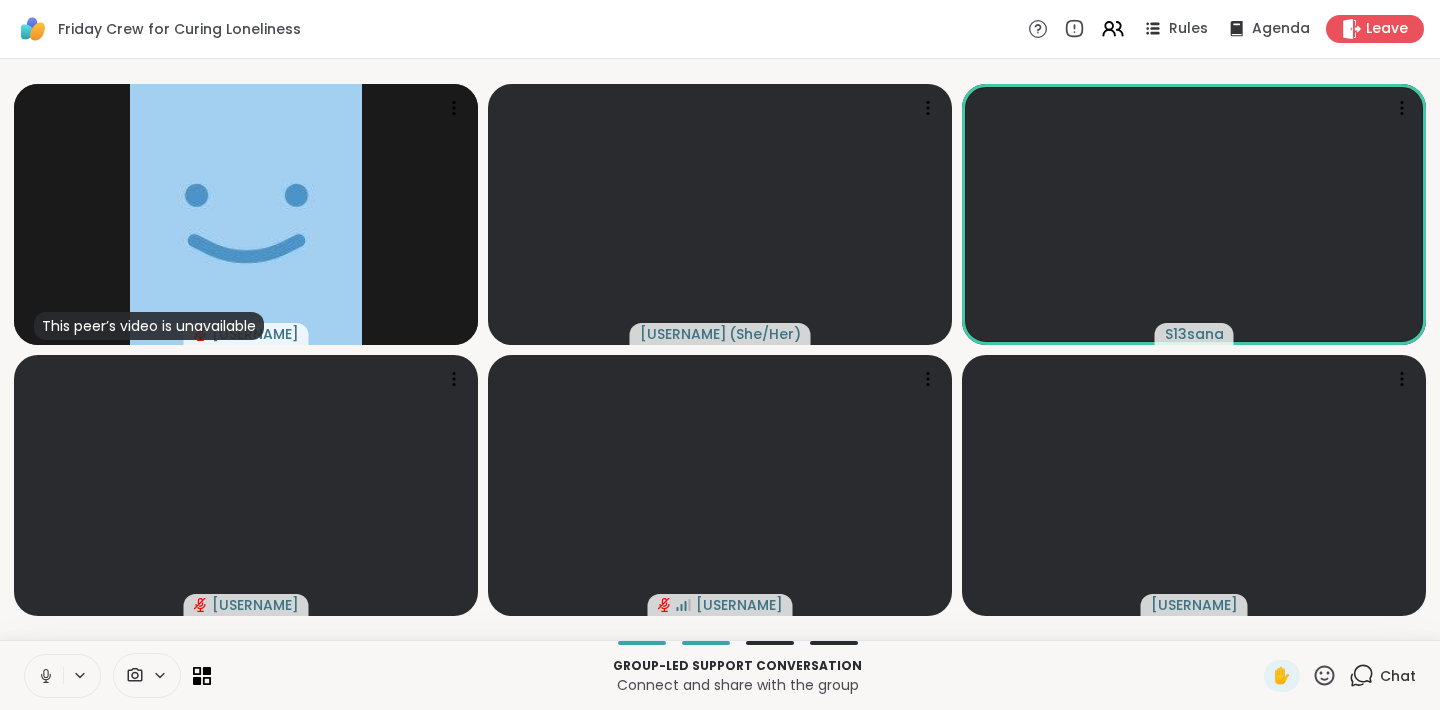 click 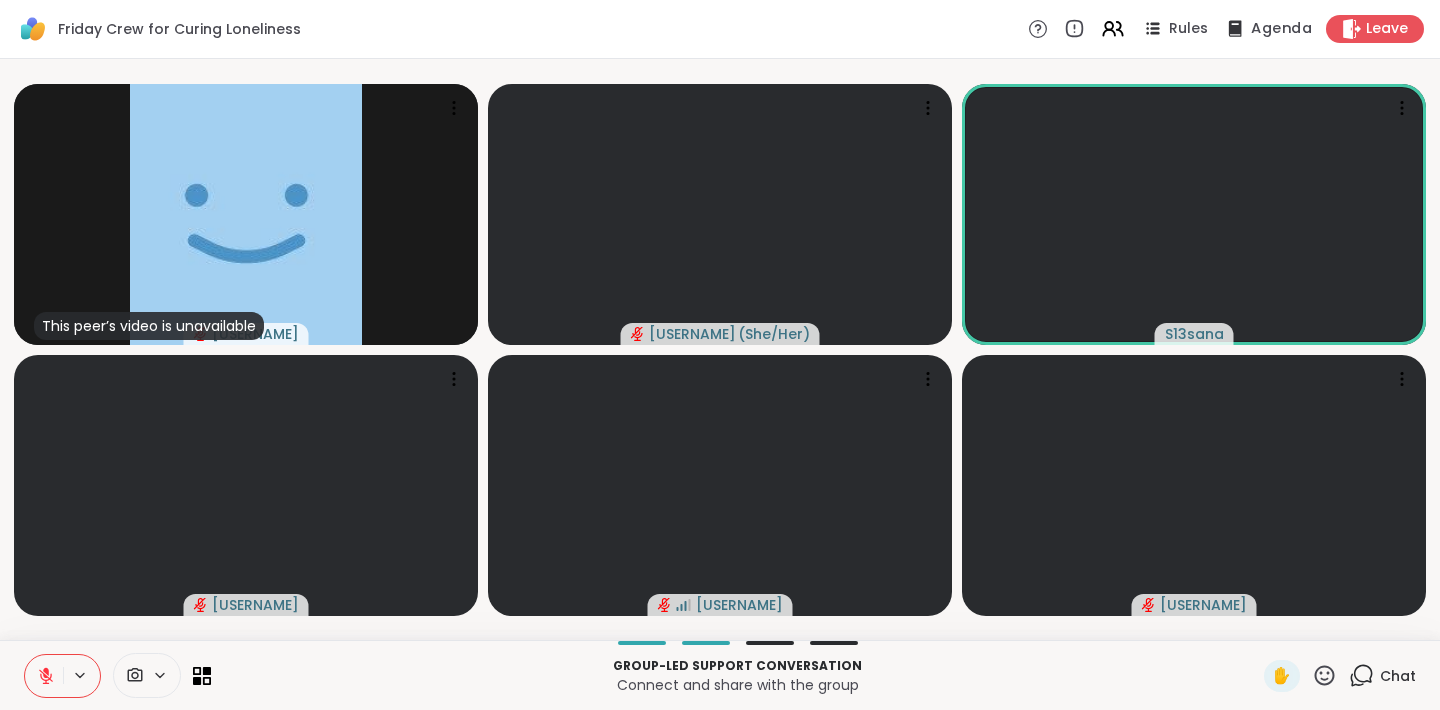 click on "Agenda" at bounding box center [1281, 29] 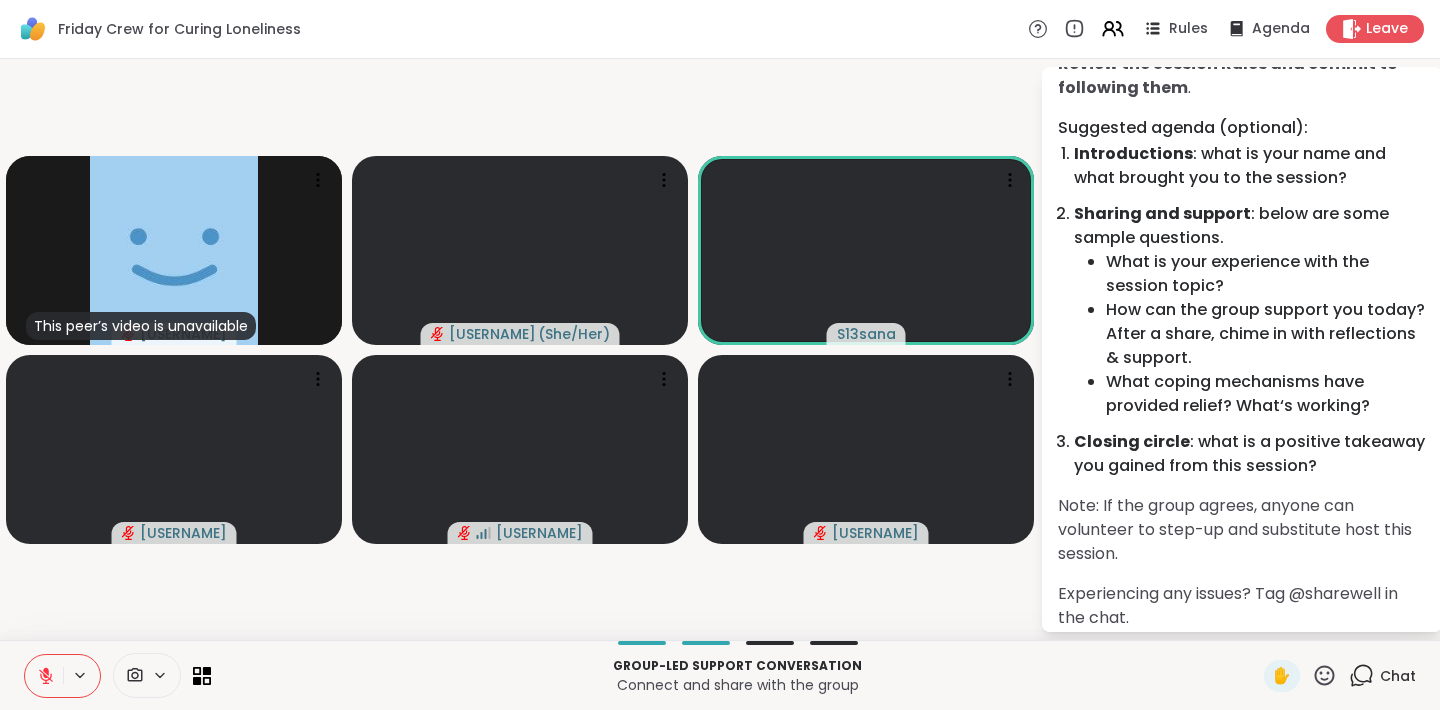 scroll, scrollTop: 162, scrollLeft: 0, axis: vertical 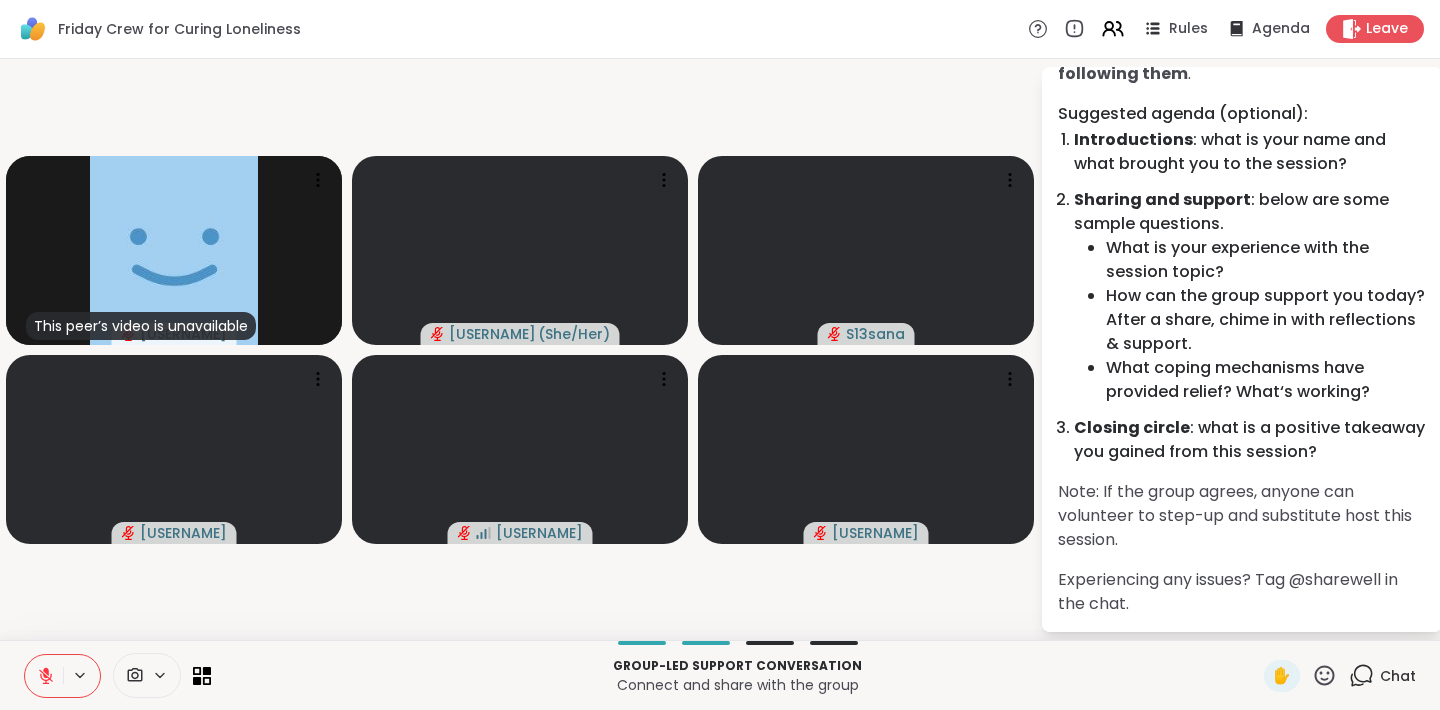 click 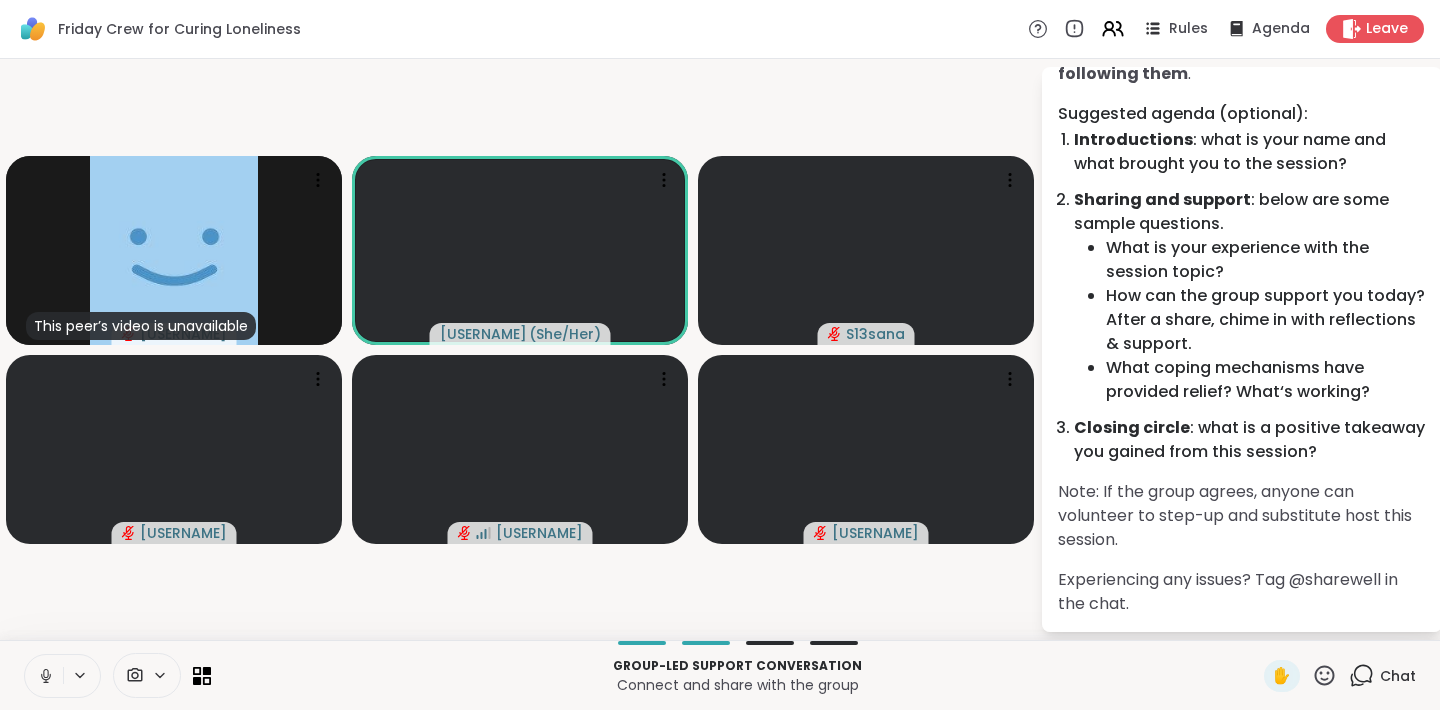 click 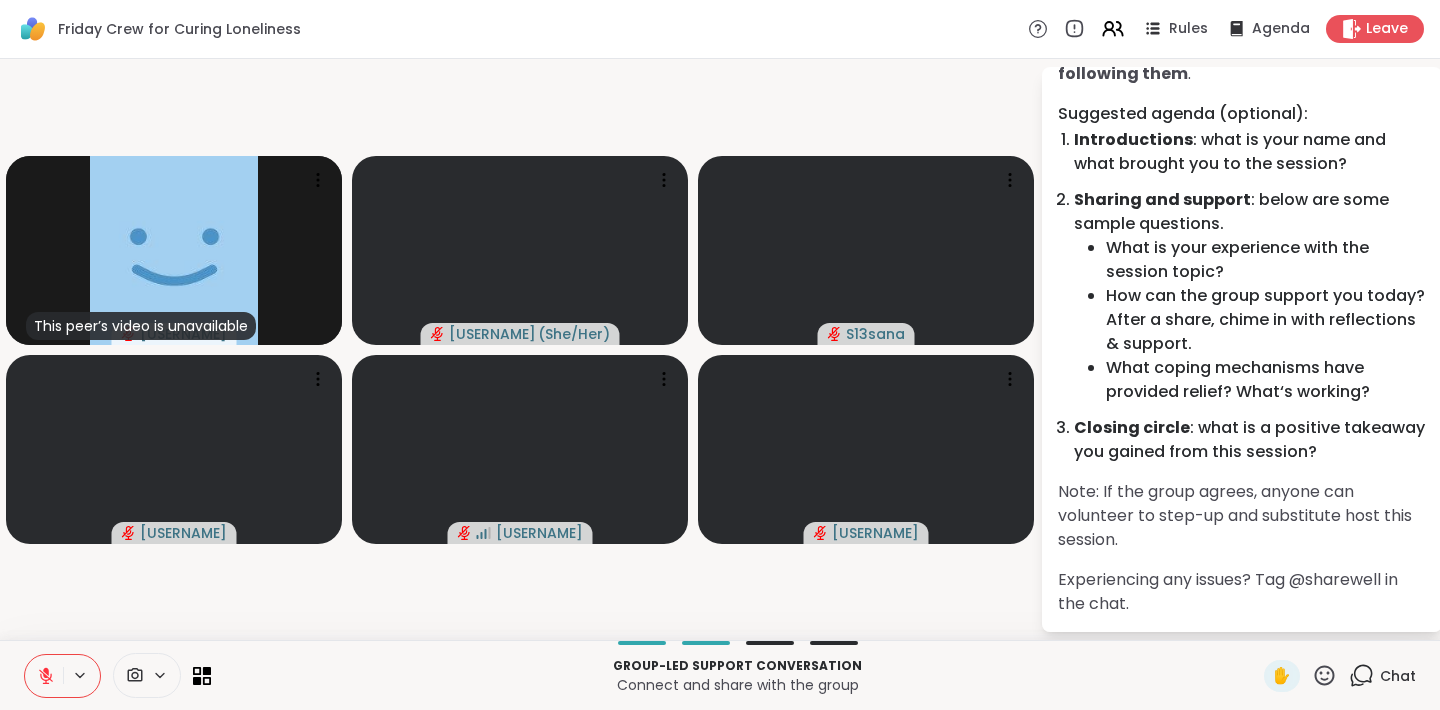 click 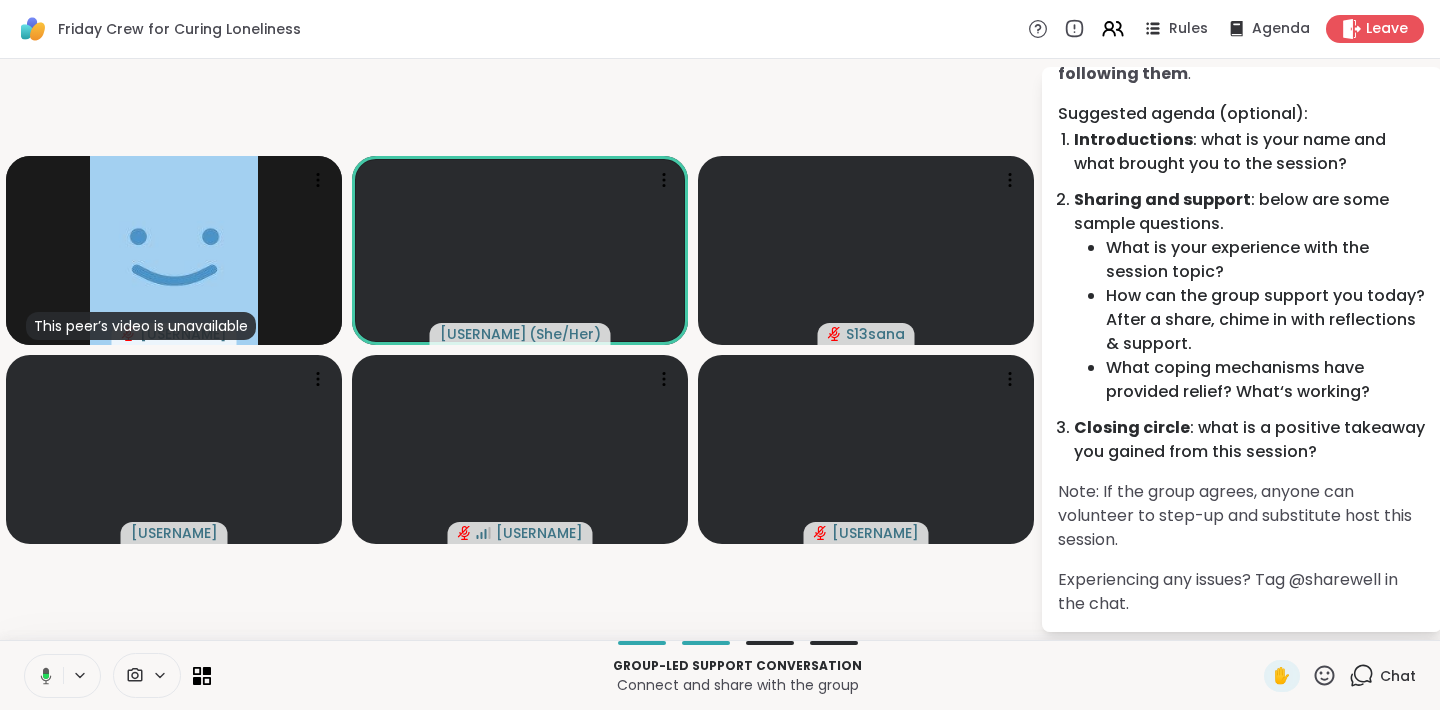 click 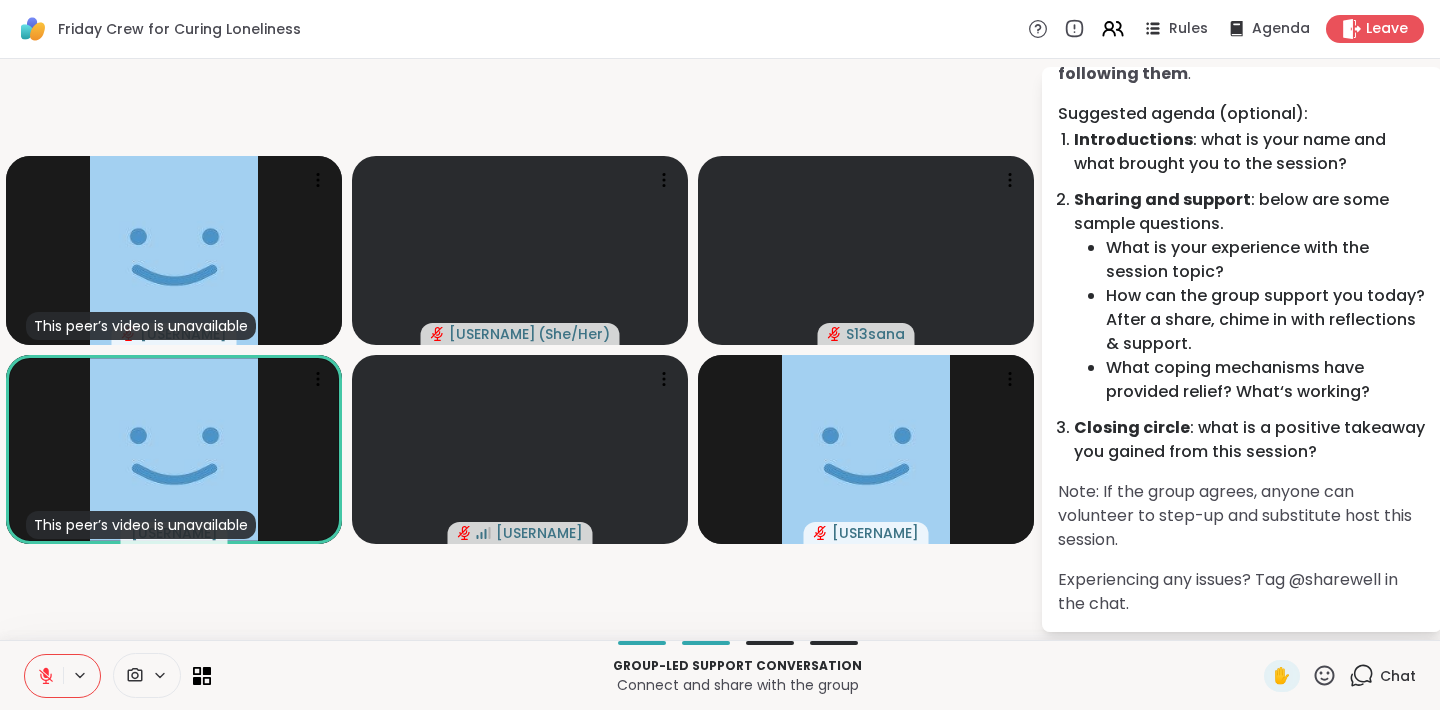 click 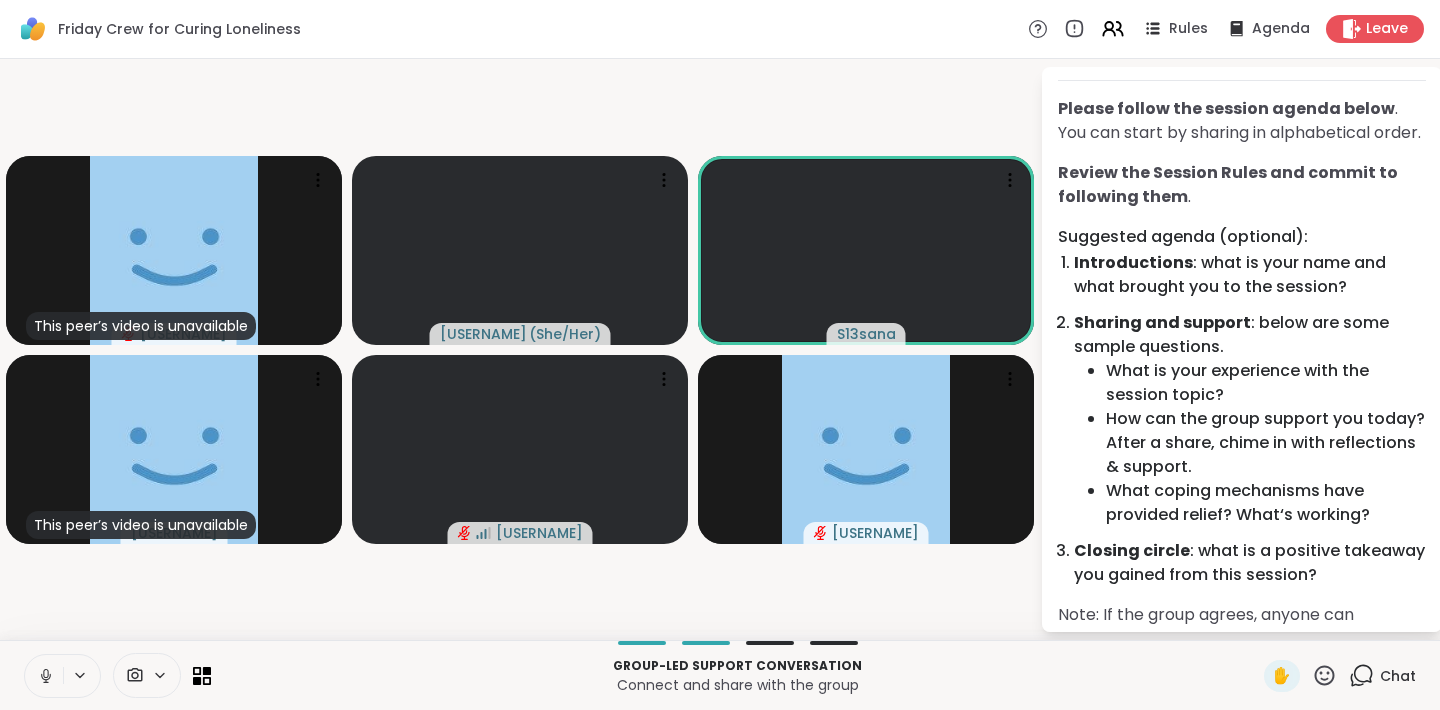 scroll, scrollTop: 96, scrollLeft: 0, axis: vertical 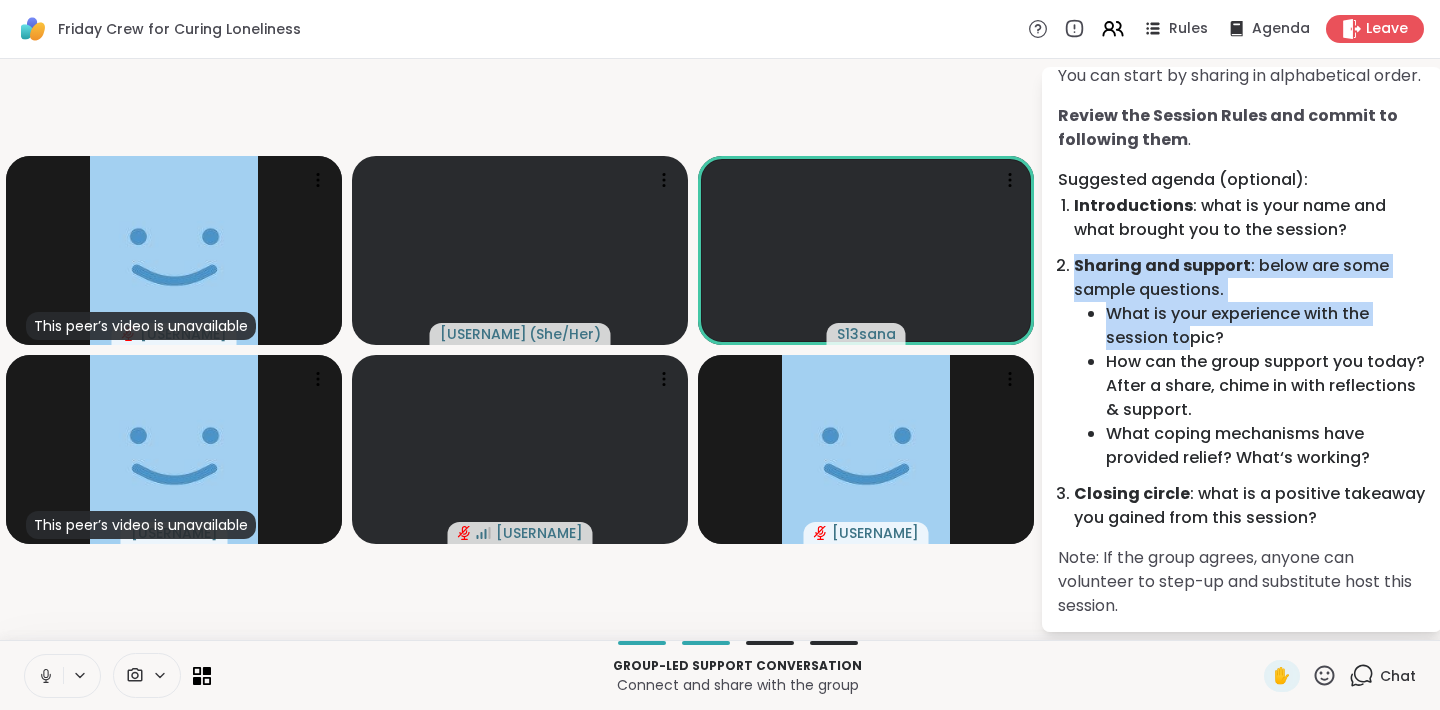 drag, startPoint x: 1194, startPoint y: 253, endPoint x: 1185, endPoint y: 327, distance: 74.54529 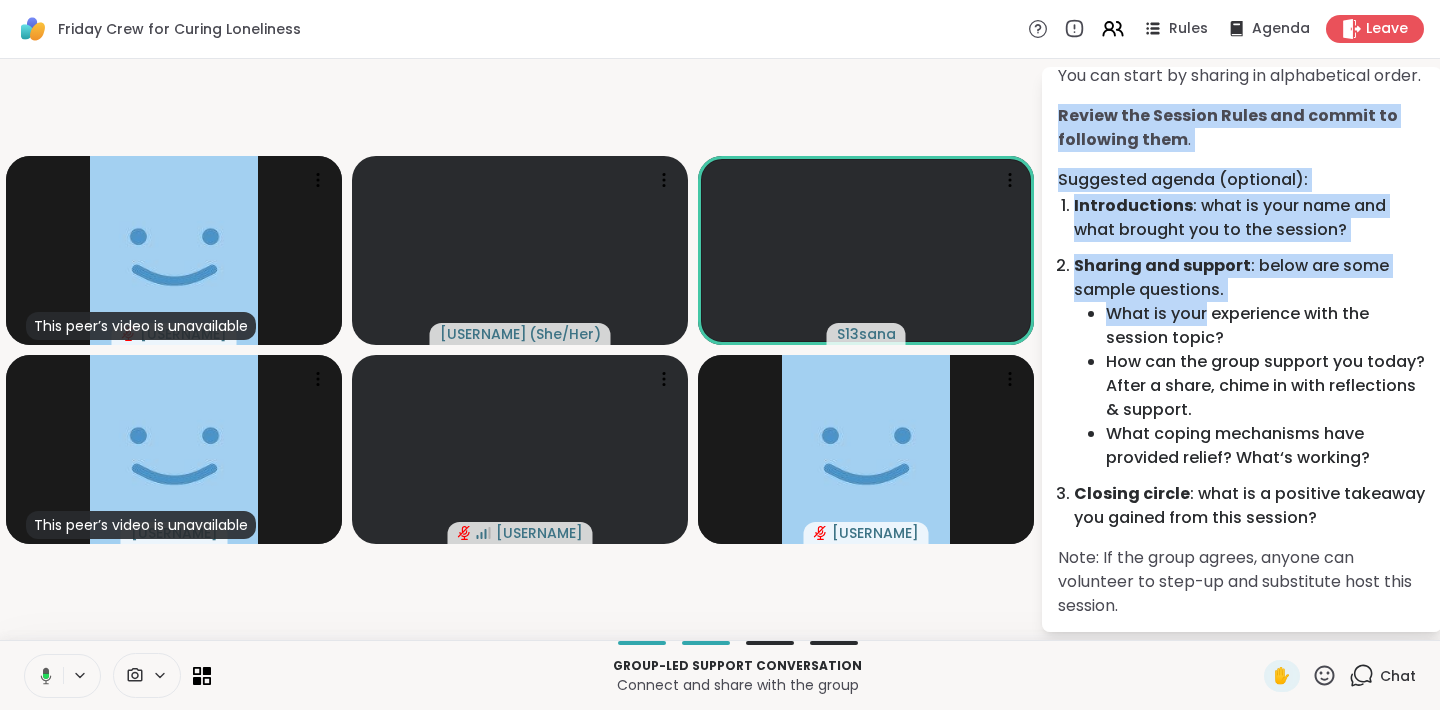 drag, startPoint x: 1126, startPoint y: 209, endPoint x: 1207, endPoint y: 307, distance: 127.141655 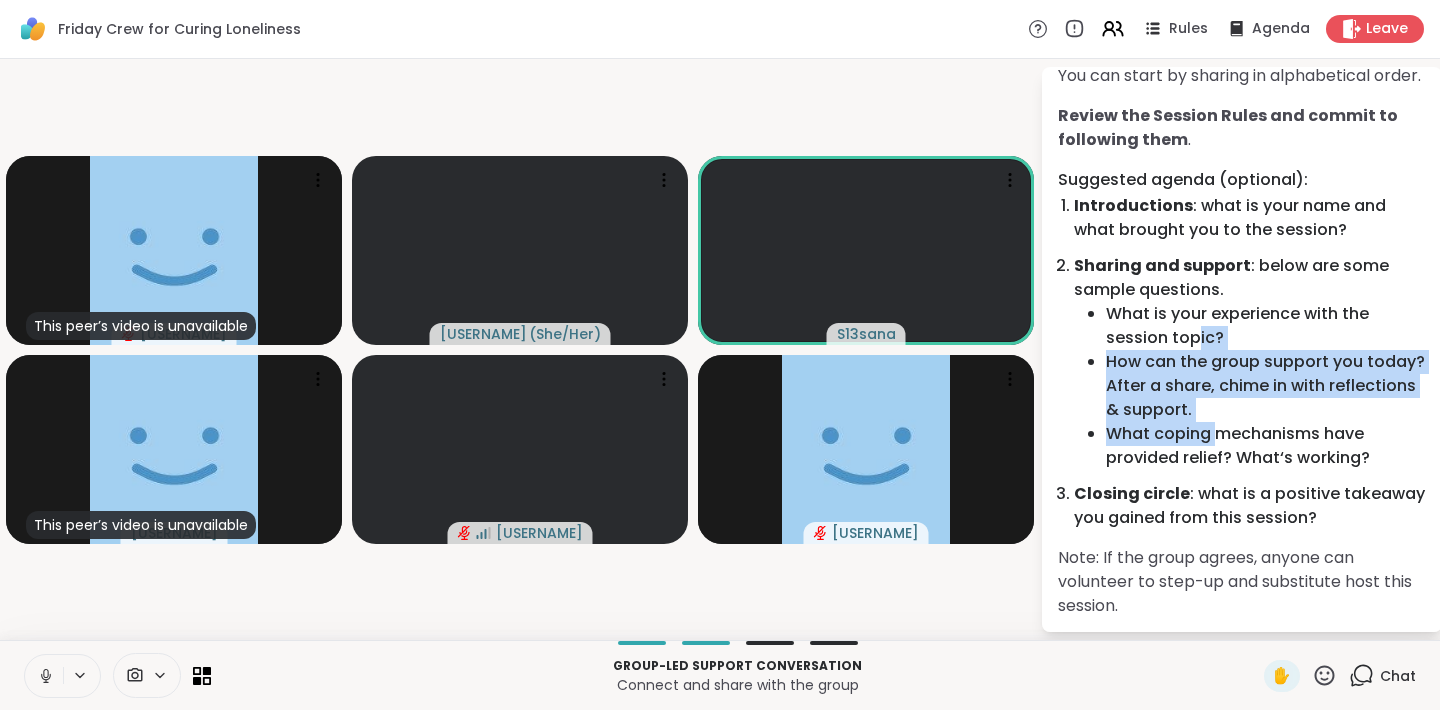drag, startPoint x: 1194, startPoint y: 326, endPoint x: 1217, endPoint y: 430, distance: 106.51291 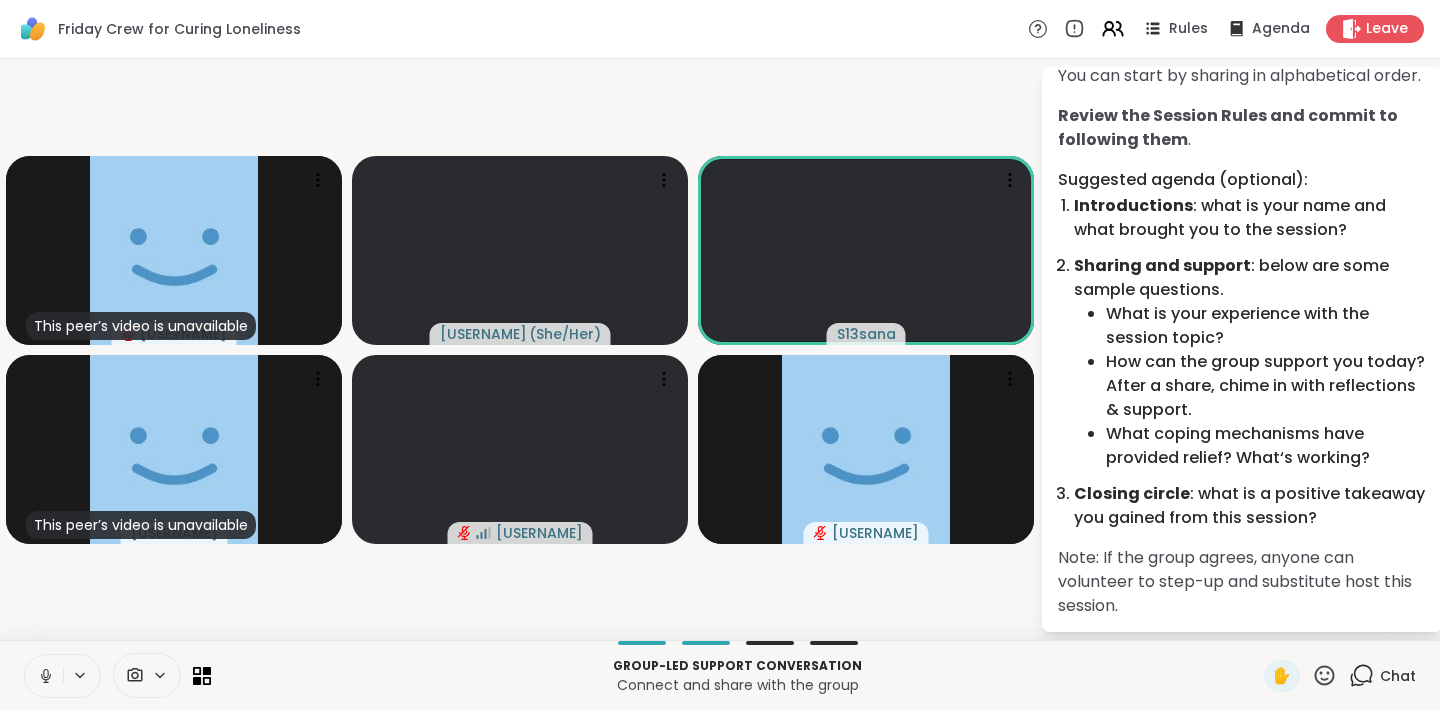 click on "What coping mechanisms have provided relief? What‘s working?" at bounding box center [1266, 446] 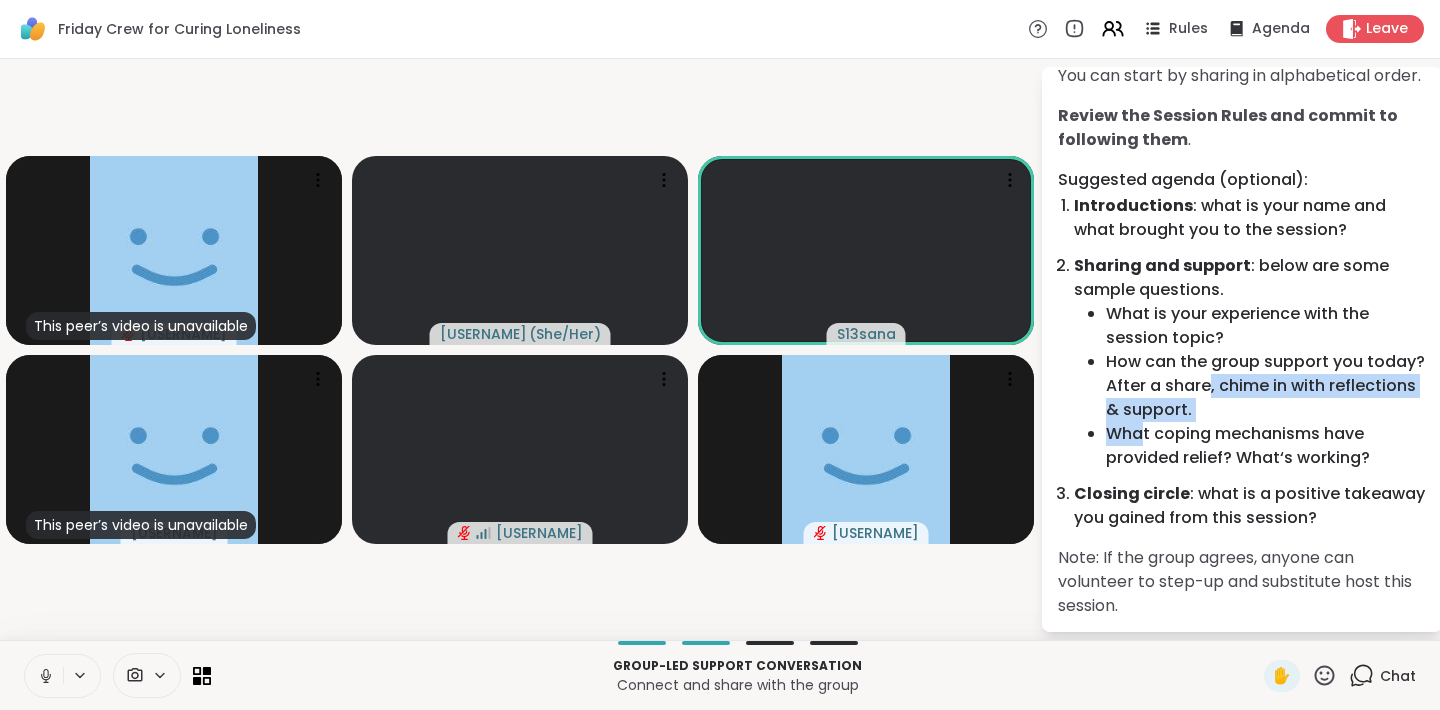 drag, startPoint x: 1206, startPoint y: 388, endPoint x: 1145, endPoint y: 441, distance: 80.80842 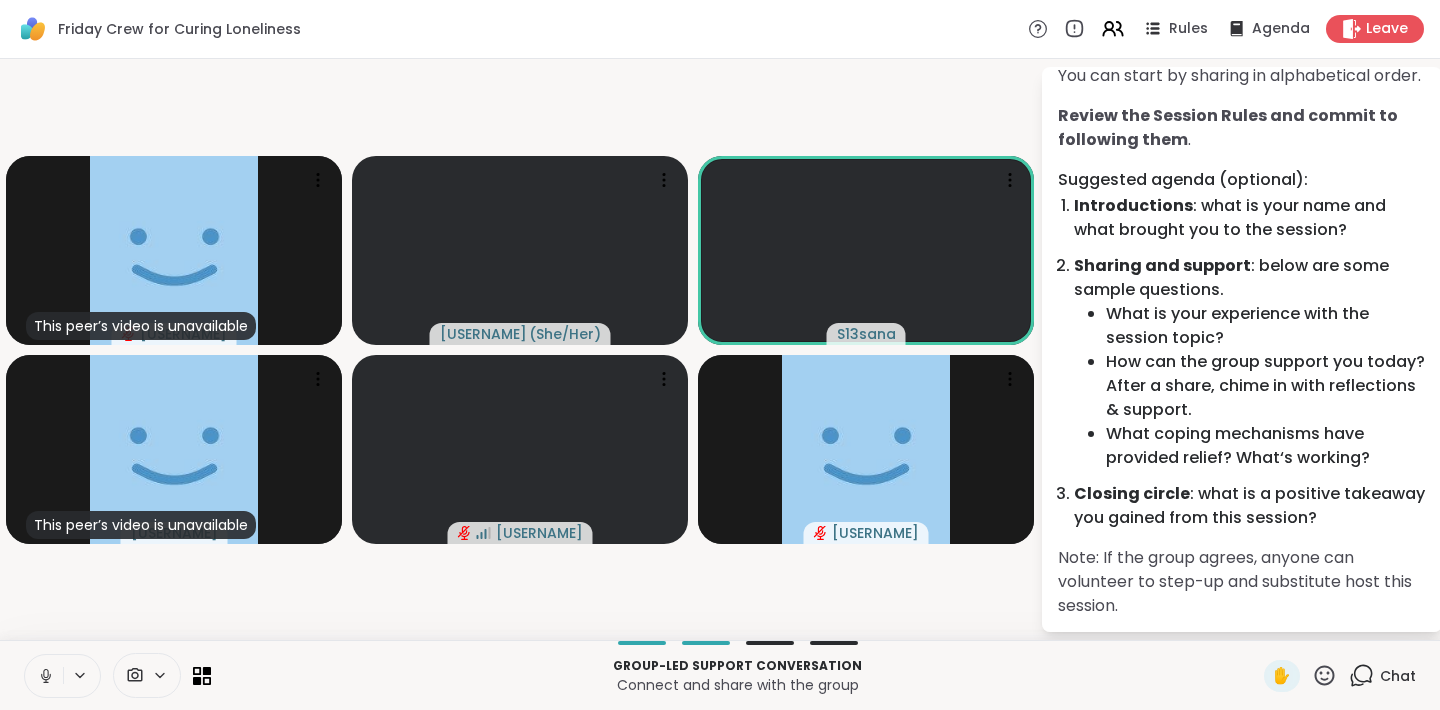 click on "What coping mechanisms have provided relief? What‘s working?" at bounding box center (1266, 446) 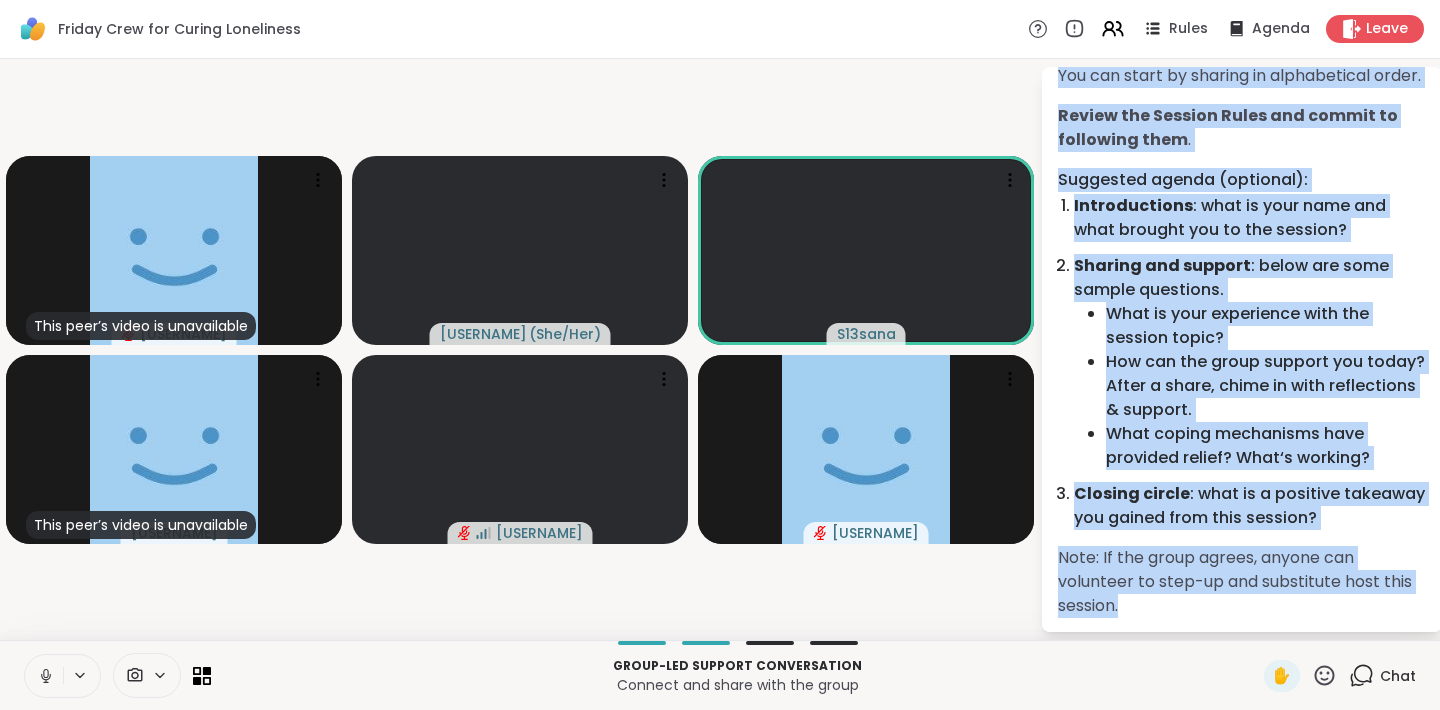 drag, startPoint x: 1166, startPoint y: 331, endPoint x: 1222, endPoint y: 407, distance: 94.40339 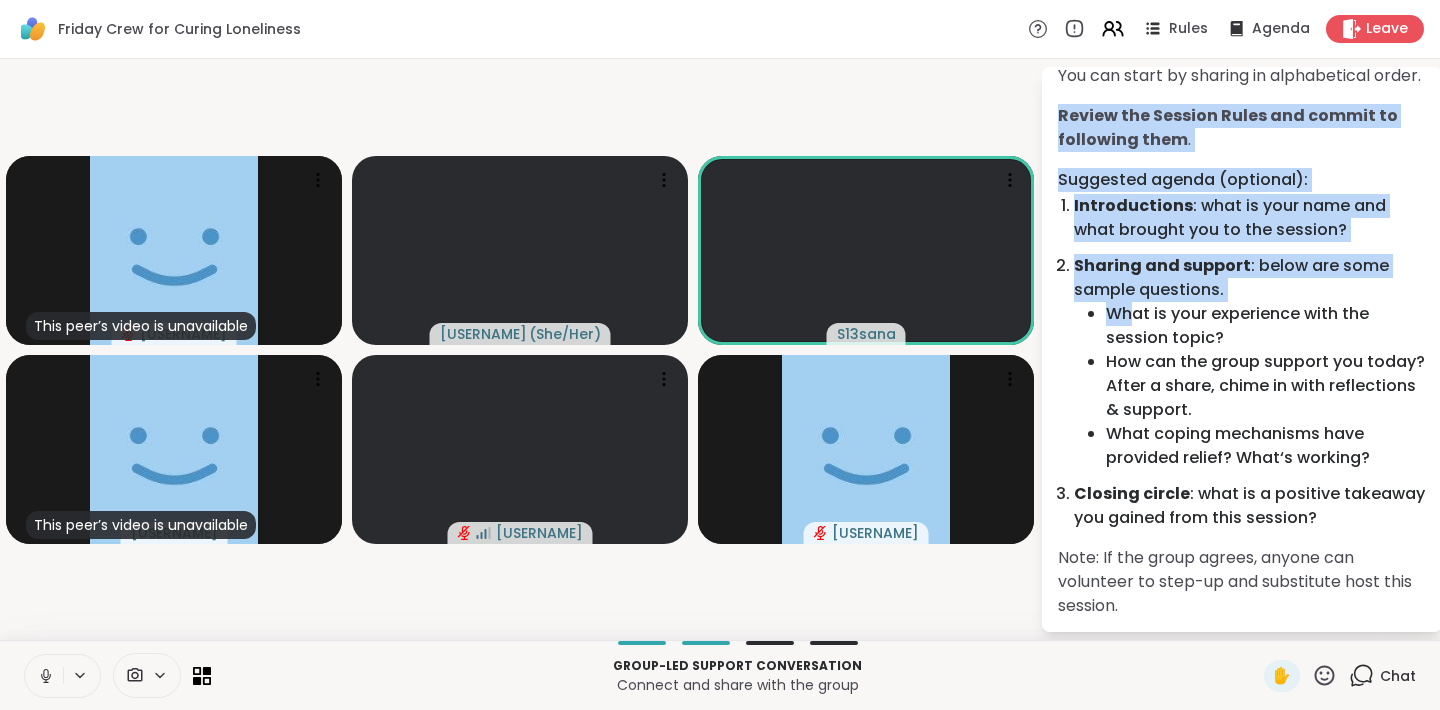 drag, startPoint x: 1218, startPoint y: 371, endPoint x: 1131, endPoint y: 318, distance: 101.87247 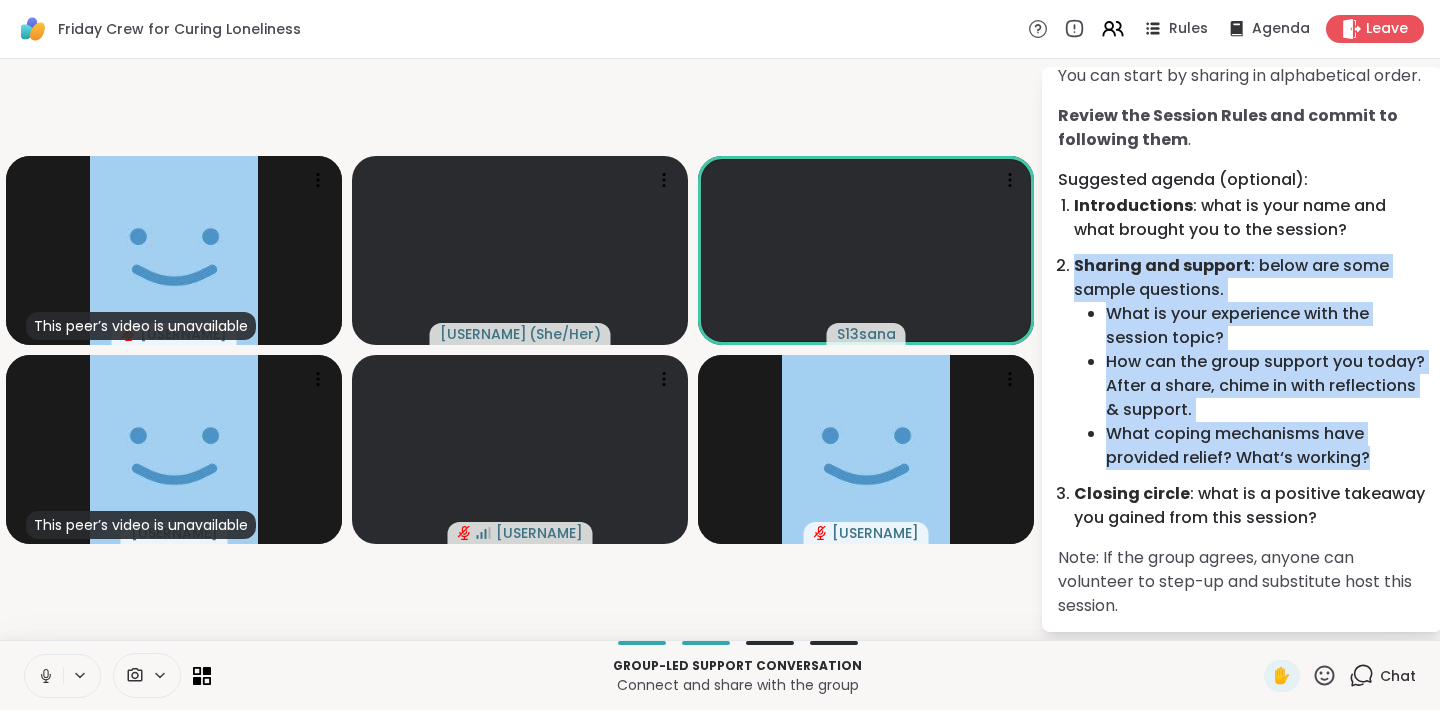 drag, startPoint x: 1076, startPoint y: 265, endPoint x: 1372, endPoint y: 467, distance: 358.35736 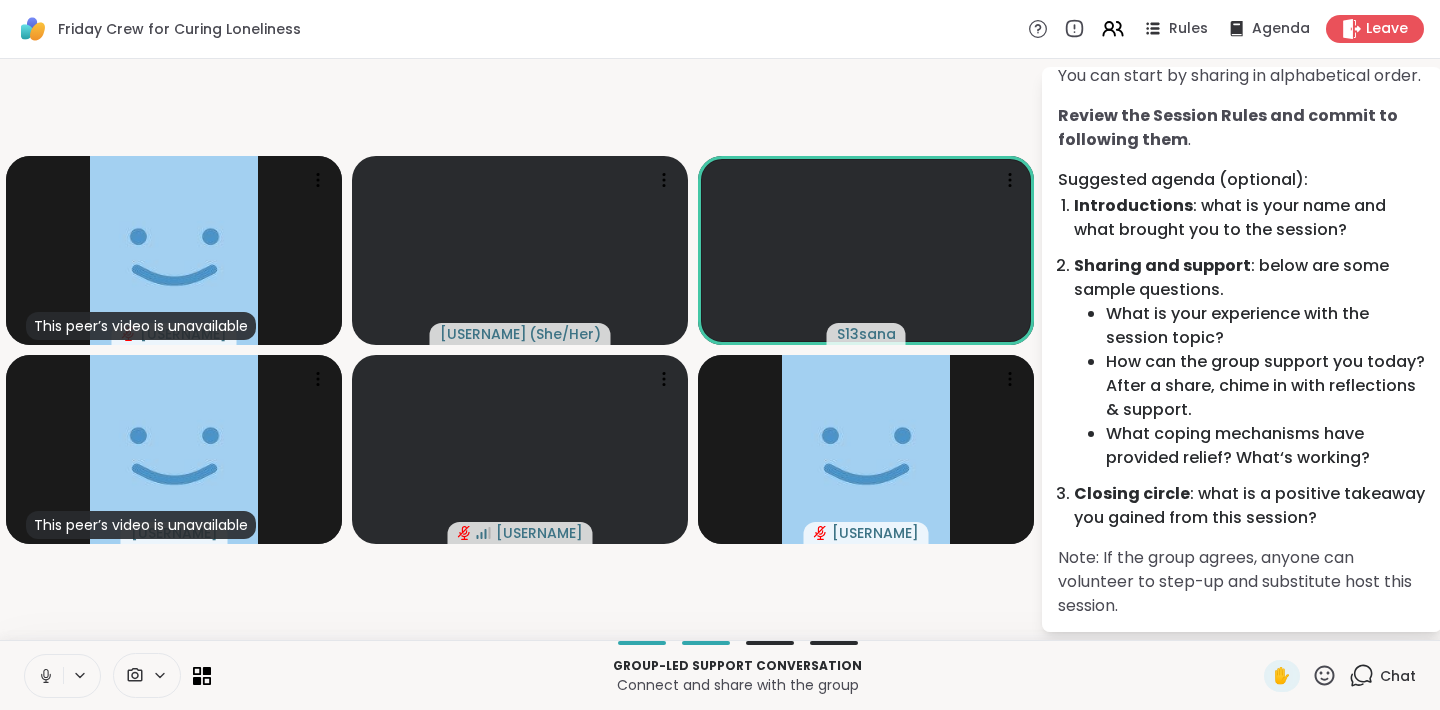 click on "What coping mechanisms have provided relief? What‘s working?" at bounding box center (1266, 446) 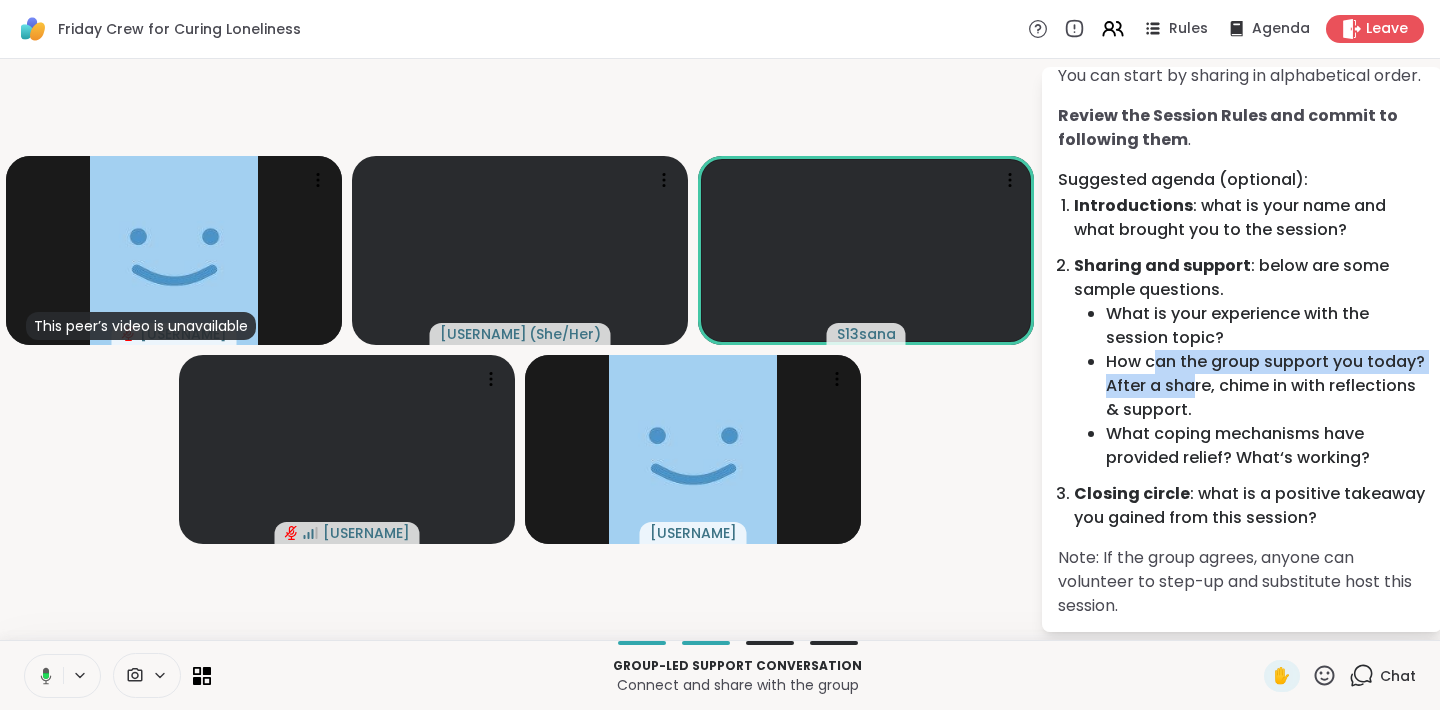 drag, startPoint x: 1150, startPoint y: 356, endPoint x: 1194, endPoint y: 391, distance: 56.22277 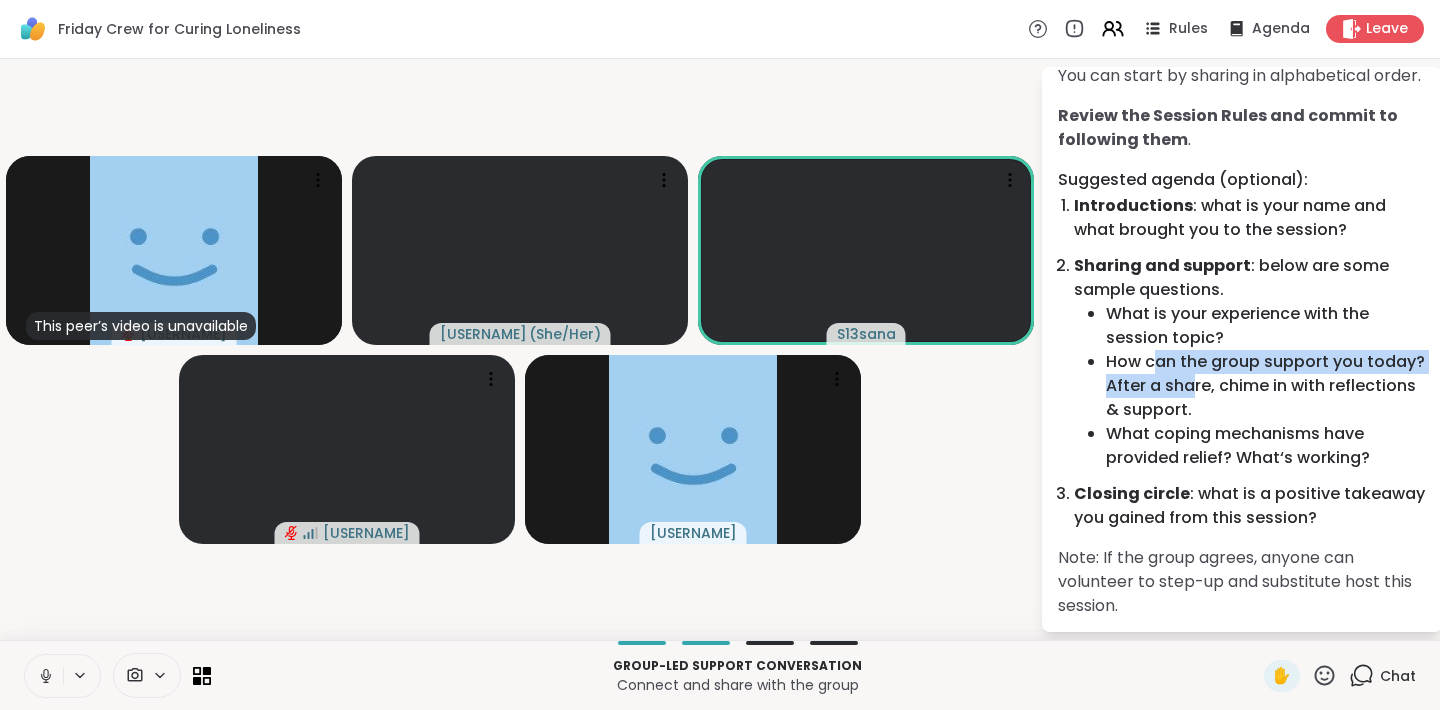 click on "How can the group support you today? After a share, chime in with reflections & support." at bounding box center (1266, 386) 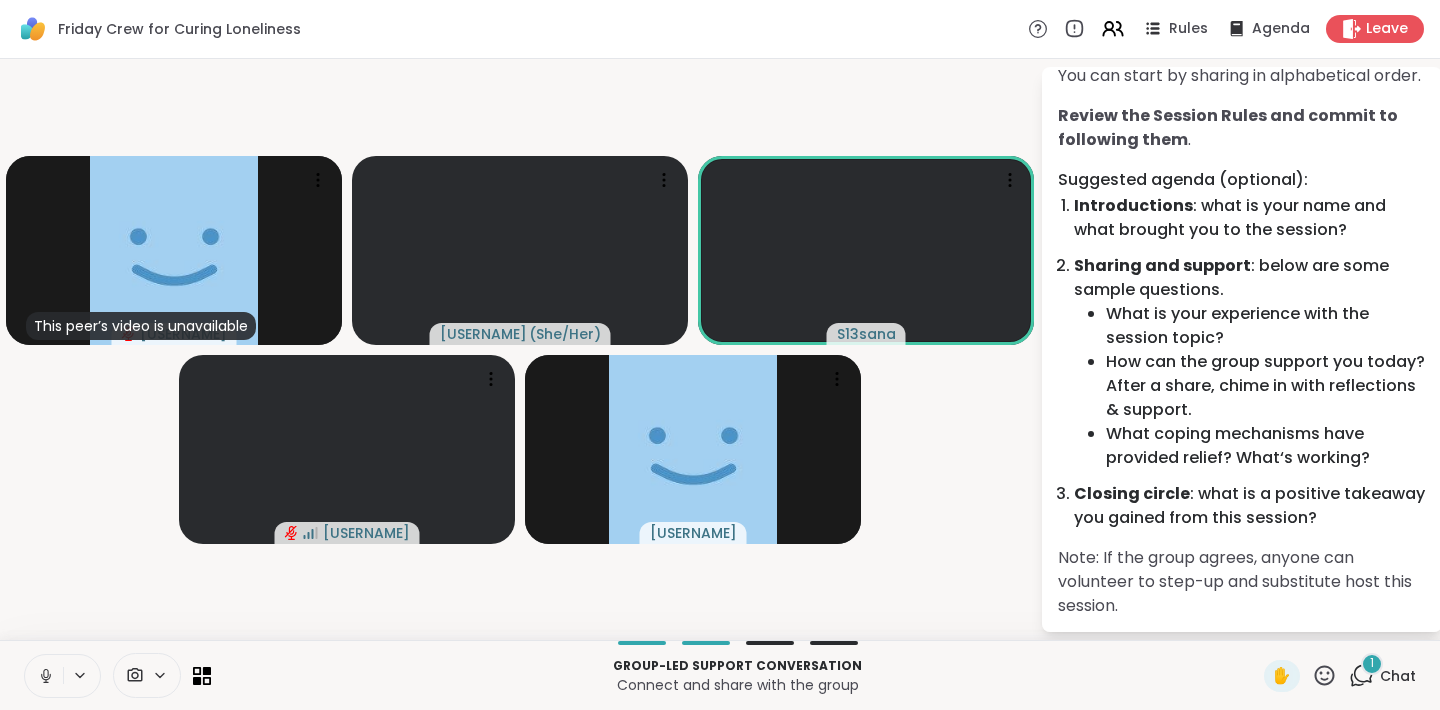click on "1" at bounding box center (1372, 664) 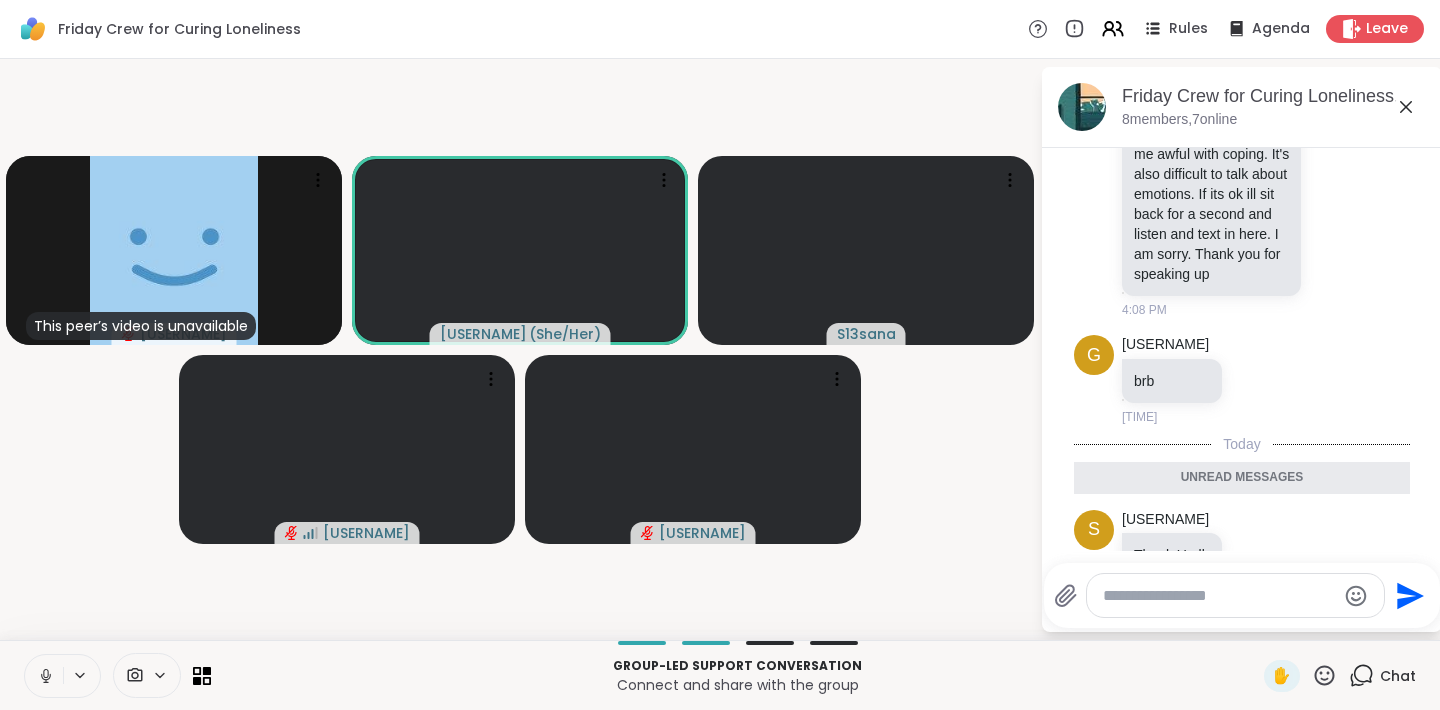 scroll, scrollTop: 424, scrollLeft: 0, axis: vertical 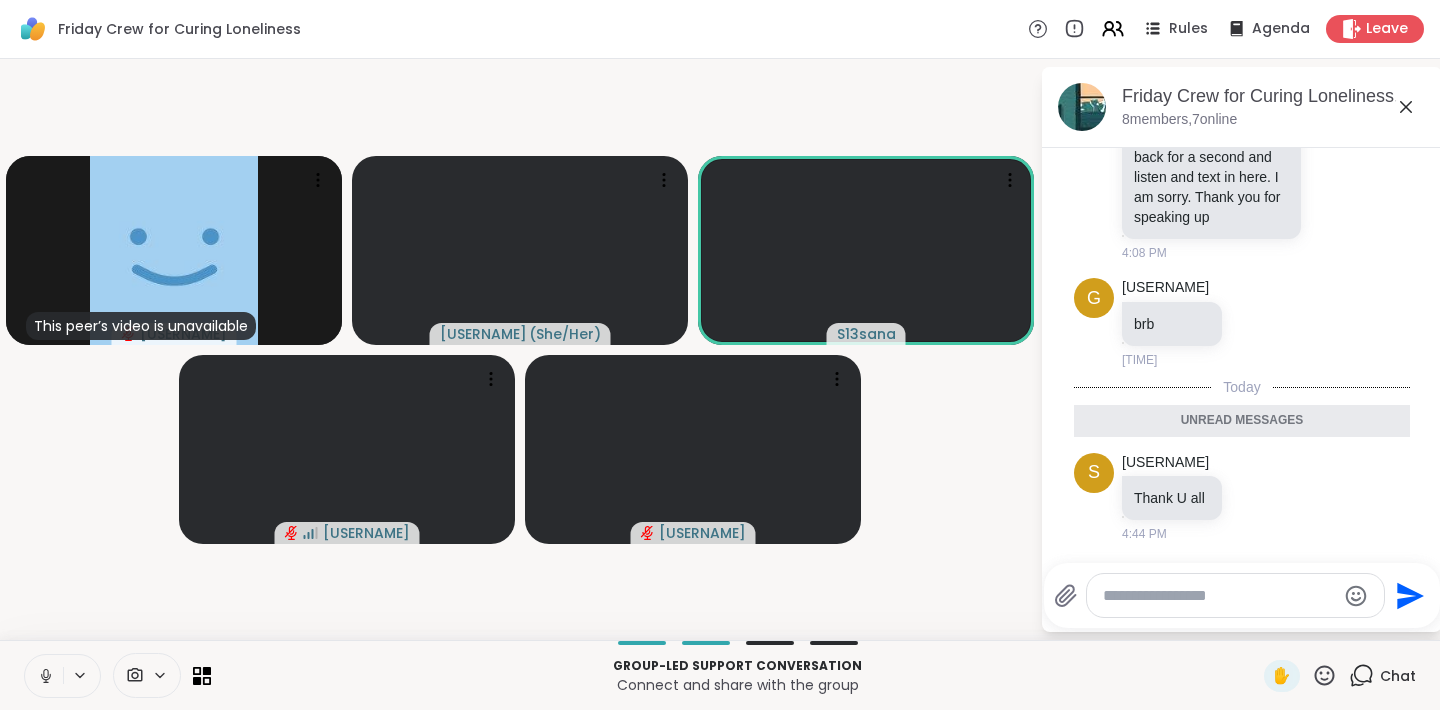 click 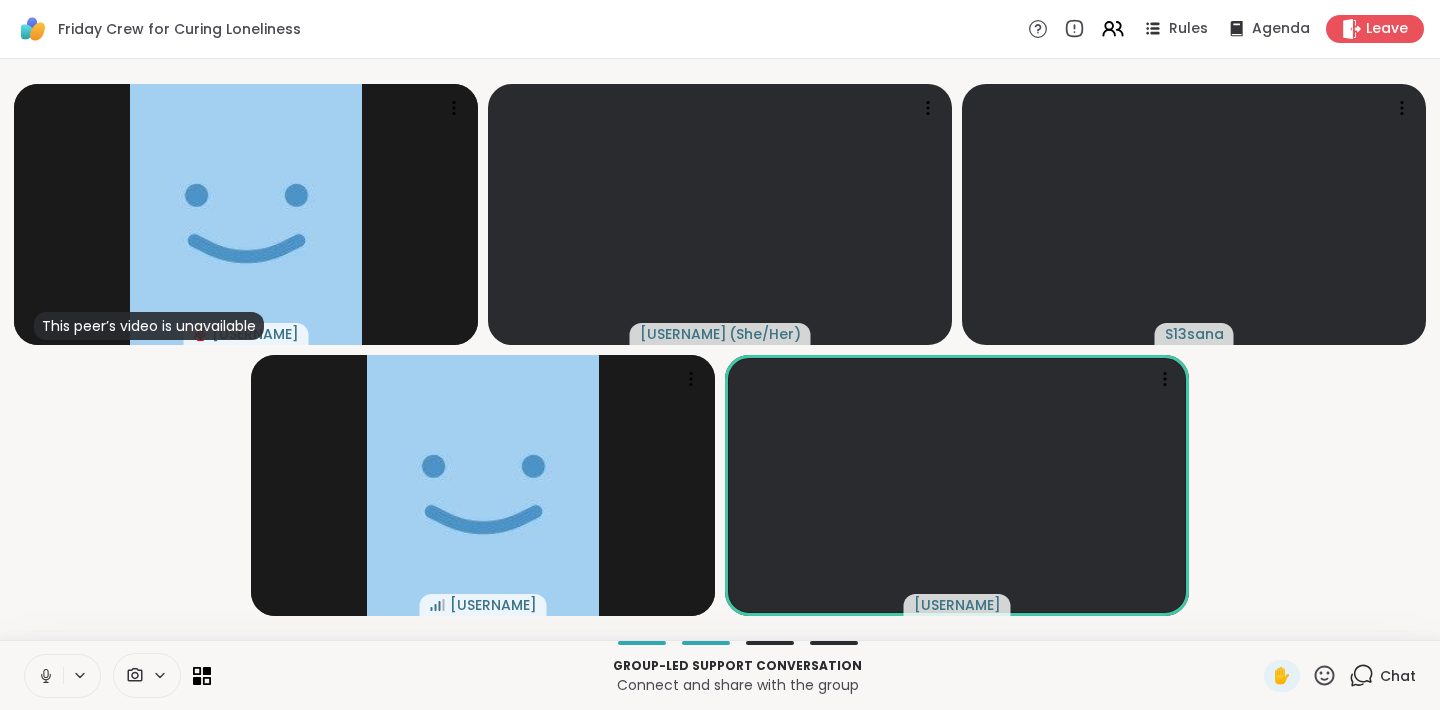 click 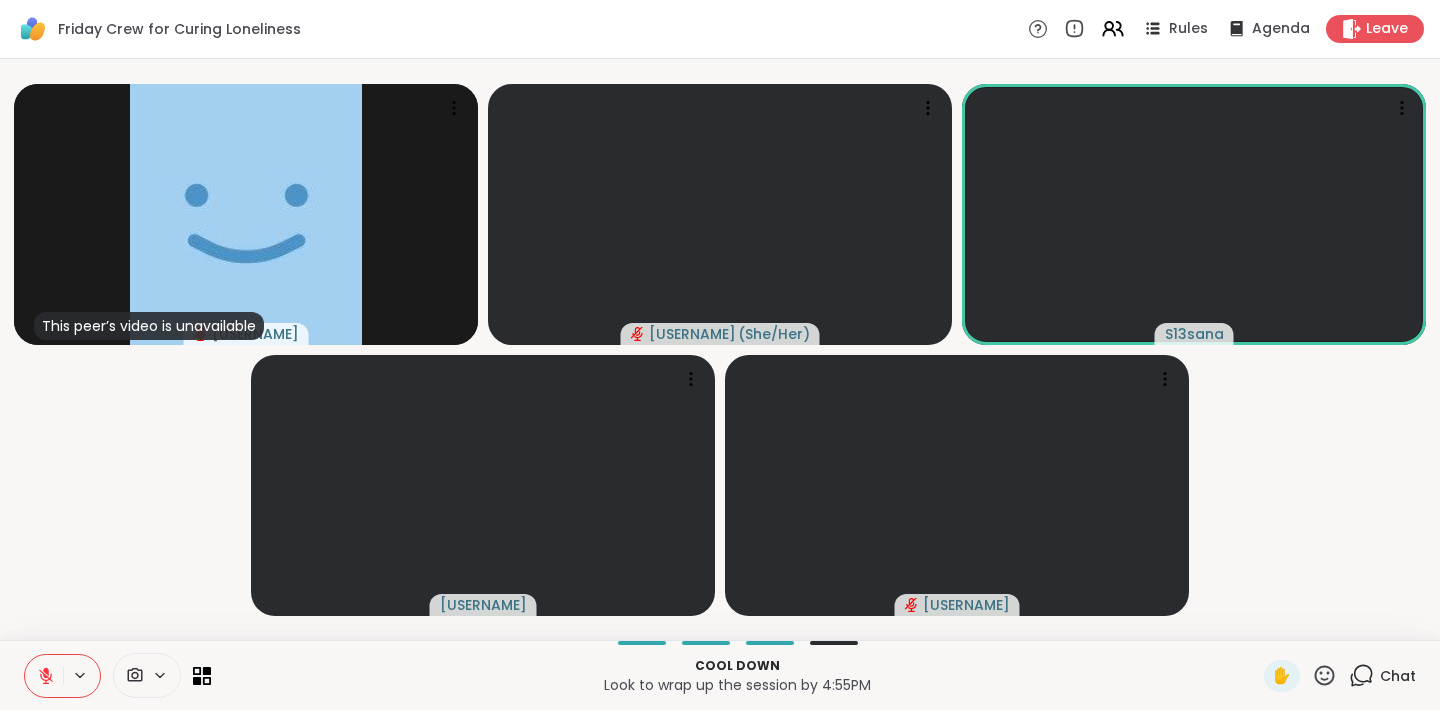 click 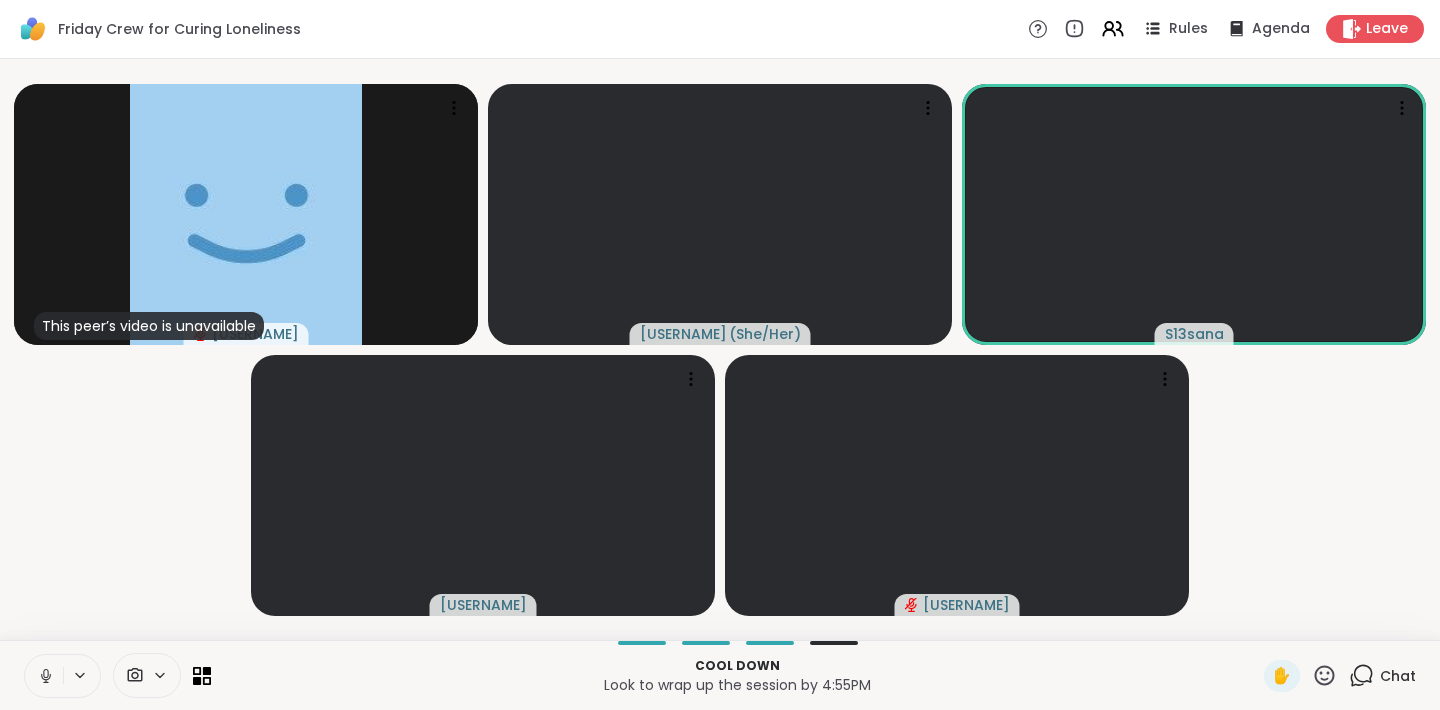 click 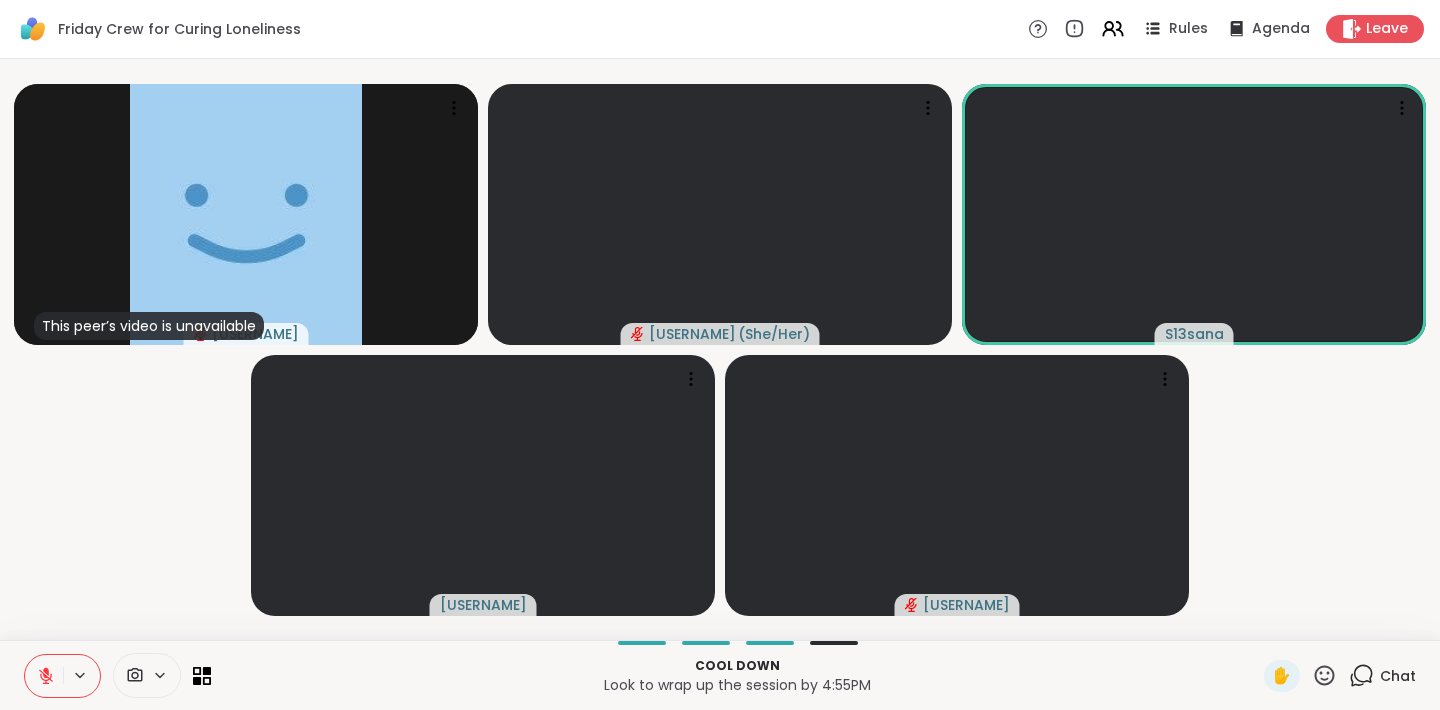 click 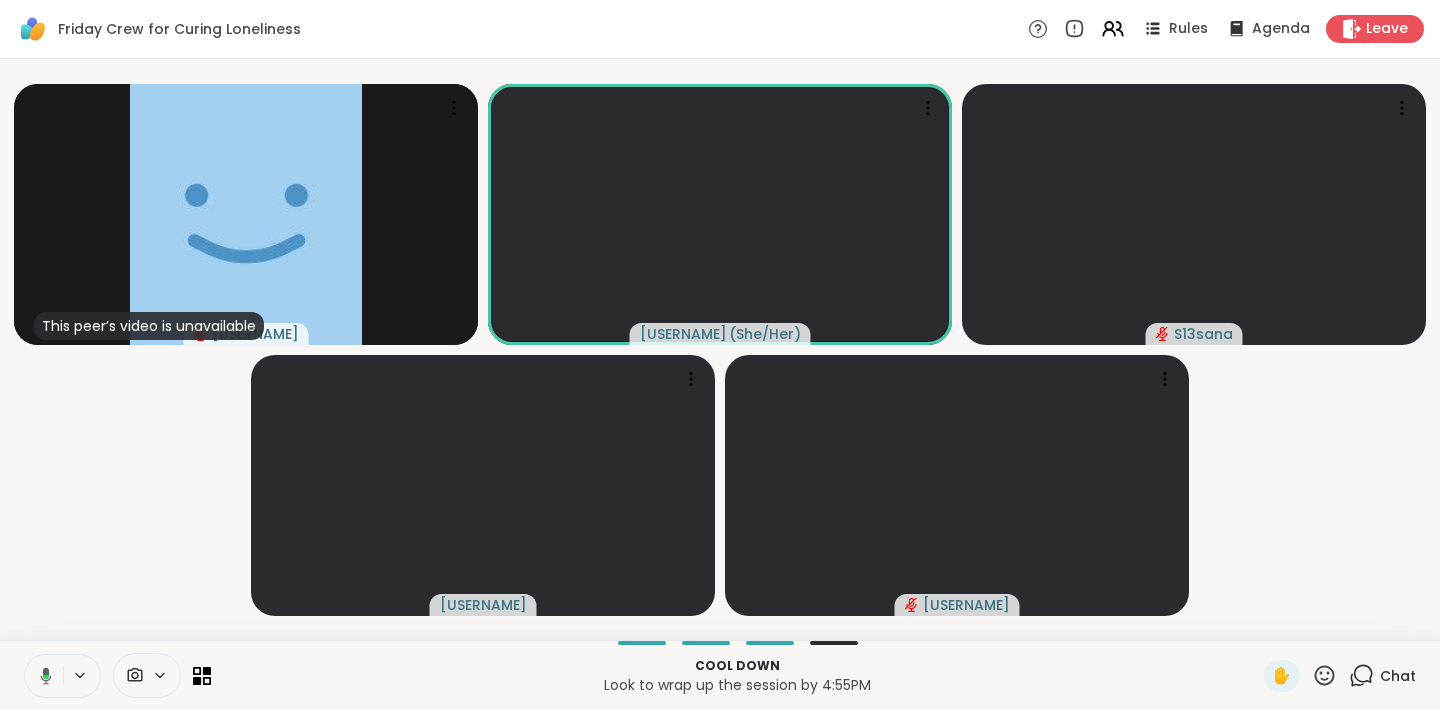 click 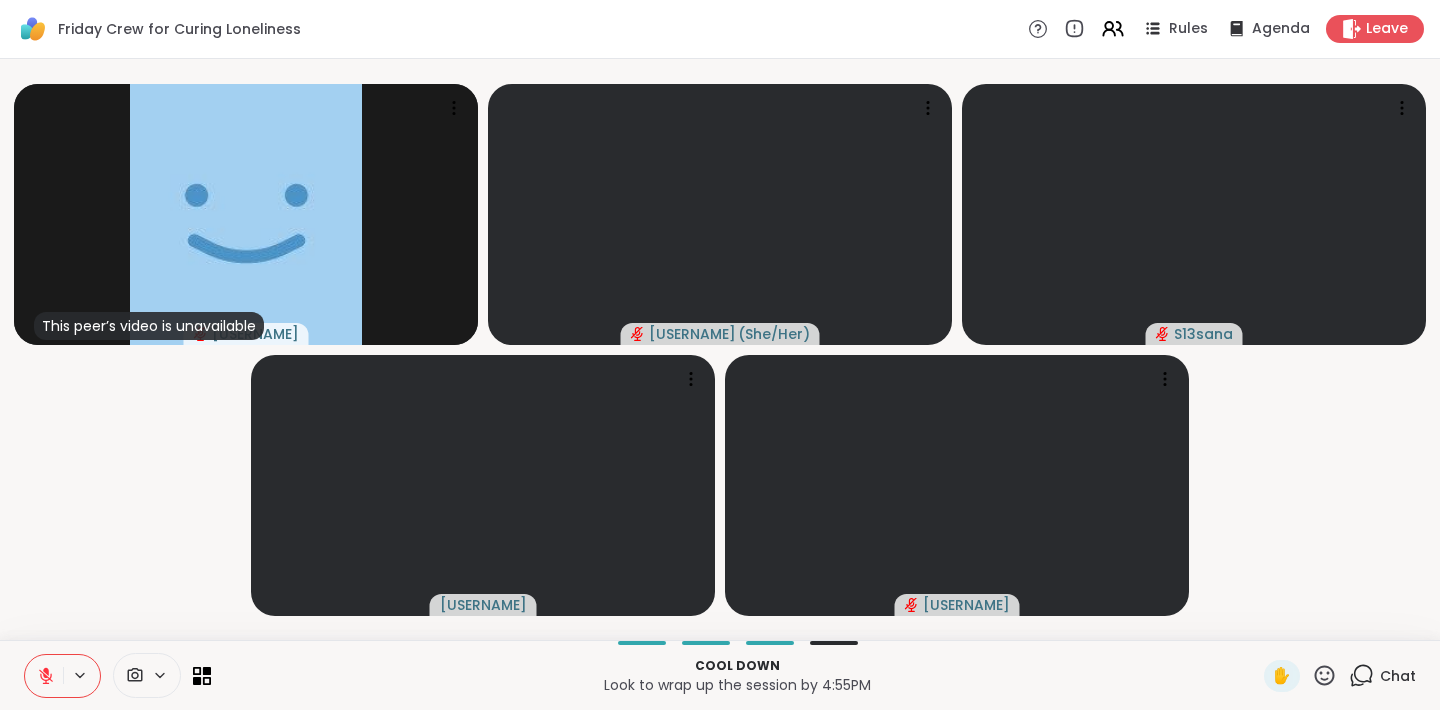 click 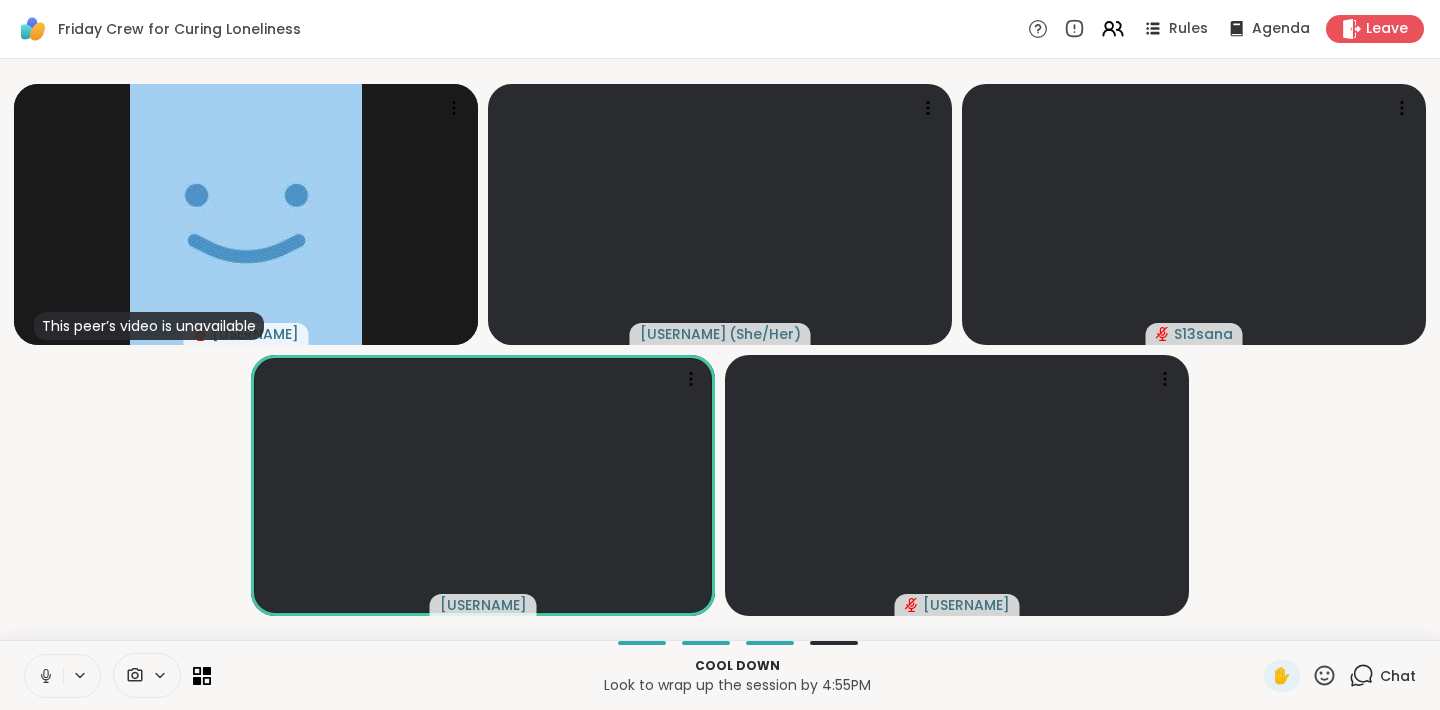 click 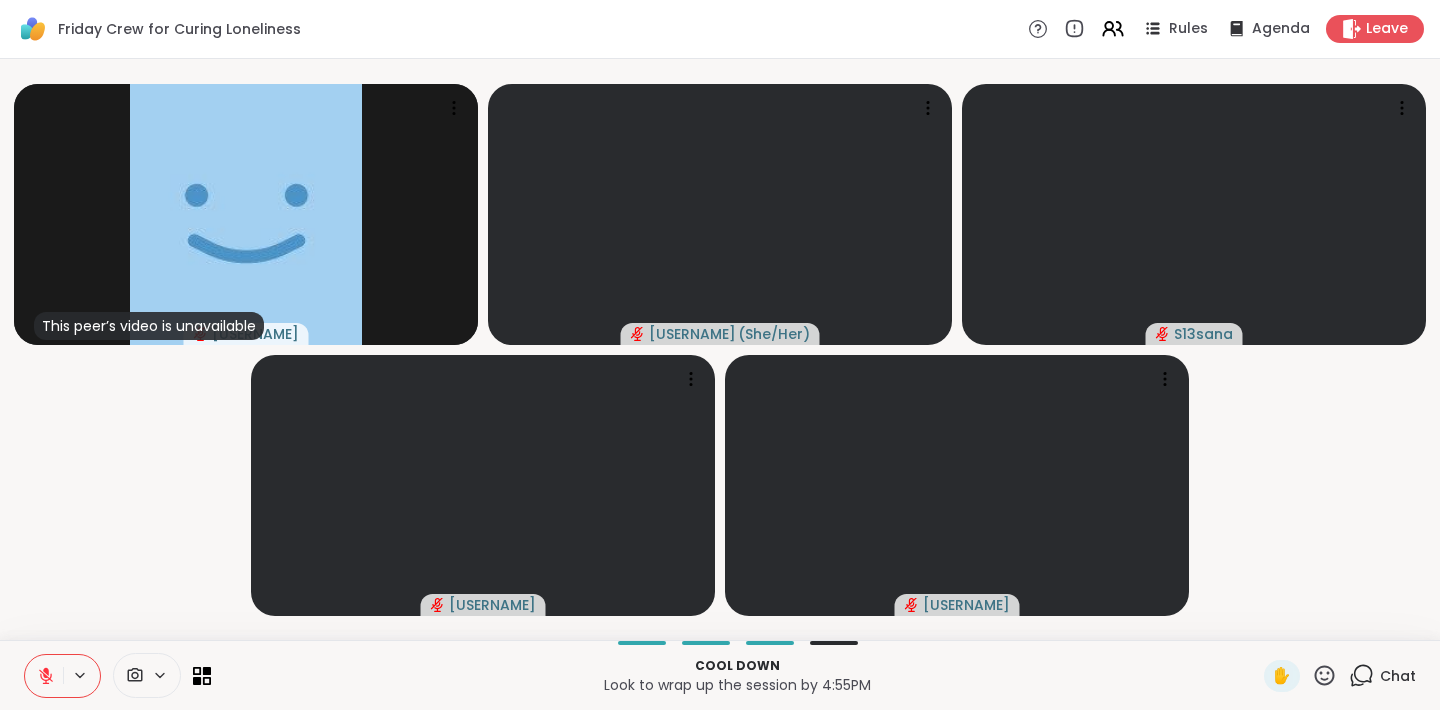 click 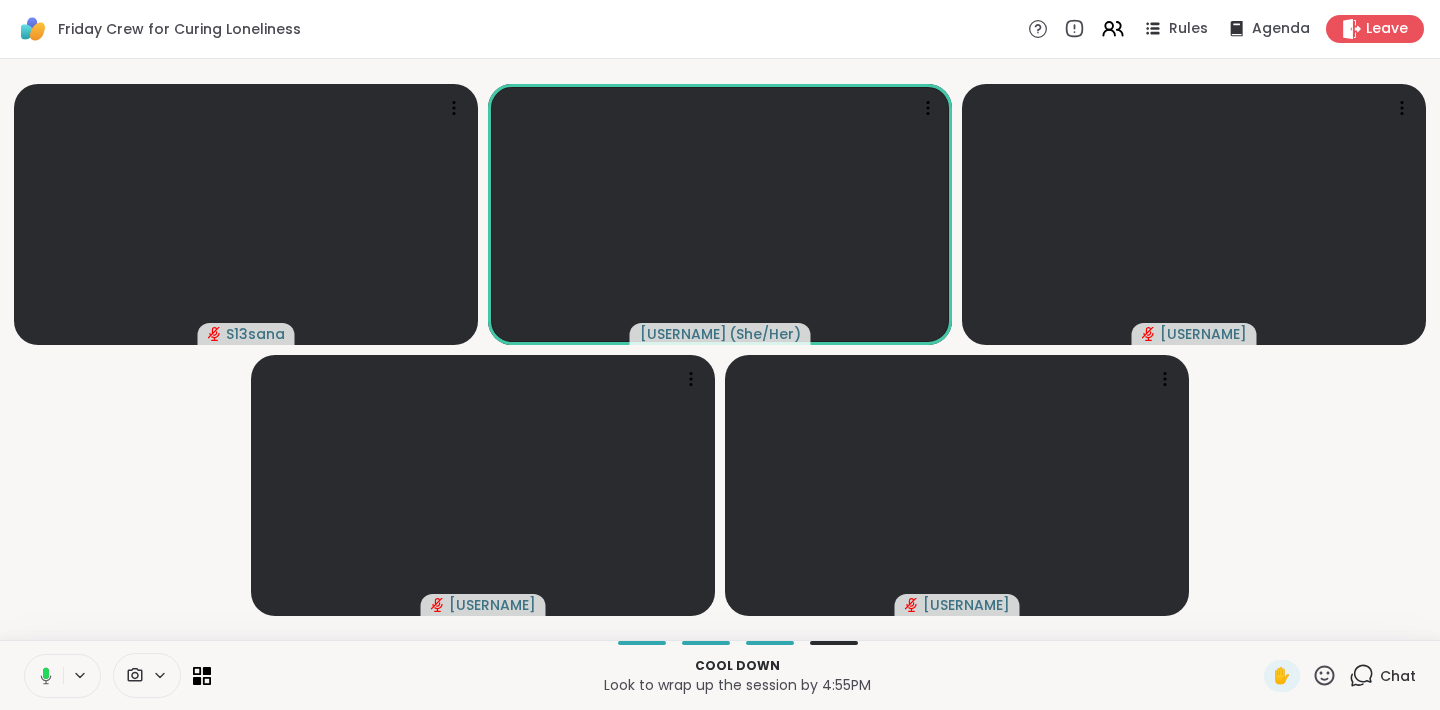 click 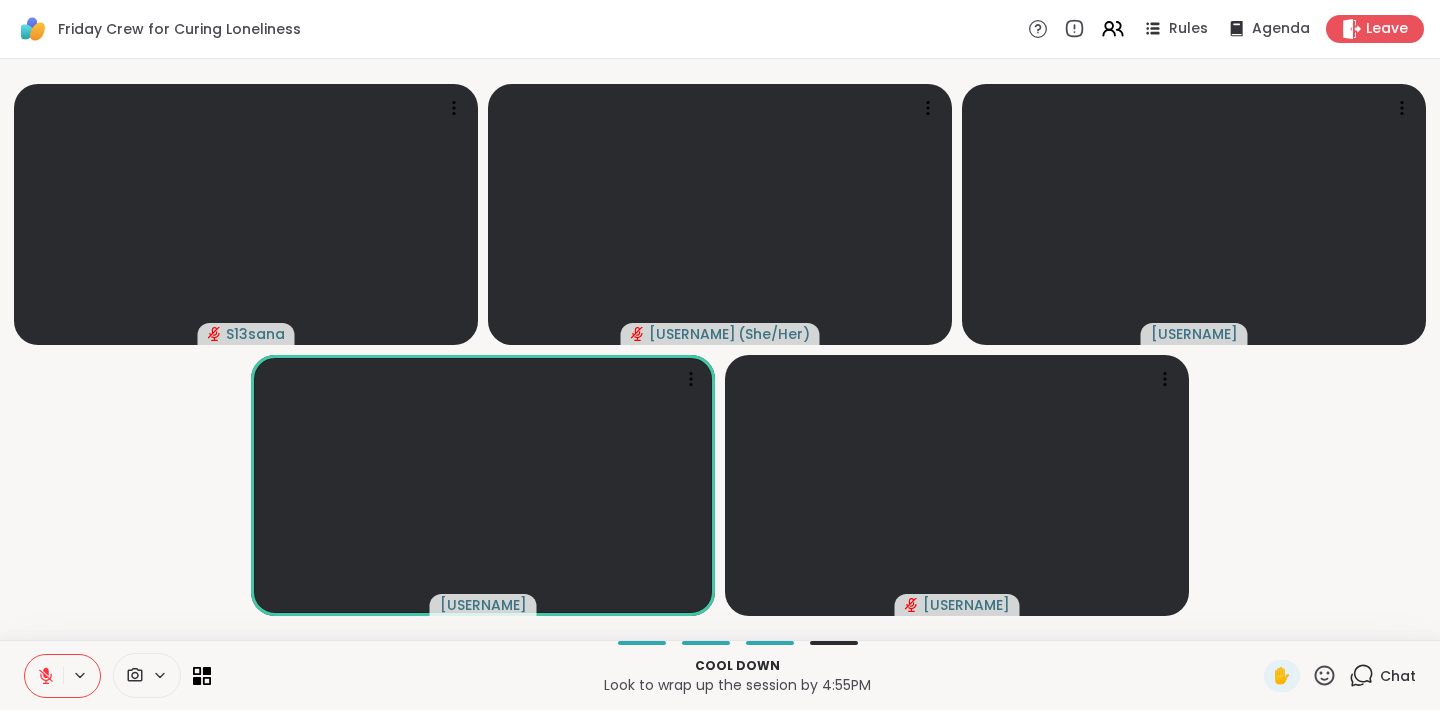 type 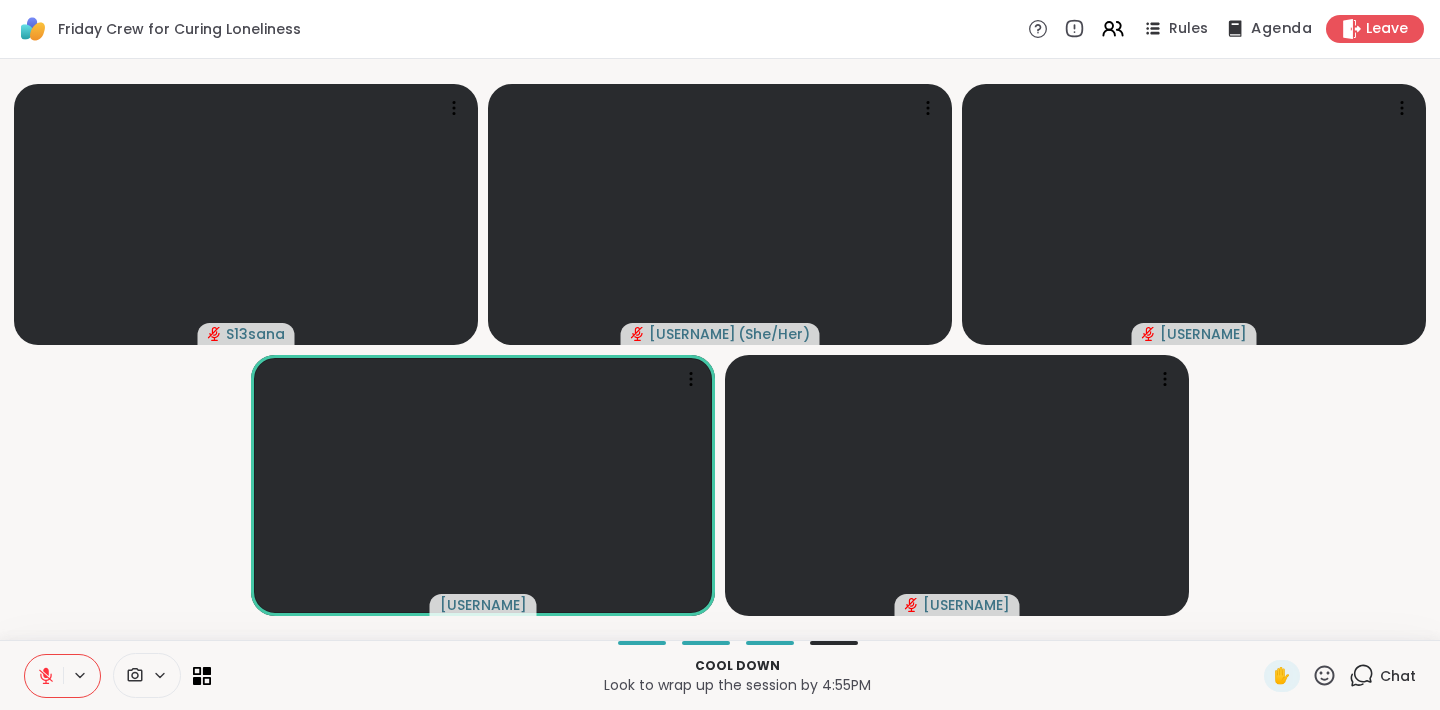 click on "Agenda" at bounding box center (1281, 29) 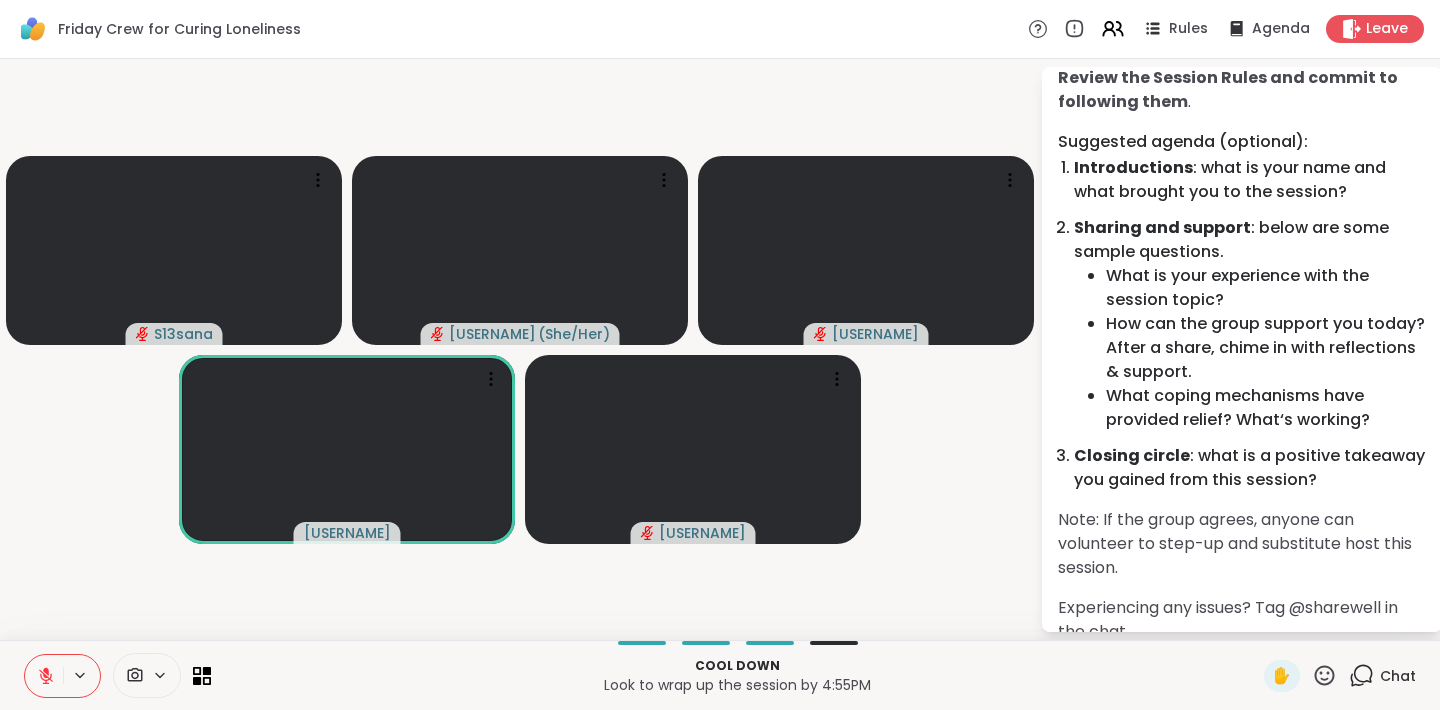 scroll, scrollTop: 159, scrollLeft: 0, axis: vertical 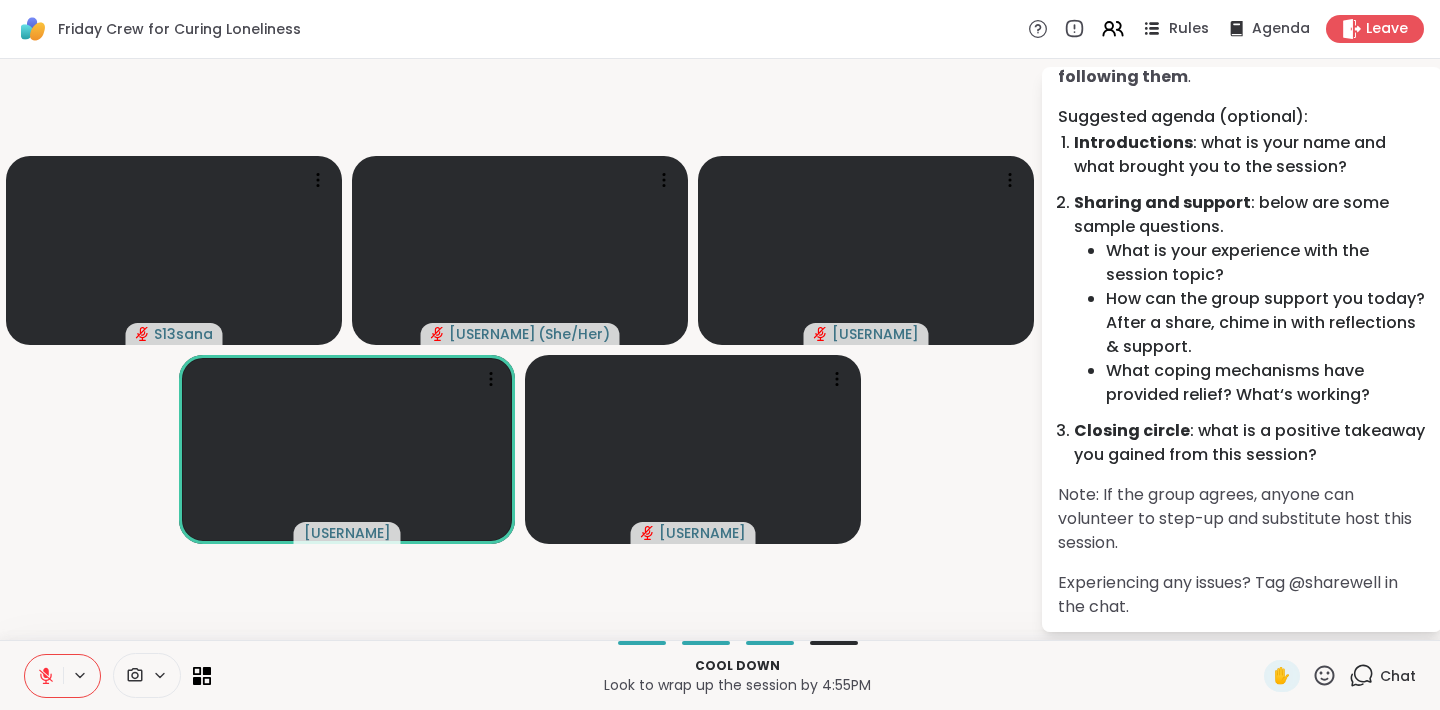 click 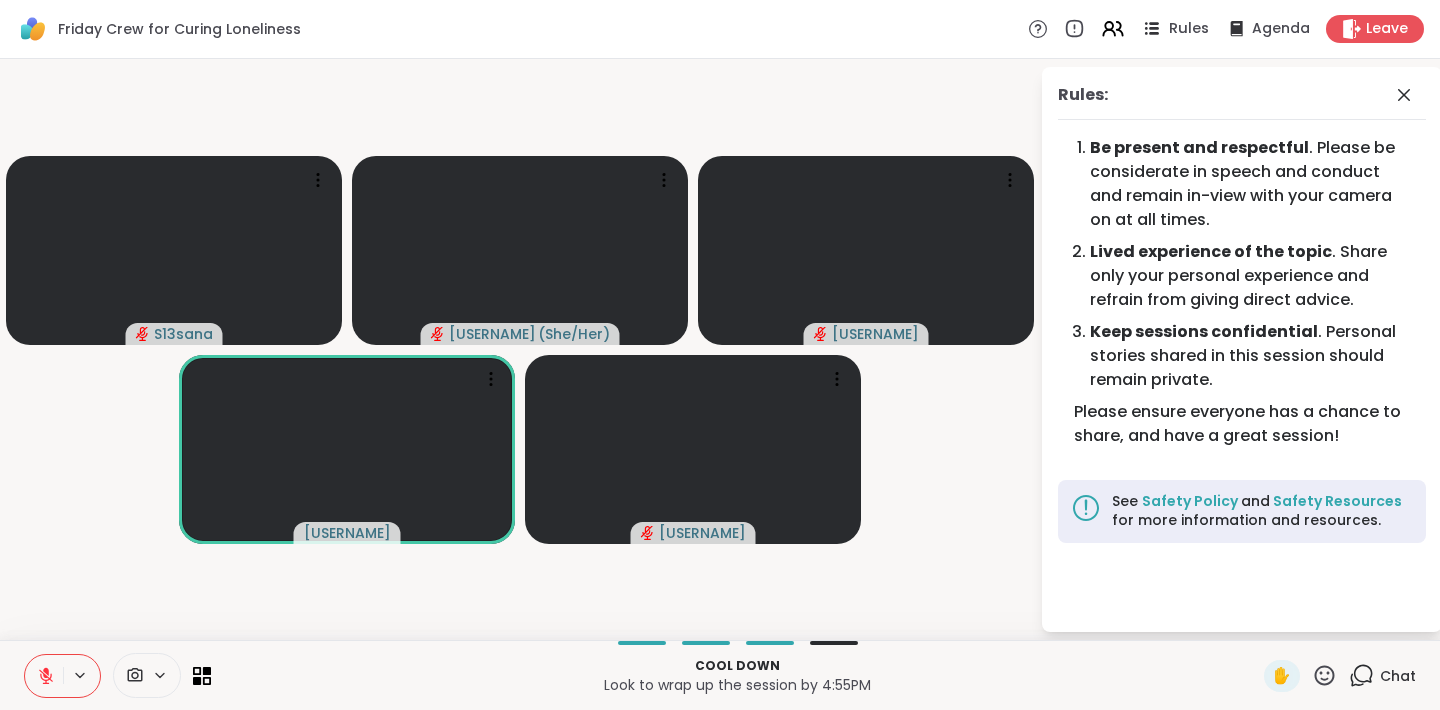 click on "Rules" at bounding box center (1189, 29) 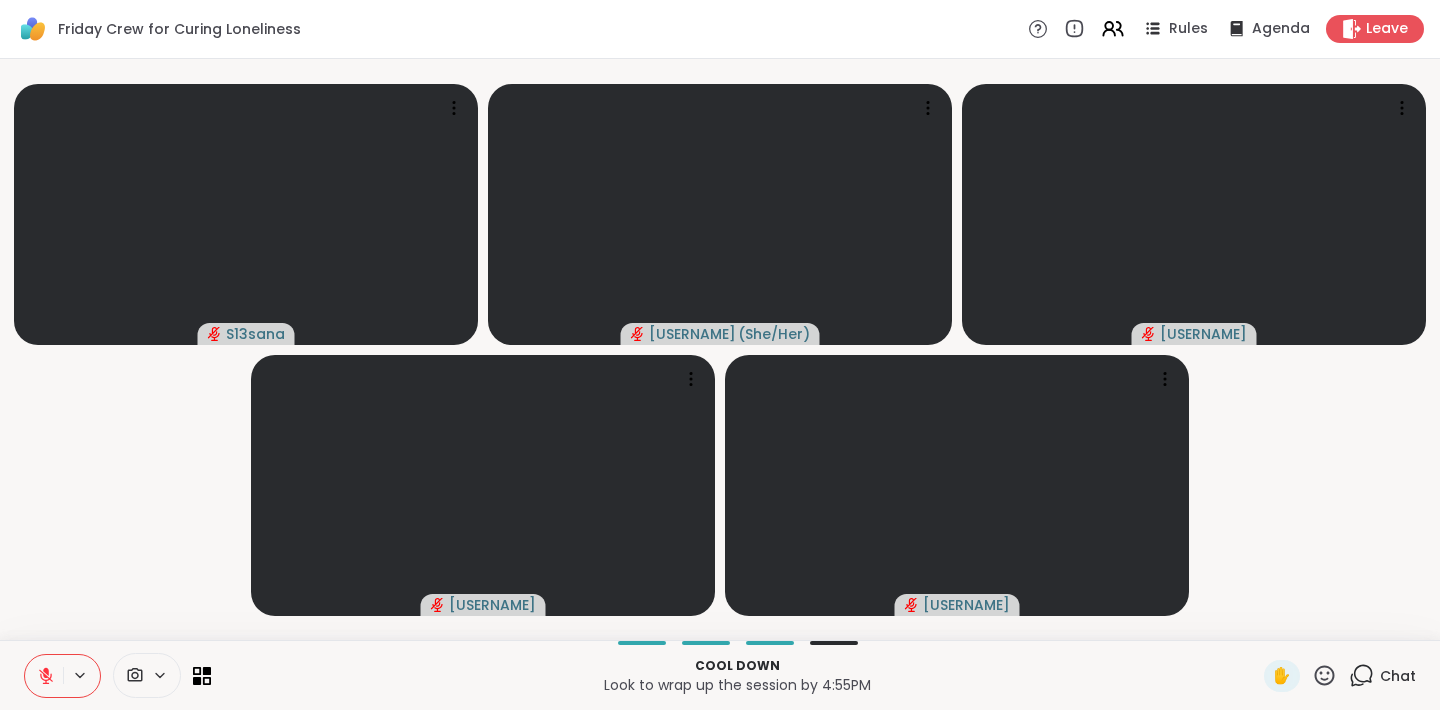 click 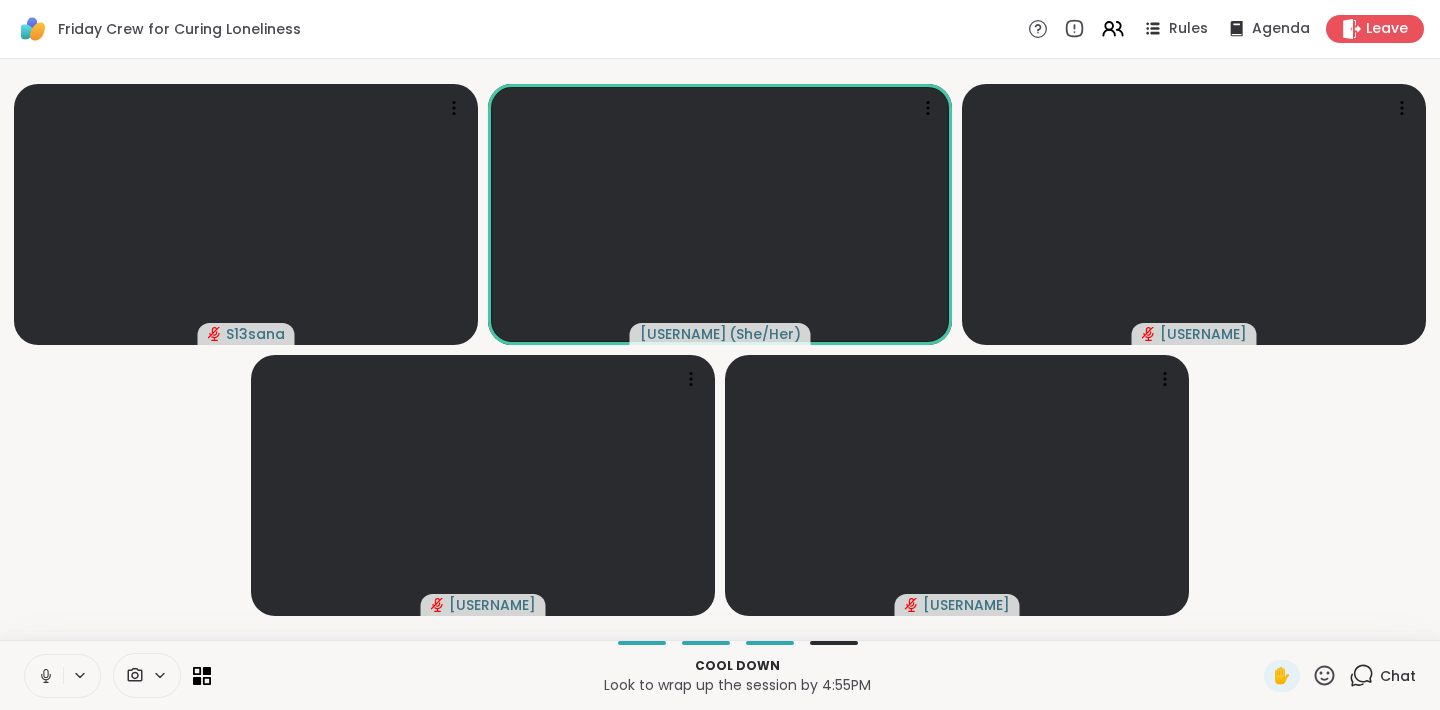 click 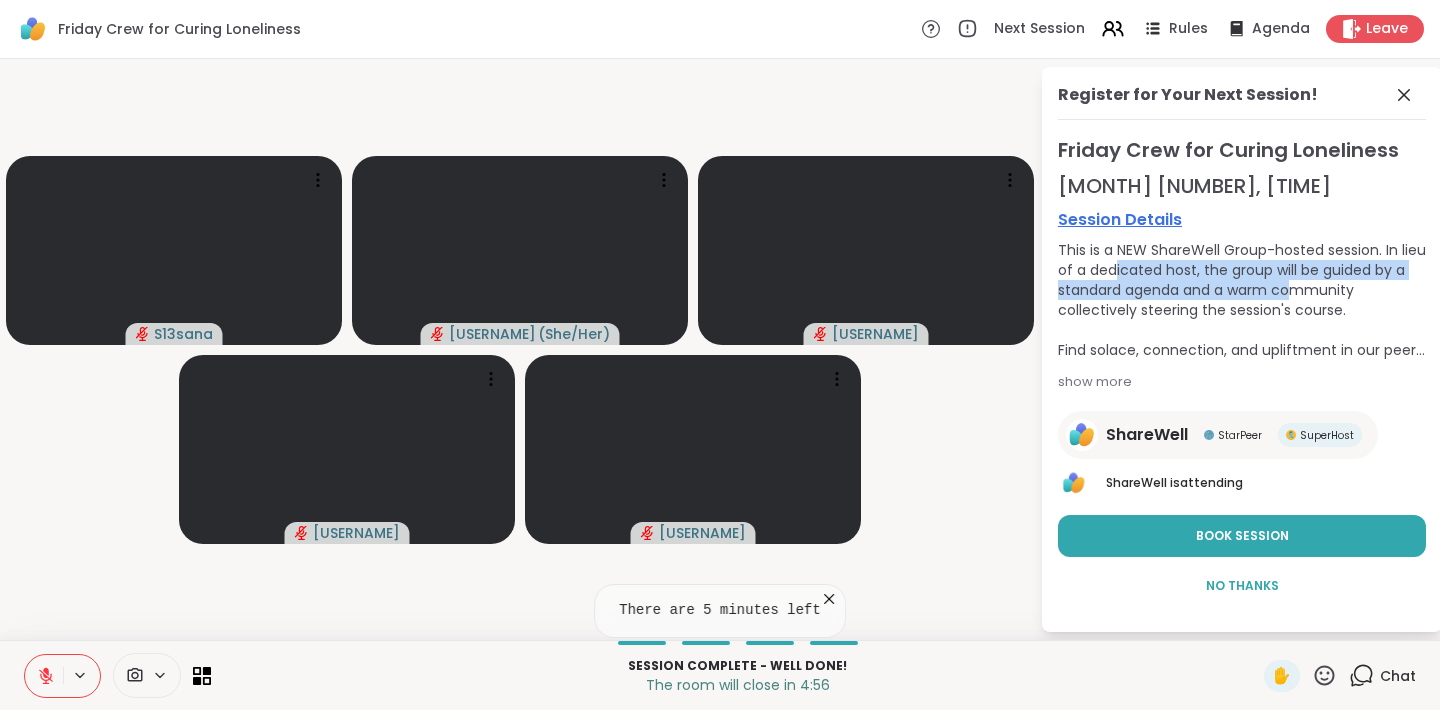 drag, startPoint x: 1252, startPoint y: 280, endPoint x: 1292, endPoint y: 289, distance: 41 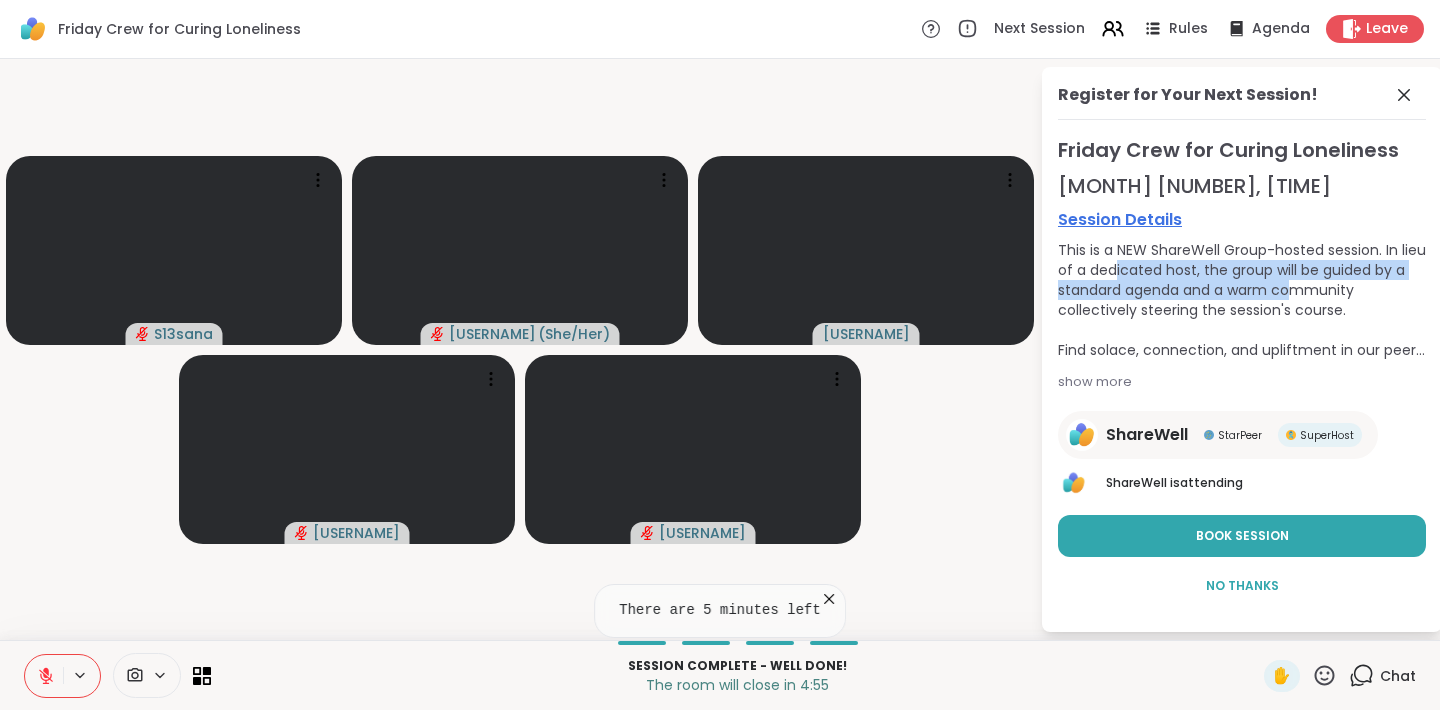 click on "This is a NEW ShareWell Group-hosted session. In lieu of a dedicated host, the group will be guided by a standard agenda and a warm community collectively steering the session's course.
Find solace, connection, and upliftment in our peer support session dedicated to overcoming the Friday blues caused by feelings of loneliness. Let's explore practical strategies for combating loneliness, fostering meaningful connections, and creating fulfilling weekend experiences.
Through open discussions and collaborative brainstorming, we will discover ways to engage in self-care, reach out to others, and cultivate a sense of belonging. Join us as we navigate the Friday blues together, empowering each other to transform weekends into moments of joy, connection, and rejuvenation. Remember, you are not alone – together, we can find warmth, support, and camaraderie even on the loneliest of Fridays." at bounding box center (1242, 300) 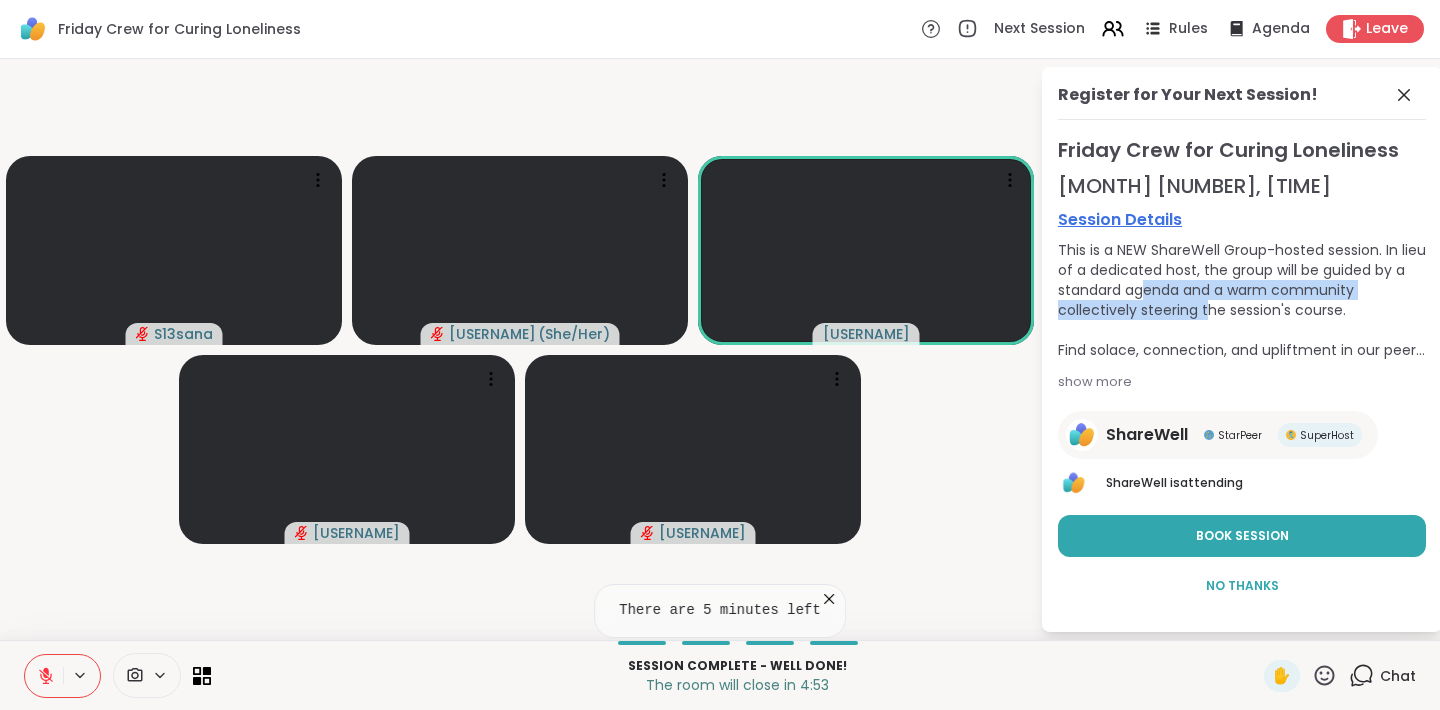 drag, startPoint x: 1159, startPoint y: 292, endPoint x: 1207, endPoint y: 304, distance: 49.47727 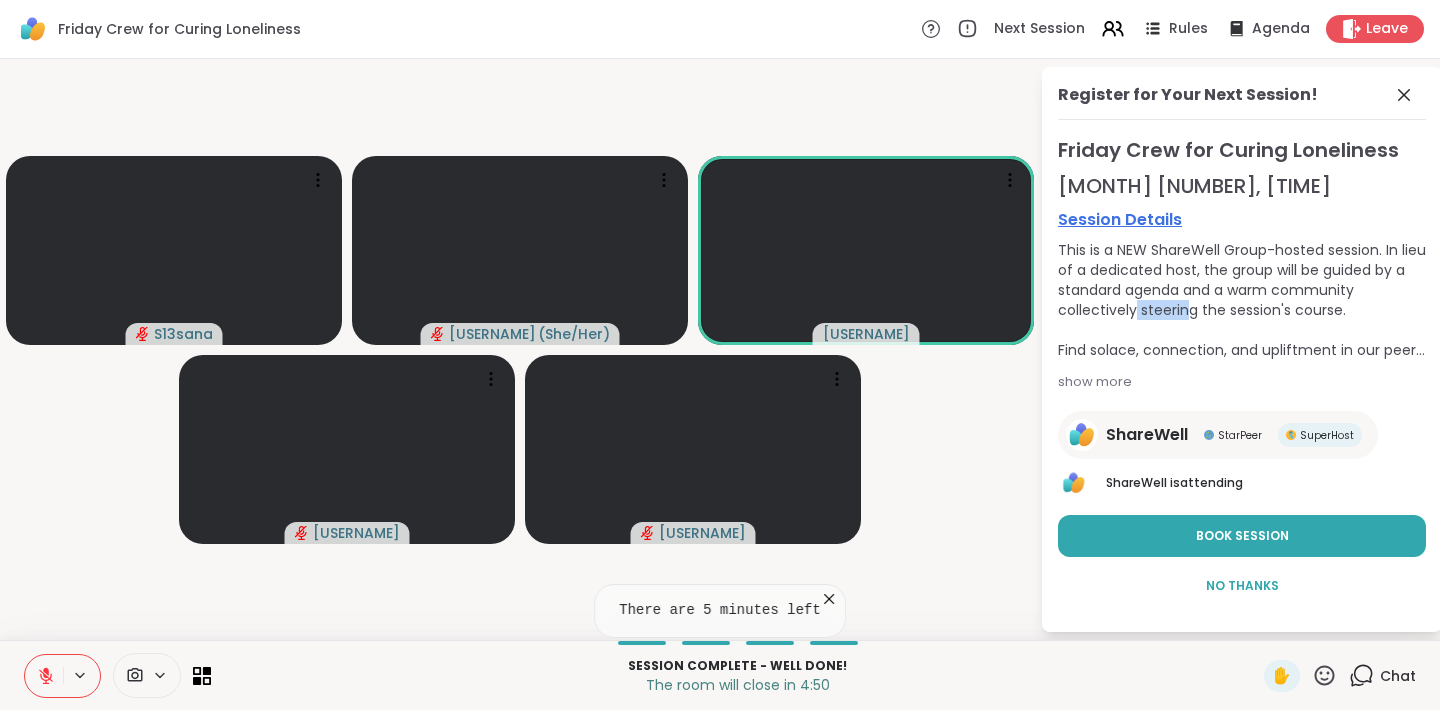 drag, startPoint x: 1136, startPoint y: 301, endPoint x: 1186, endPoint y: 302, distance: 50.01 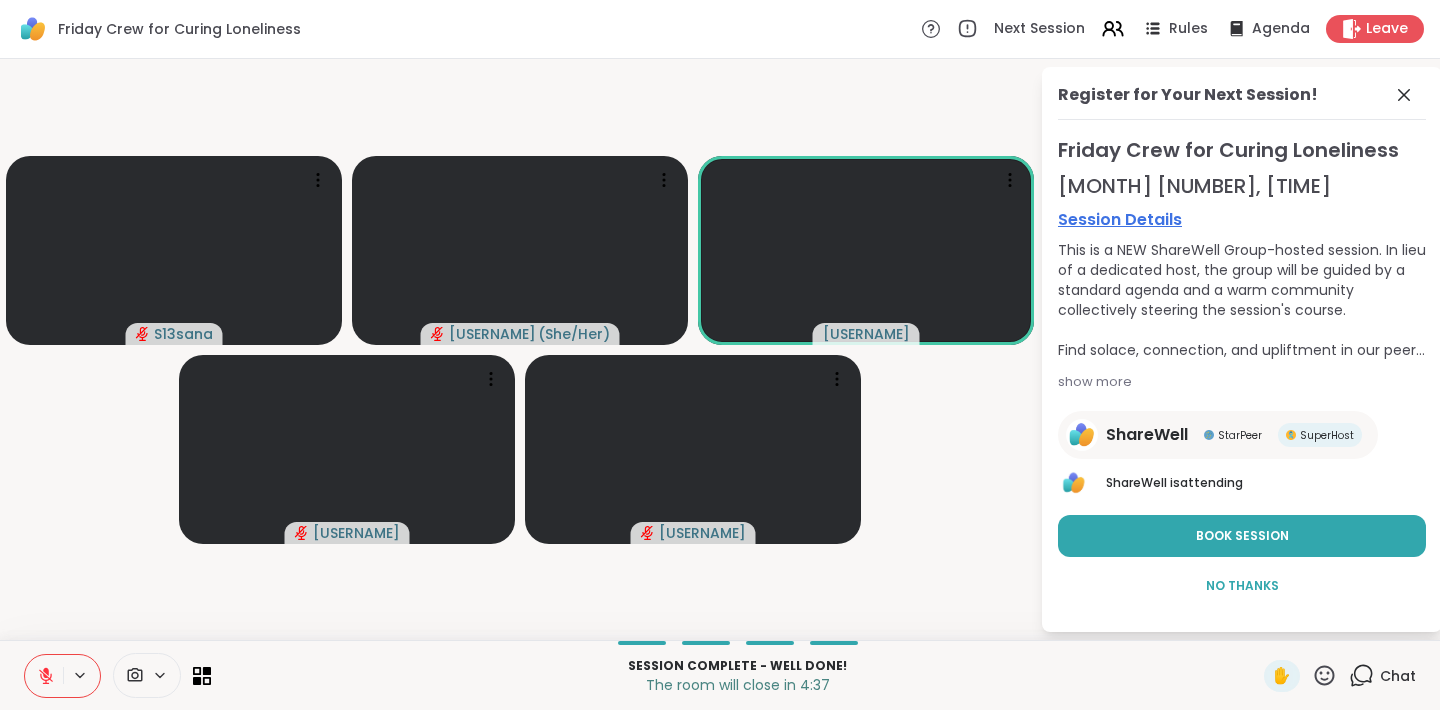 click on "[USERNAME] [USERNAME] ( She/Her ) [USERNAME] [USERNAME] [USERNAME]" at bounding box center [520, 349] 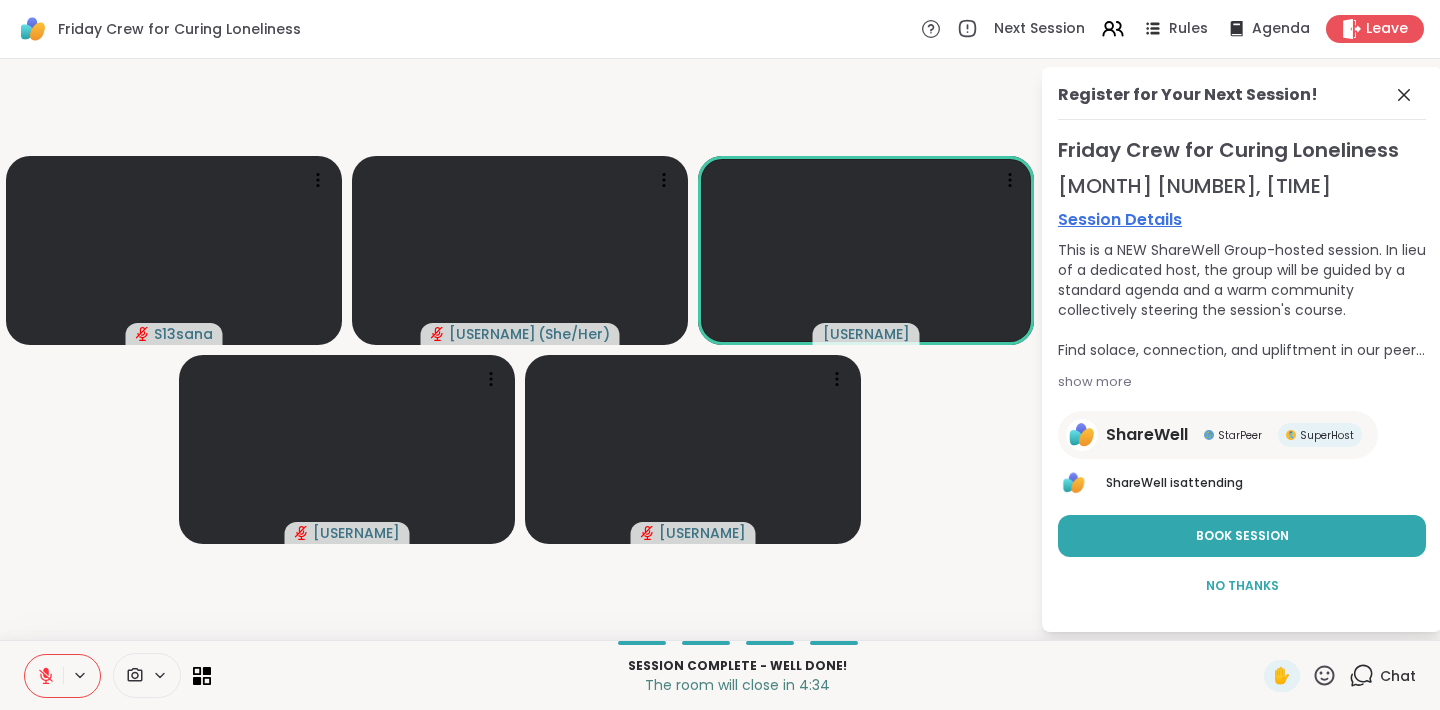 click on "[USERNAME] [USERNAME] ( She/Her ) [USERNAME] [USERNAME] [USERNAME]" at bounding box center (520, 349) 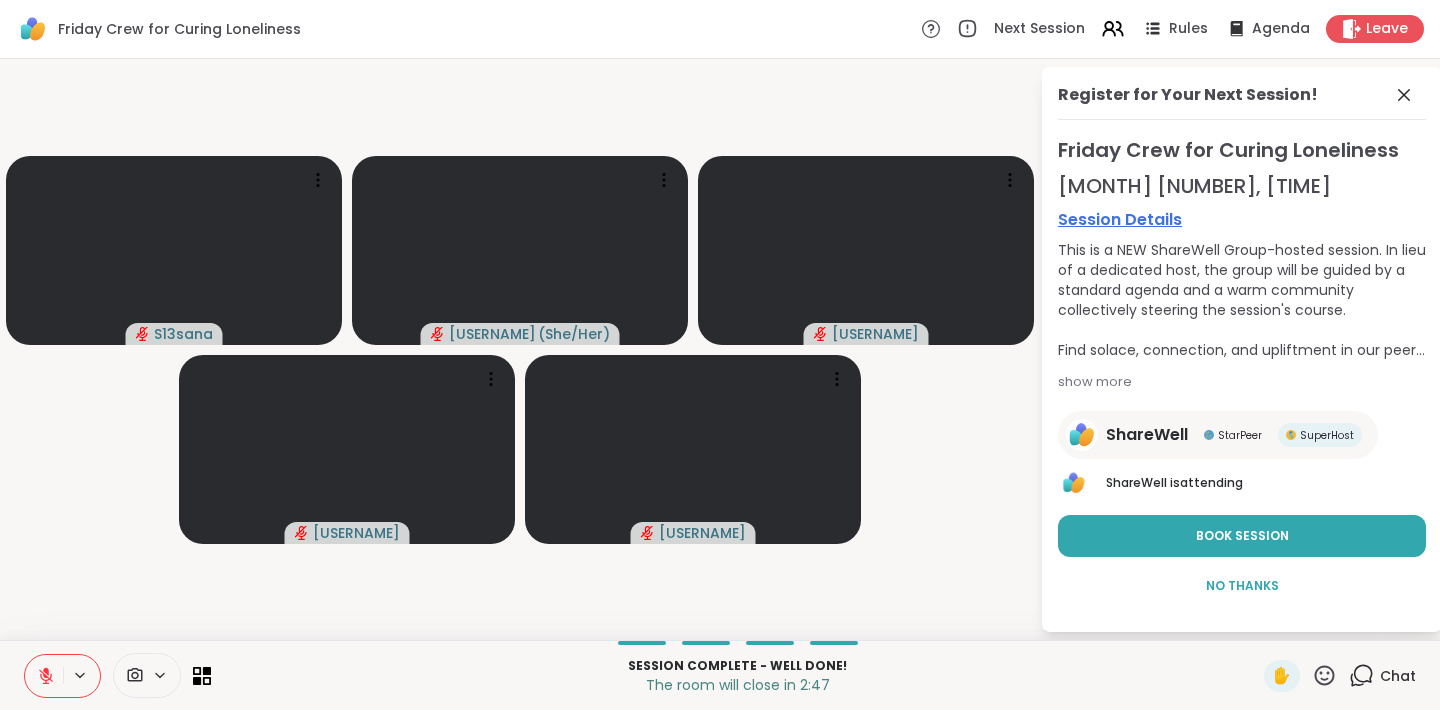 drag, startPoint x: 47, startPoint y: 671, endPoint x: 36, endPoint y: 683, distance: 16.27882 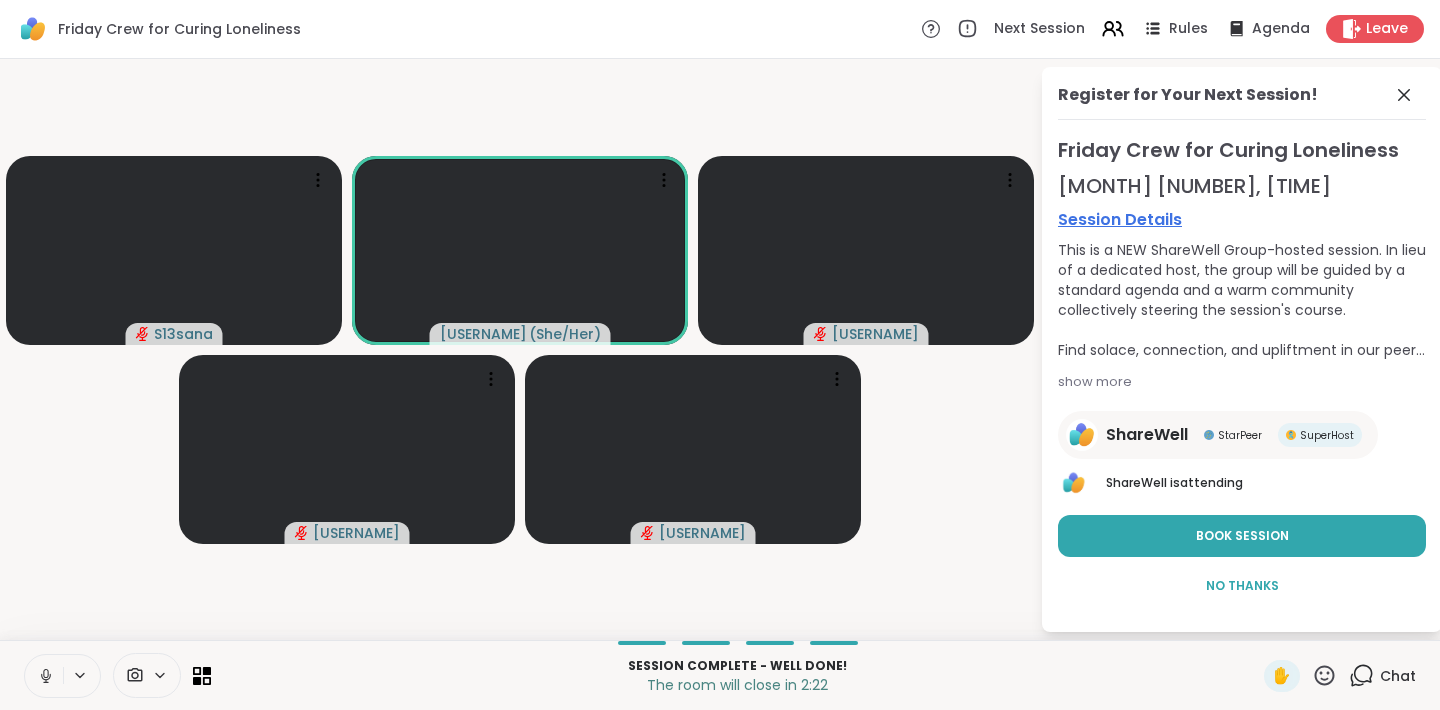 click 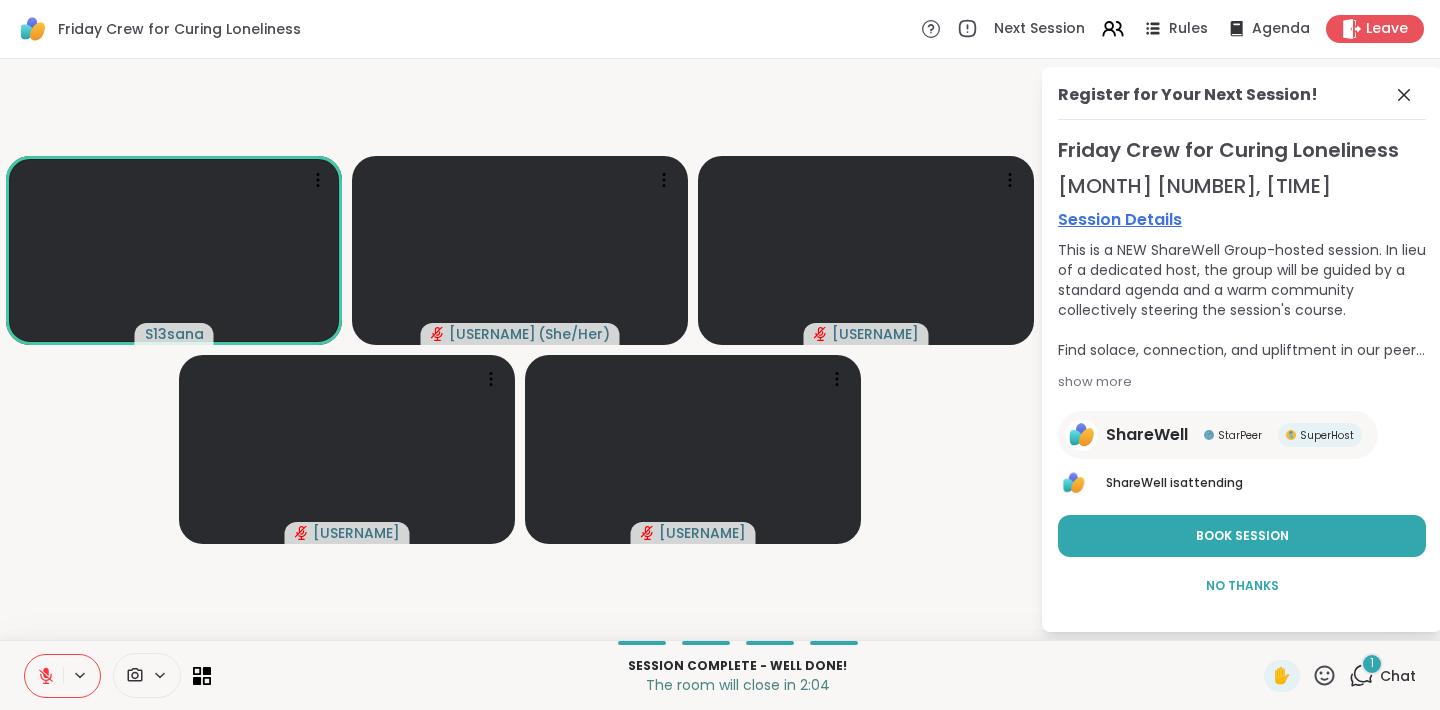click 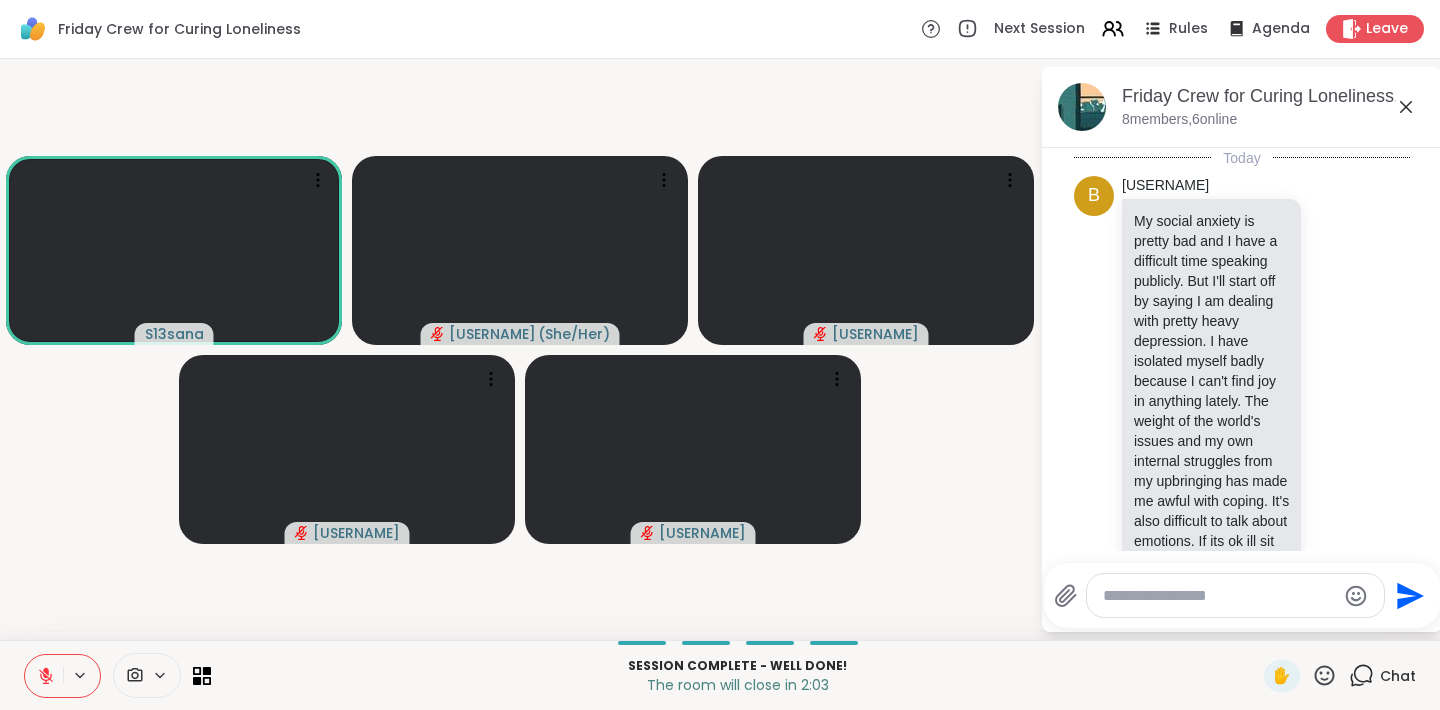 scroll, scrollTop: 551, scrollLeft: 0, axis: vertical 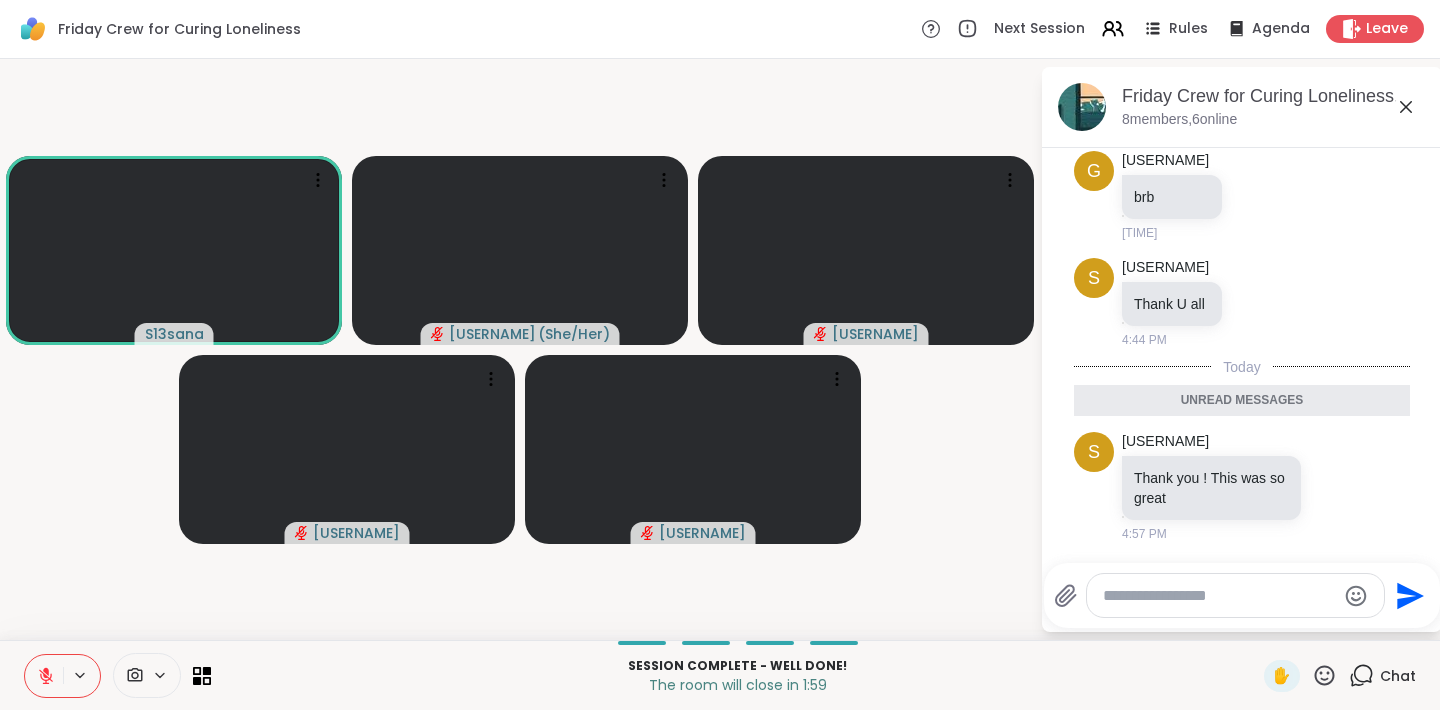 click 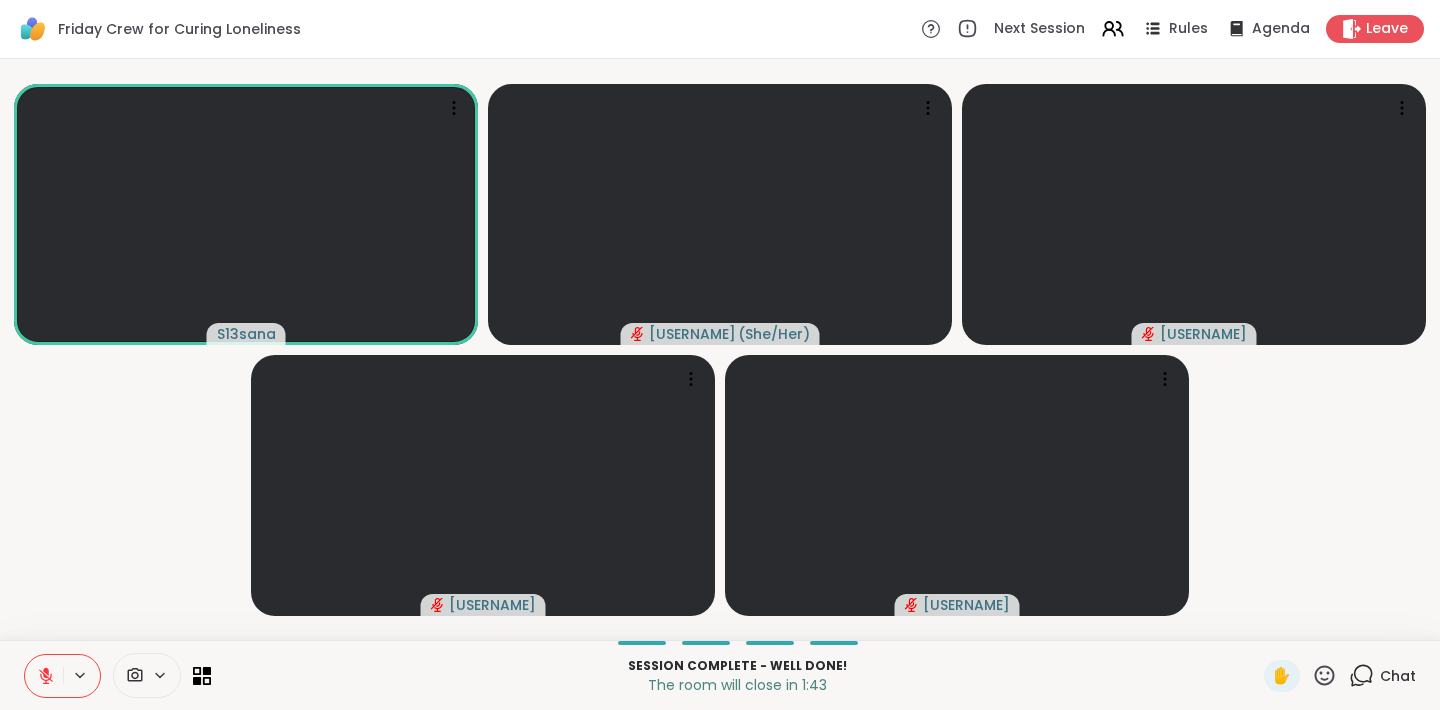 click on "[USERNAME] [USERNAME] ( She/Her ) [USERNAME] [USERNAME] [USERNAME]" at bounding box center (720, 349) 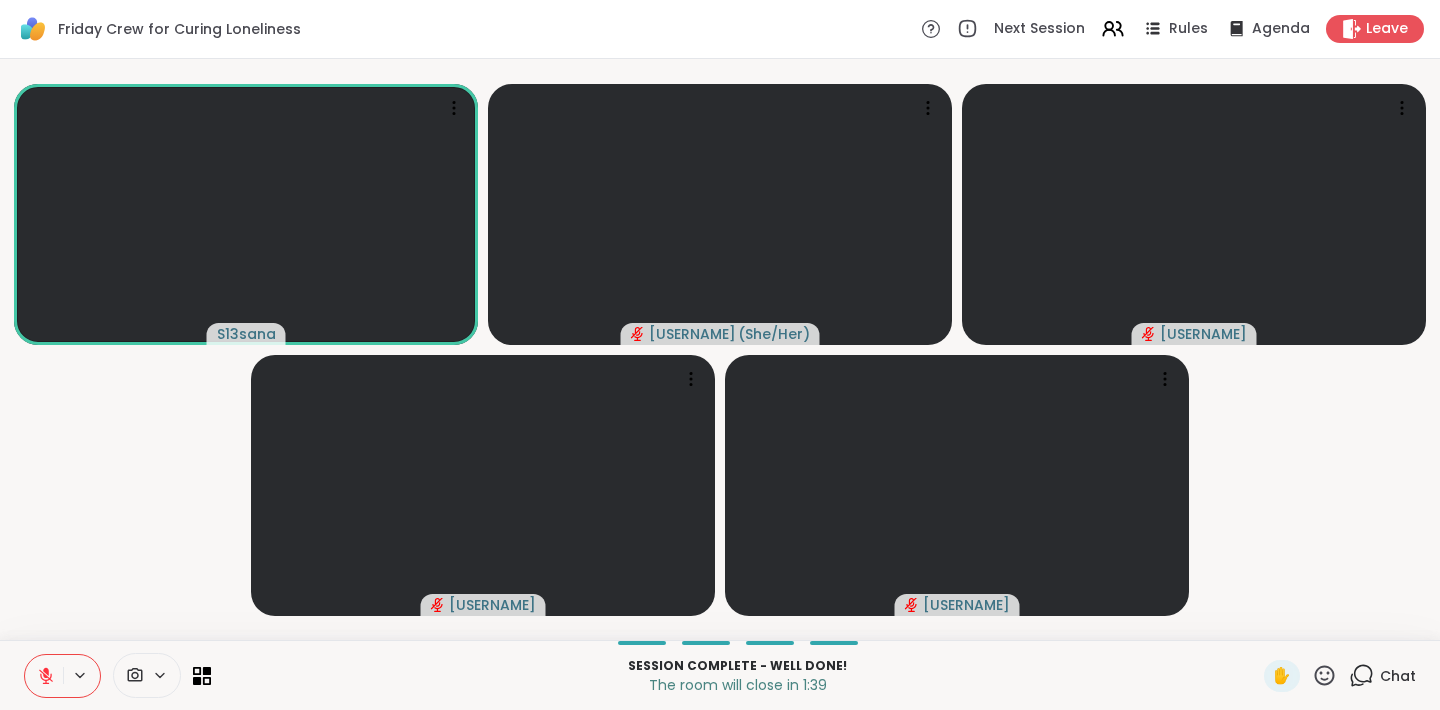 click 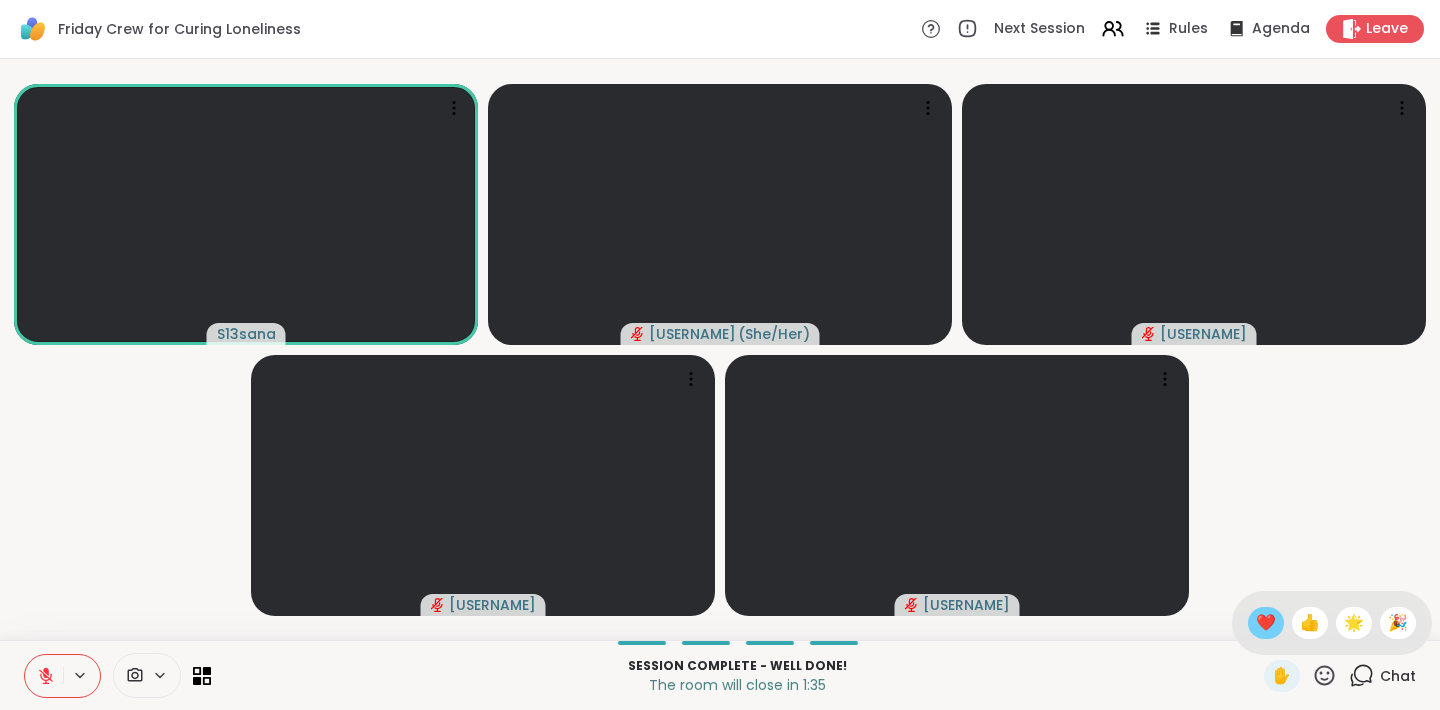 click on "❤️" at bounding box center (1266, 623) 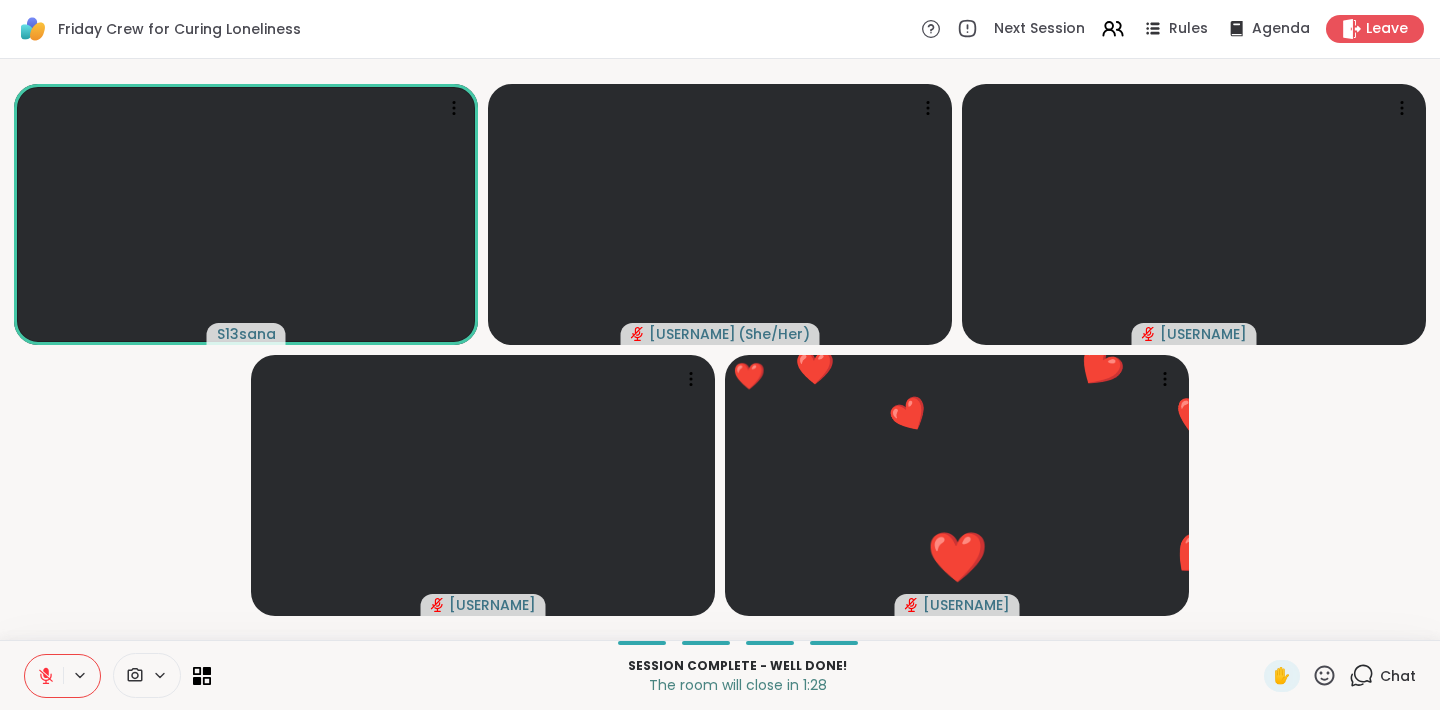 click on "[USERNAME] [USERNAME] ( She/Her ) [USERNAME] [USERNAME] [USERNAME] ❤️ [USERNAME] ❤️ ❤️ ❤️ ❤️ ❤️ ❤️ ❤️ ❤️ ❤️ ❤️" at bounding box center [720, 349] 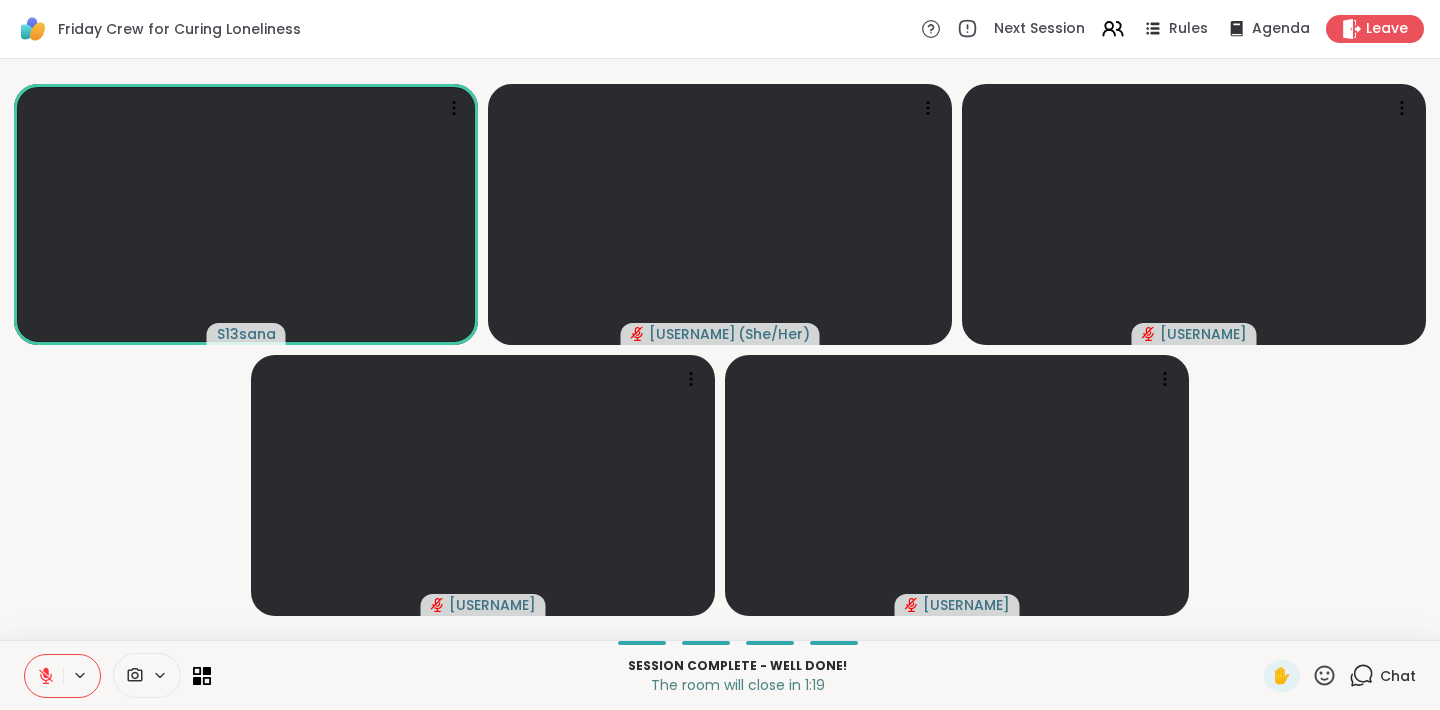 click 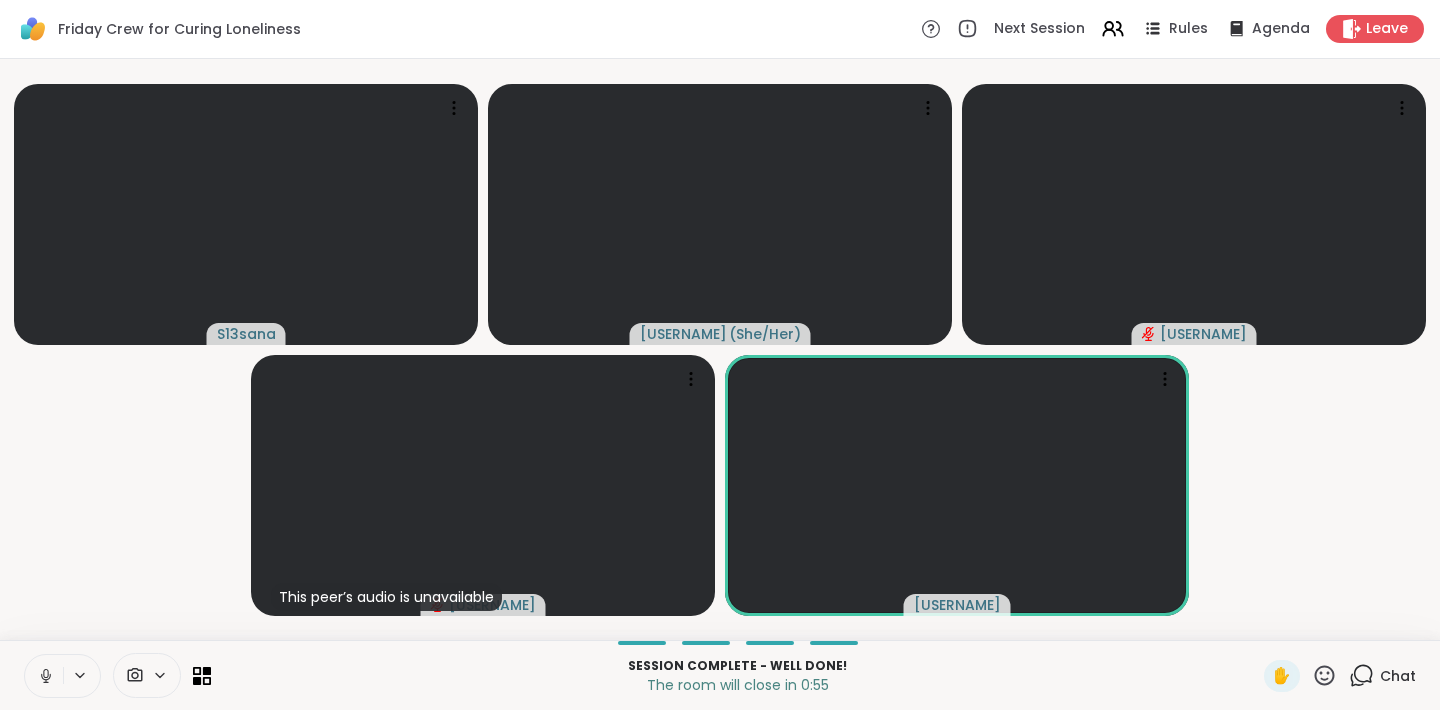 click 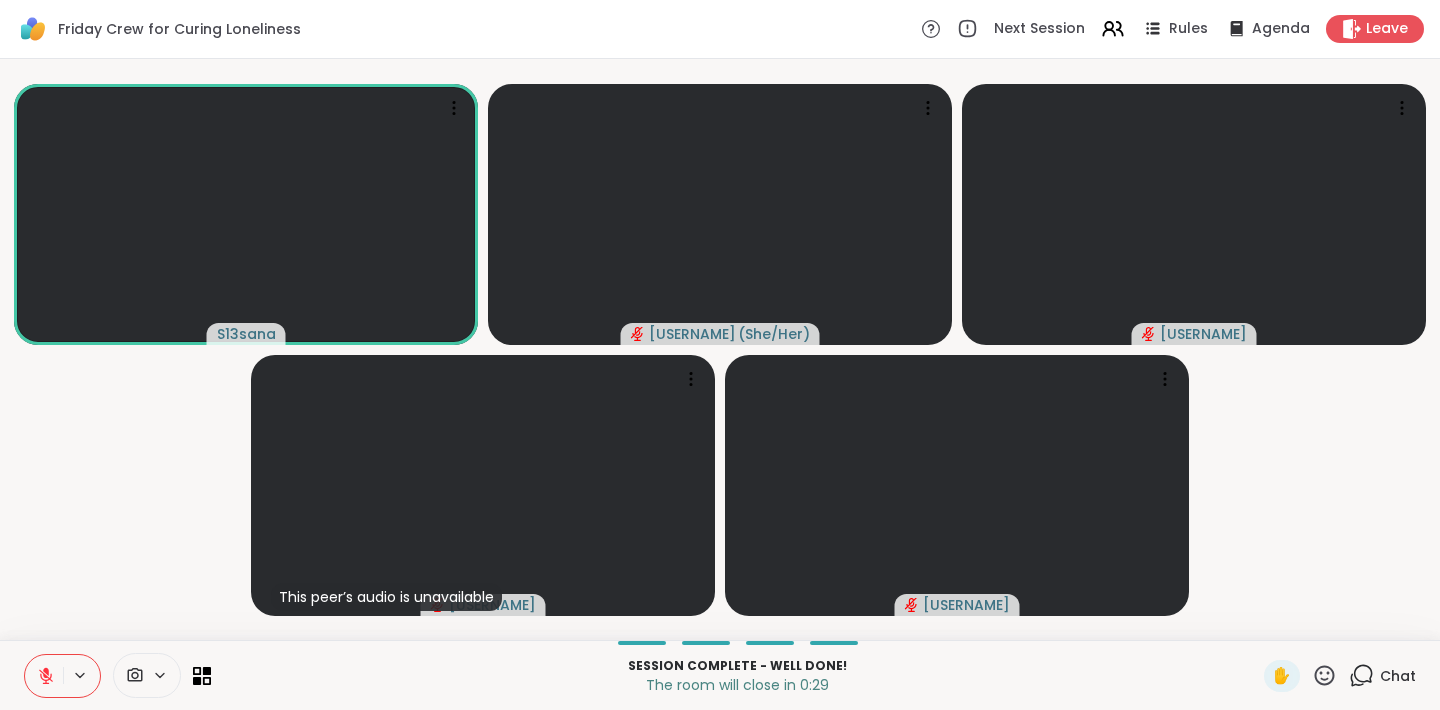 click 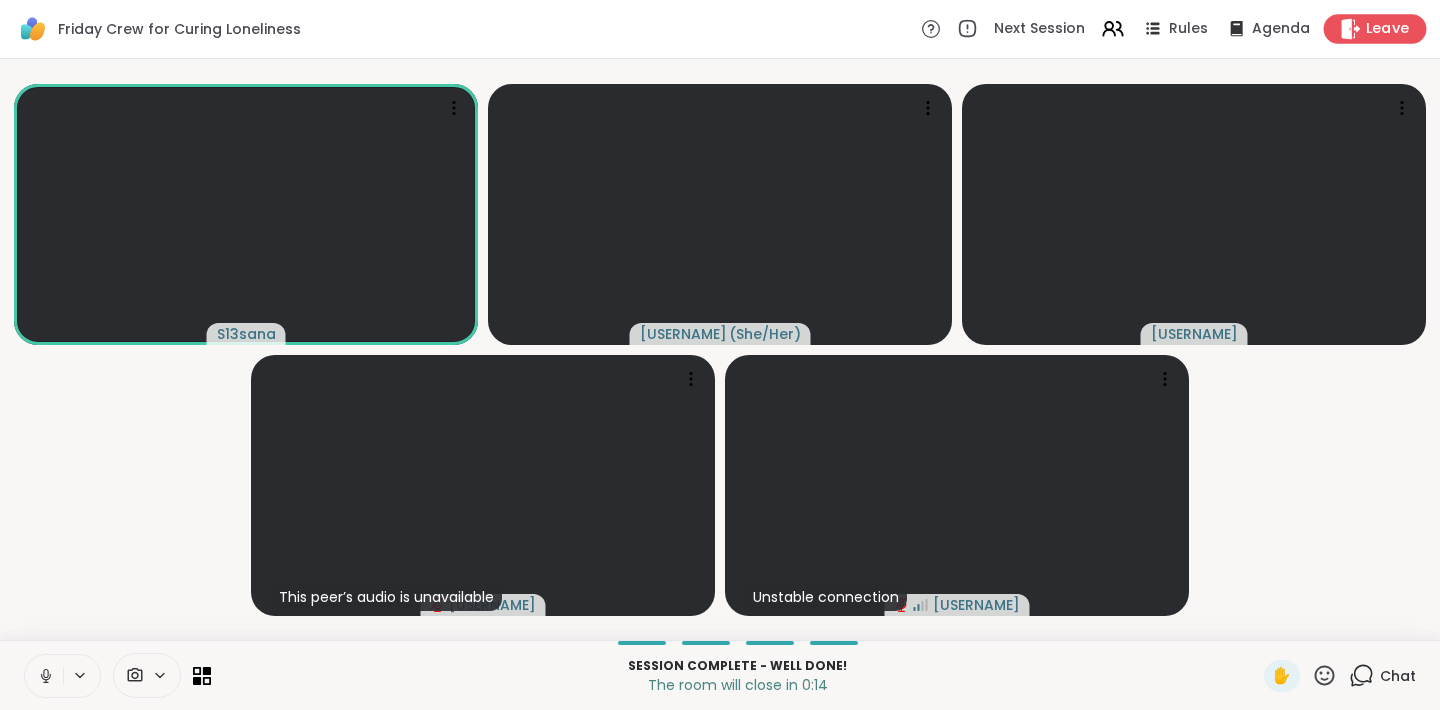click on "Leave" at bounding box center (1388, 29) 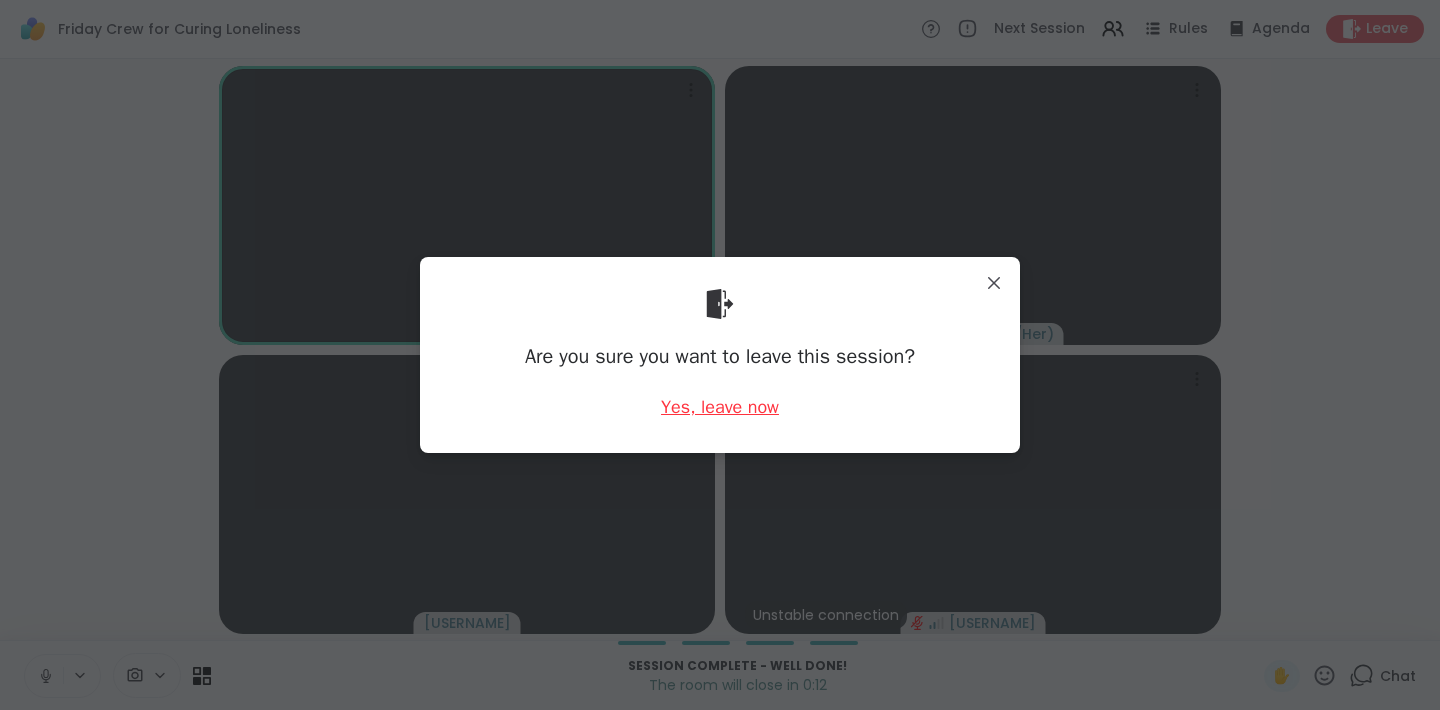 click on "Yes, leave now" at bounding box center (720, 407) 